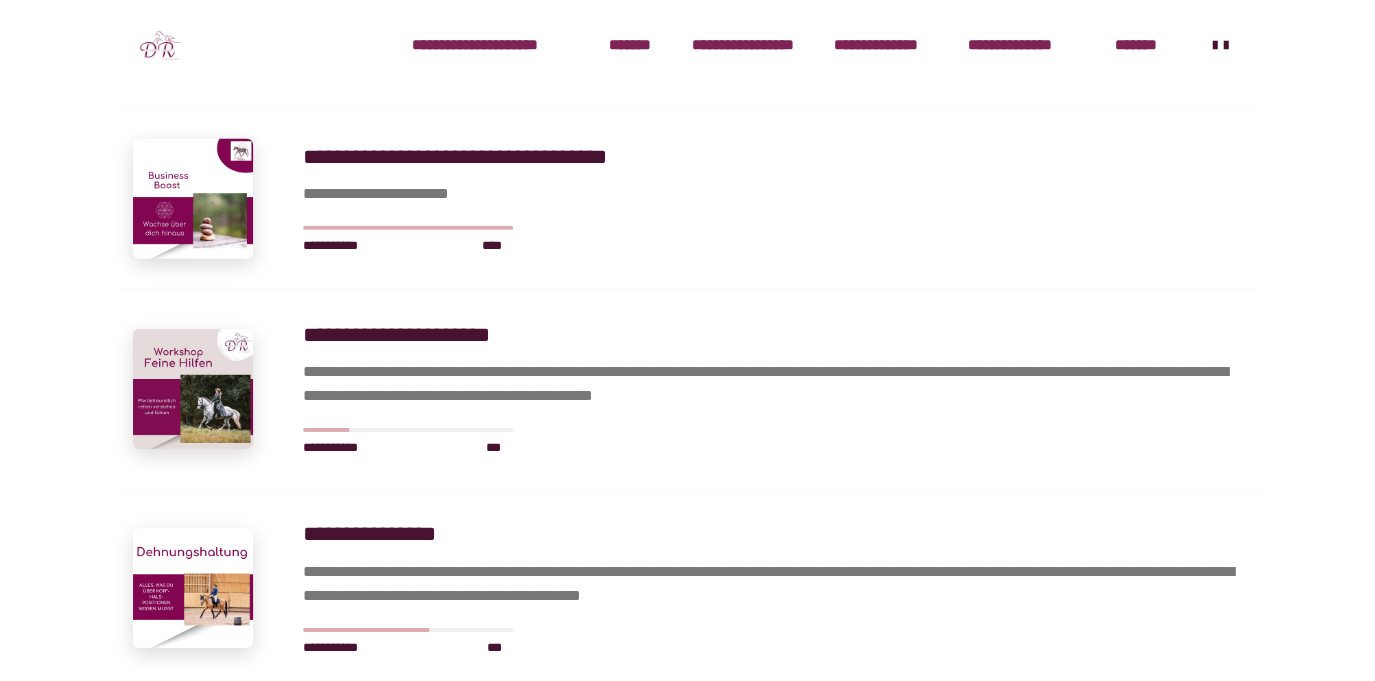 scroll, scrollTop: 1992, scrollLeft: 0, axis: vertical 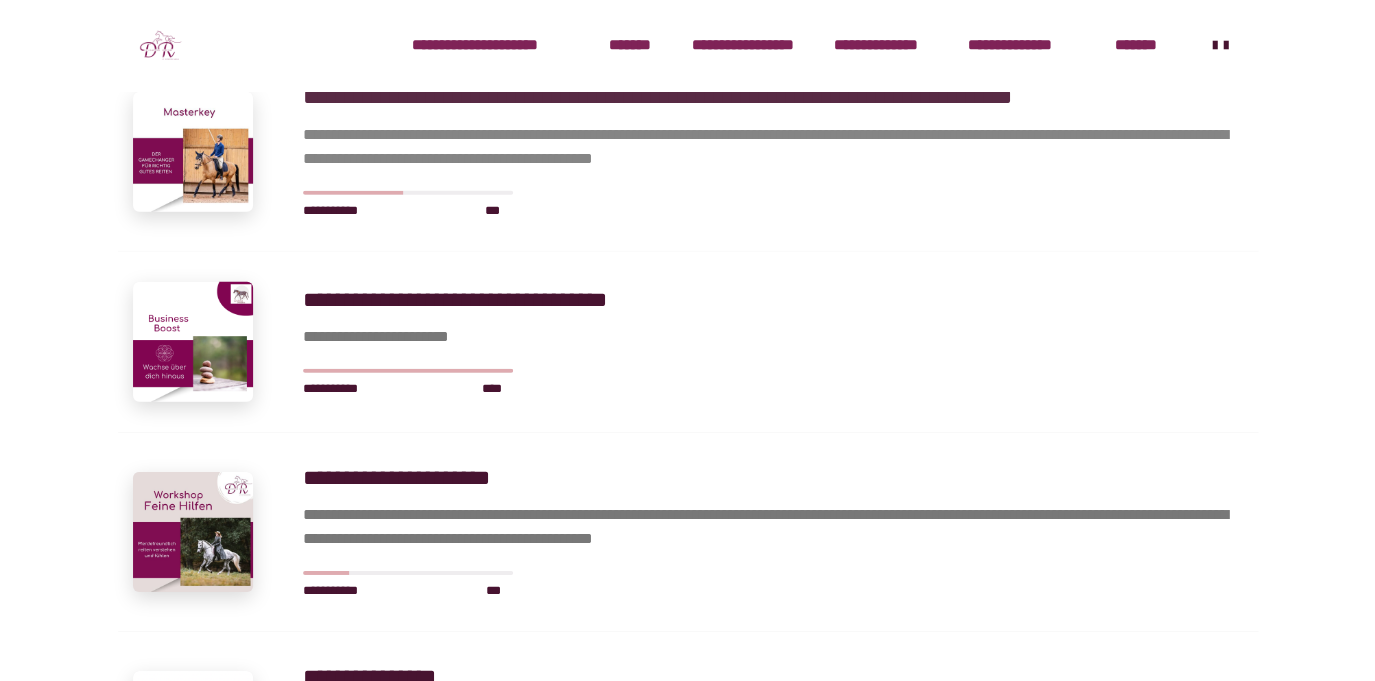 click on "**********" at bounding box center (773, 97) 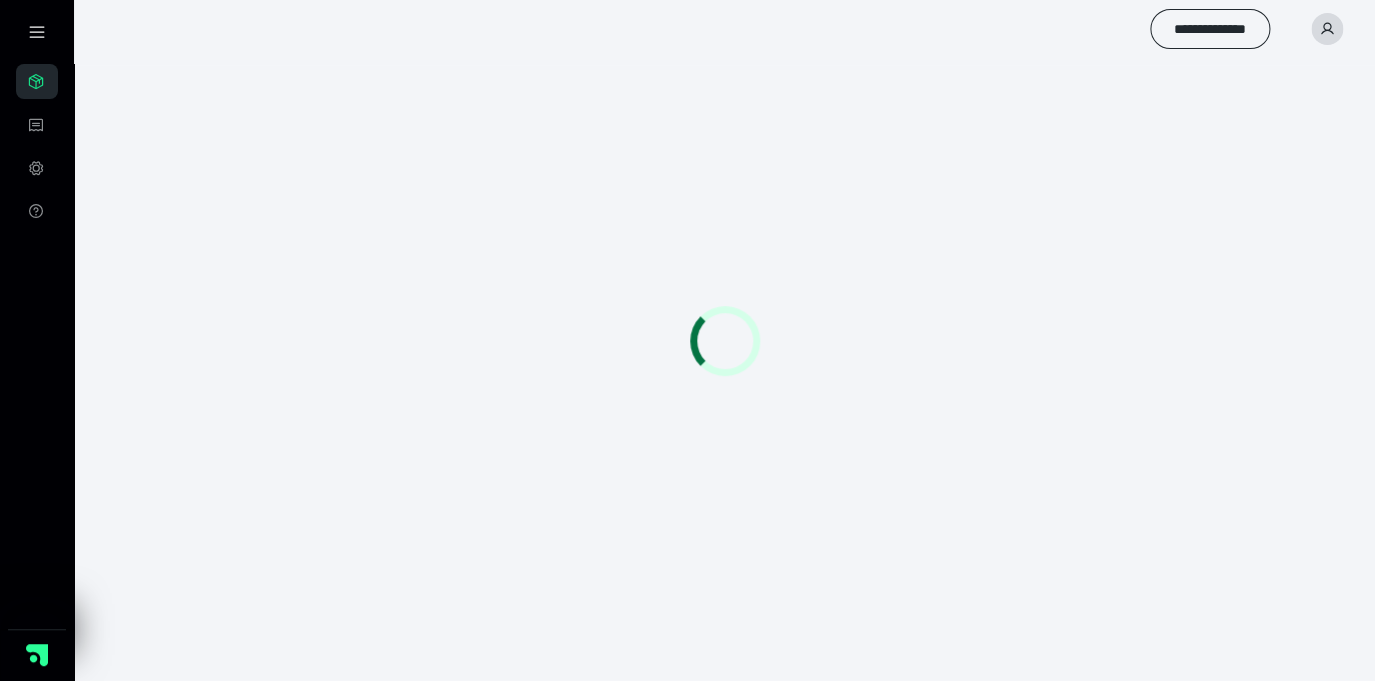 scroll, scrollTop: 56, scrollLeft: 0, axis: vertical 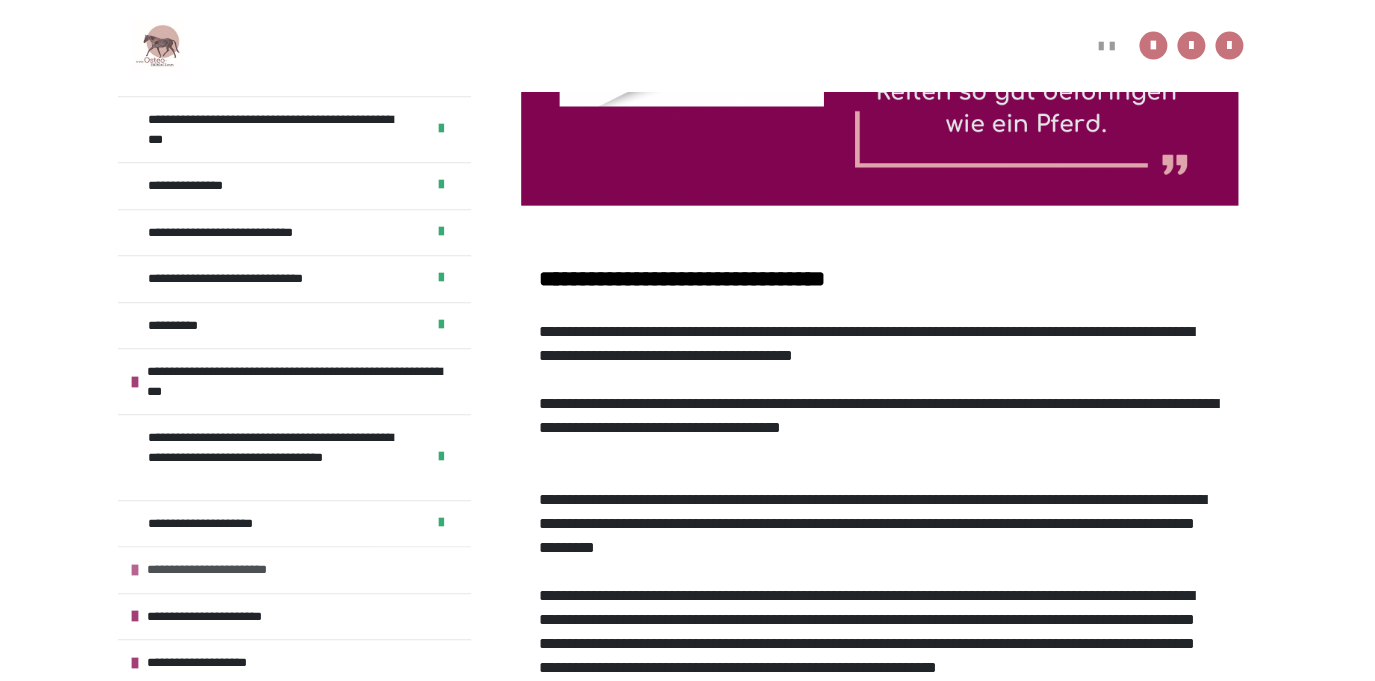 click on "**********" at bounding box center (227, 570) 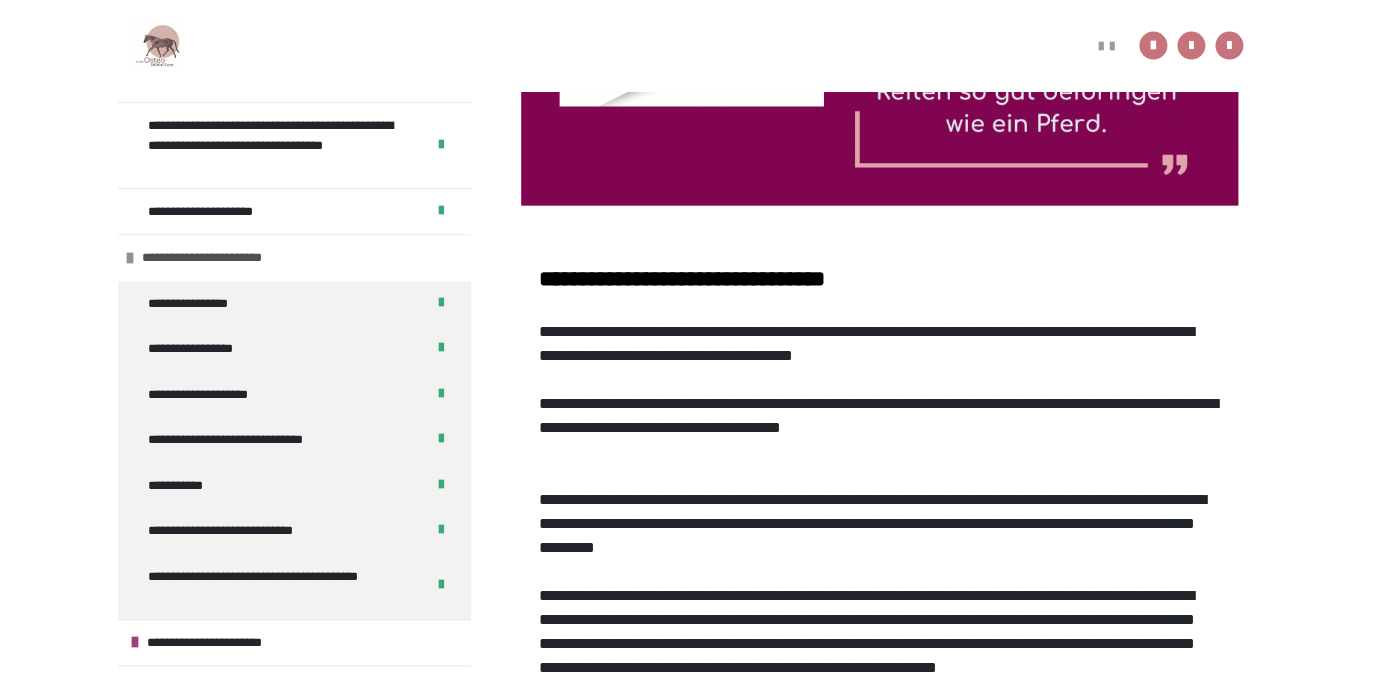 scroll, scrollTop: 691, scrollLeft: 0, axis: vertical 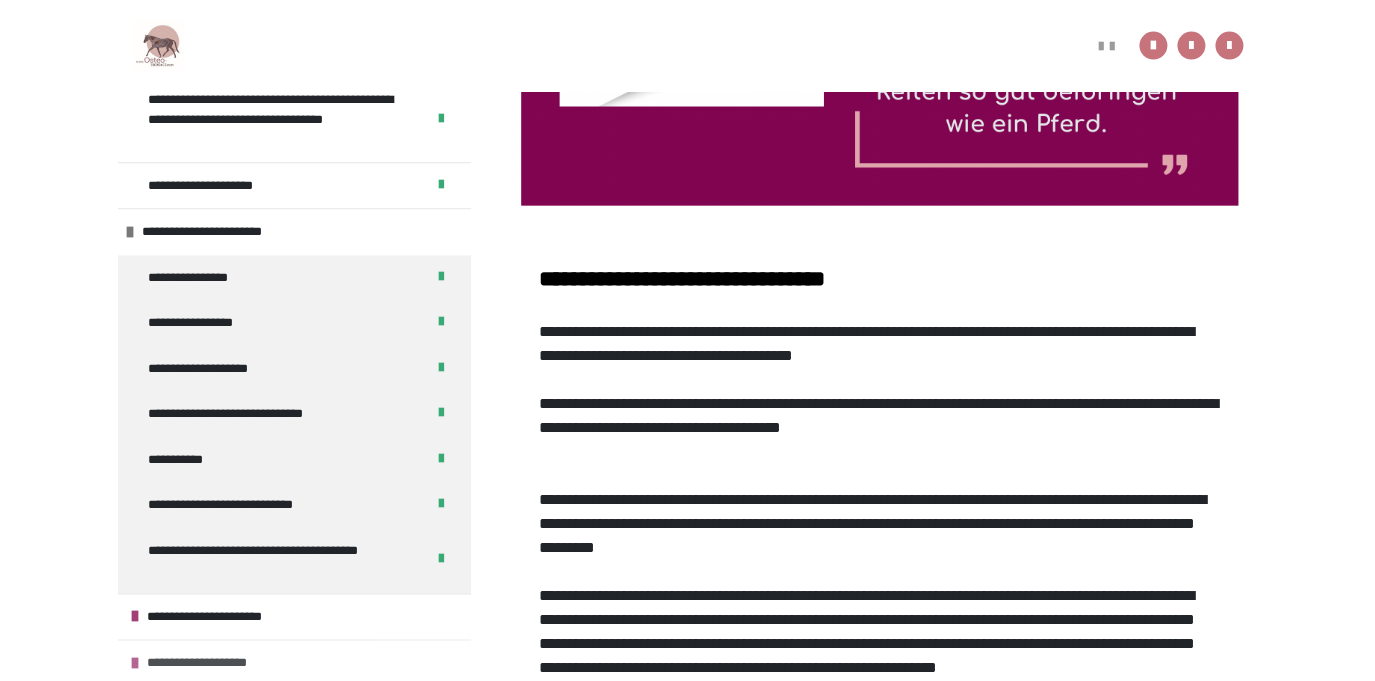 click on "**********" at bounding box center (217, 663) 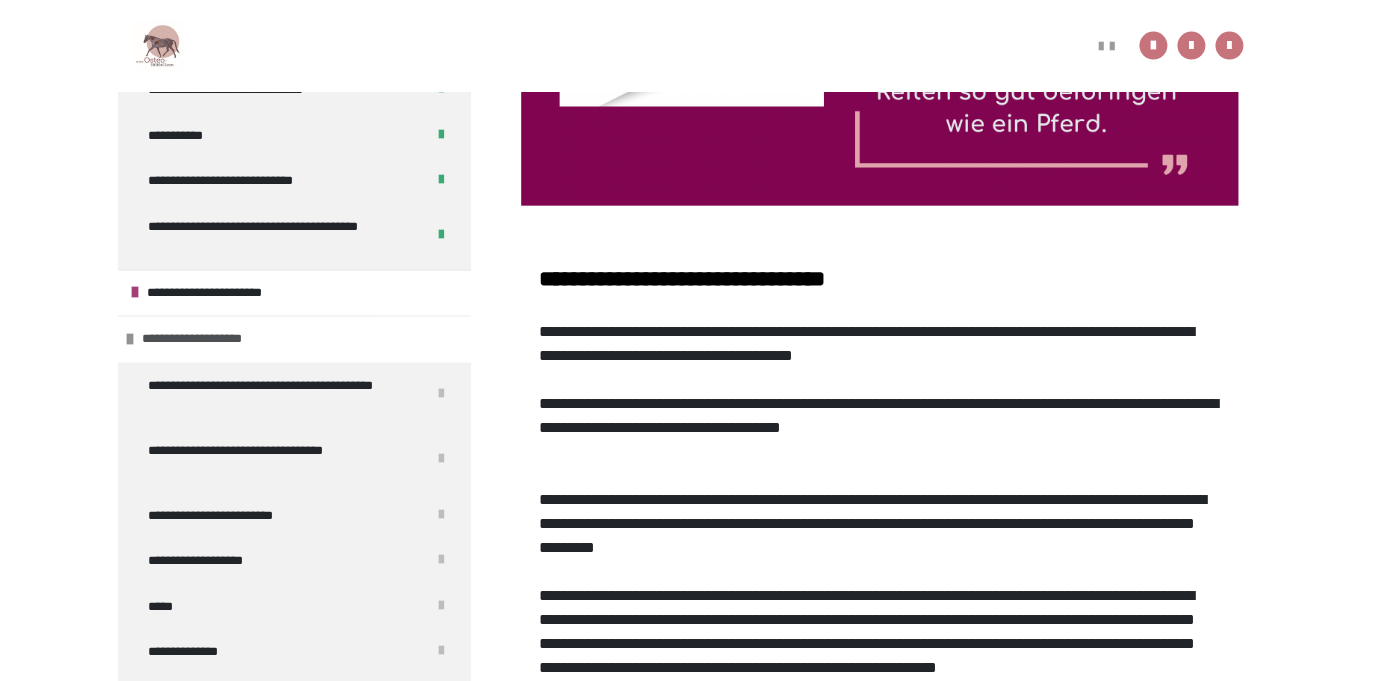 scroll, scrollTop: 1033, scrollLeft: 0, axis: vertical 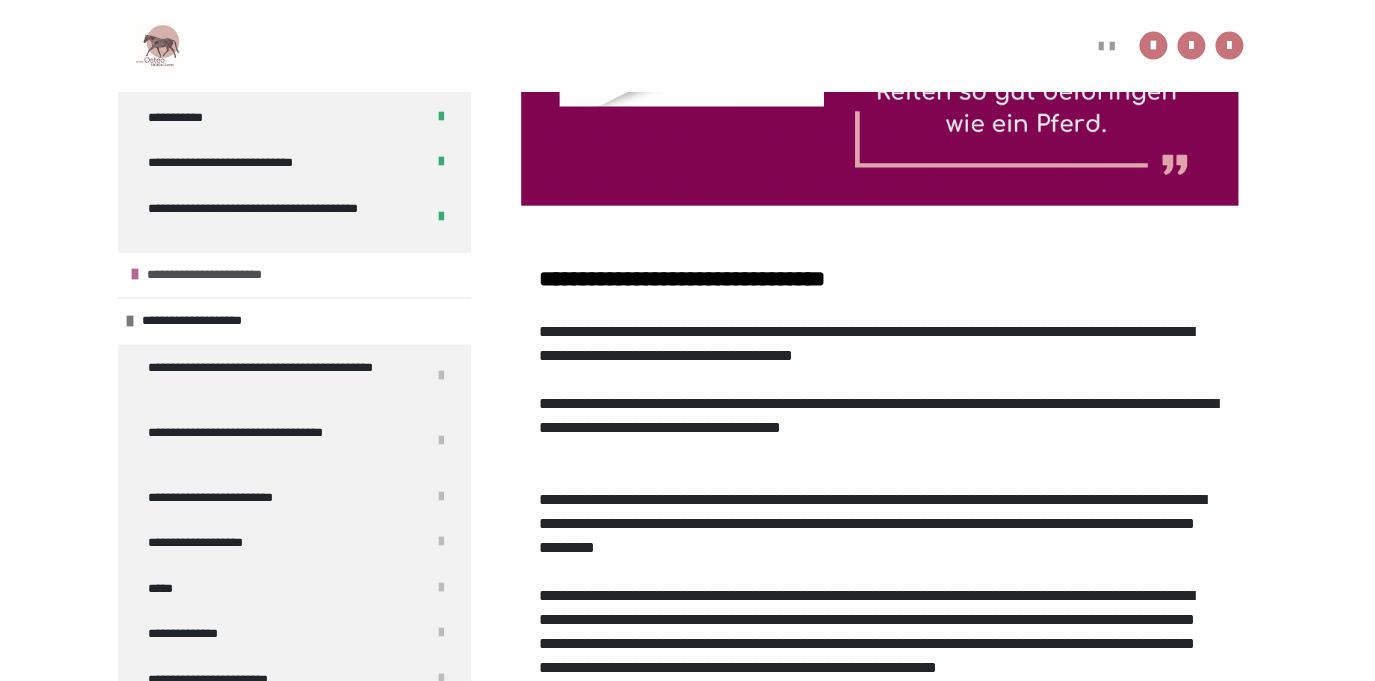 click on "**********" at bounding box center (228, 275) 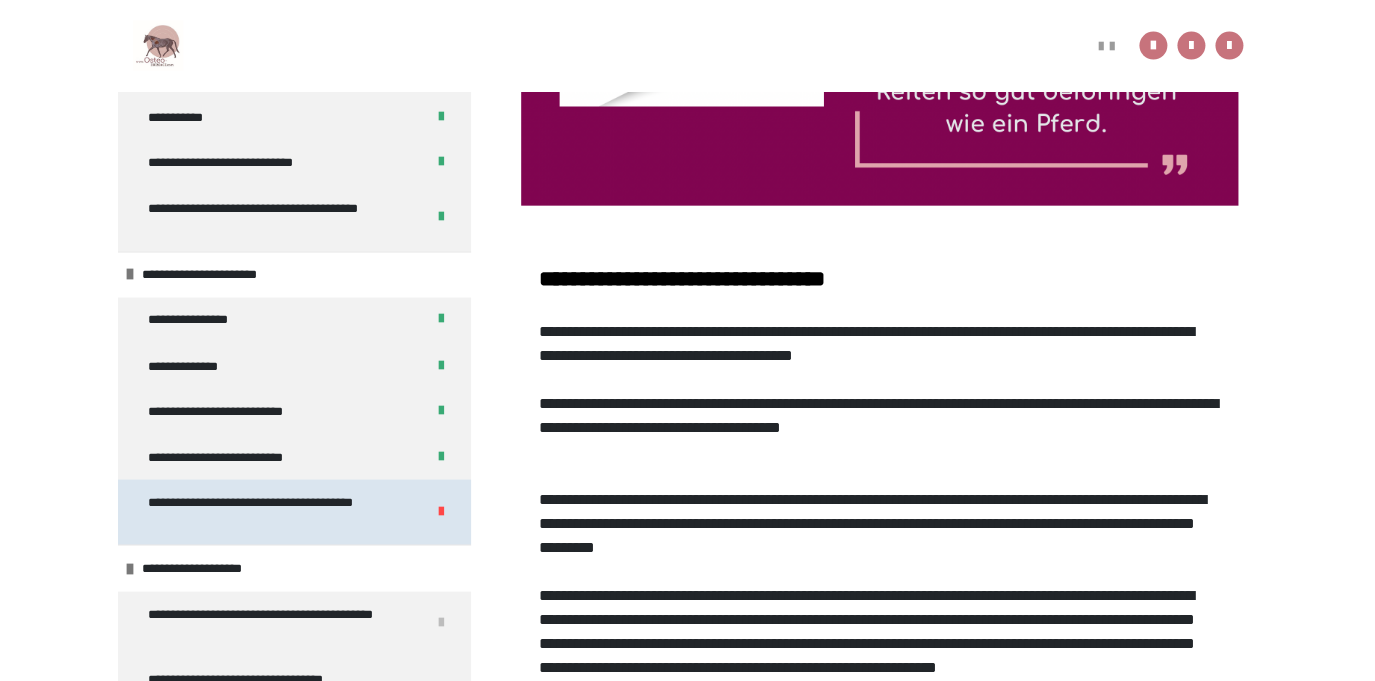 click on "**********" at bounding box center [278, 511] 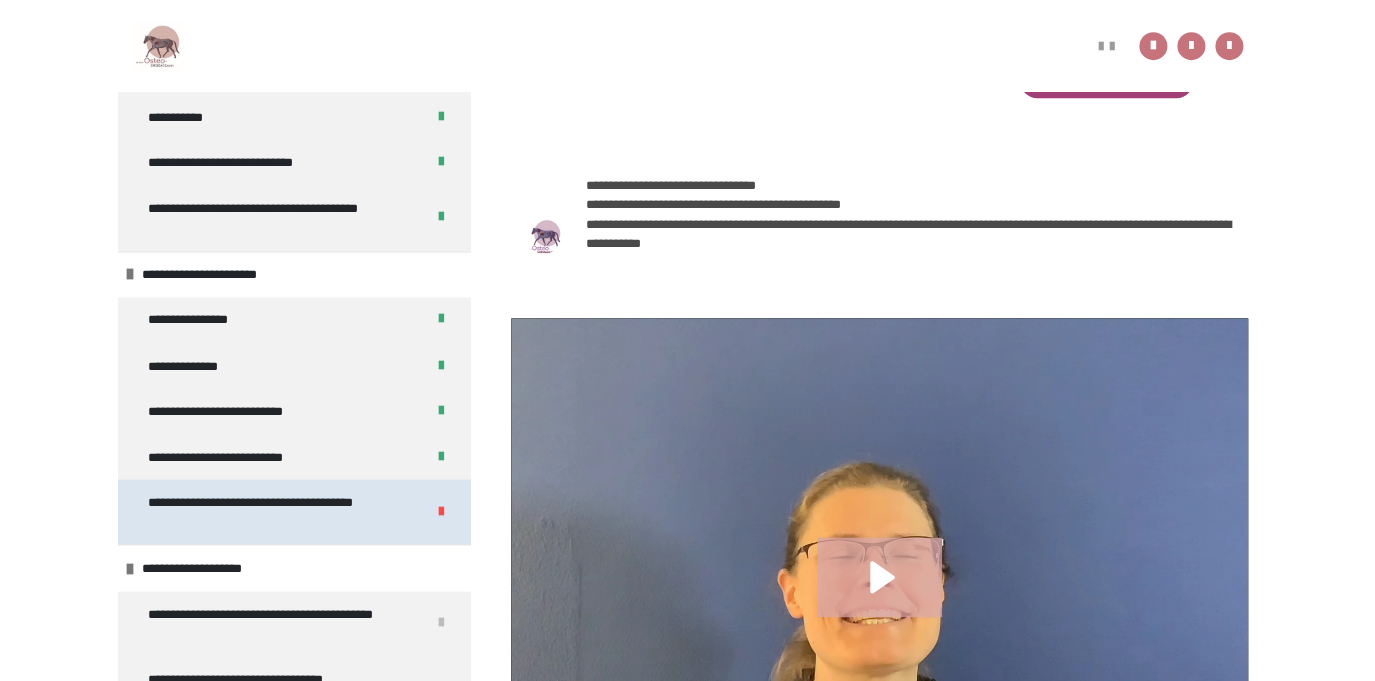 scroll, scrollTop: 987, scrollLeft: 0, axis: vertical 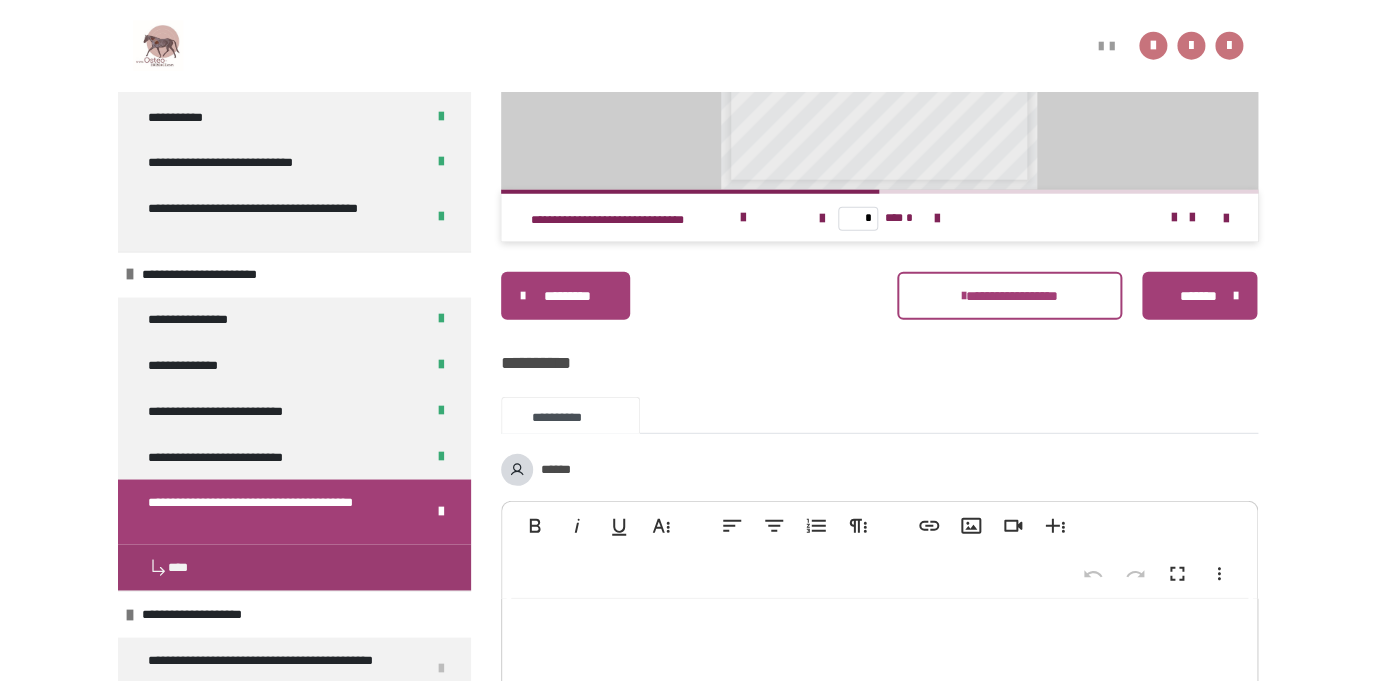 click on "*******" at bounding box center (1199, 296) 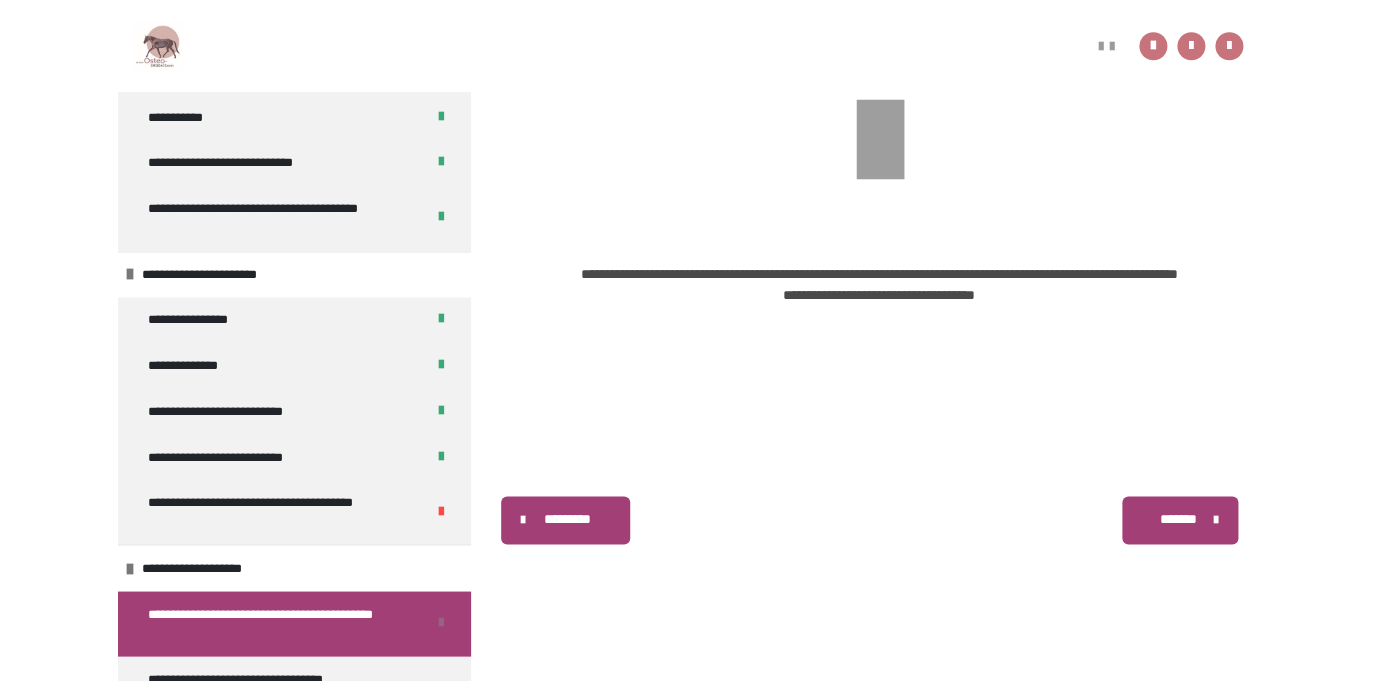 scroll, scrollTop: 568, scrollLeft: 0, axis: vertical 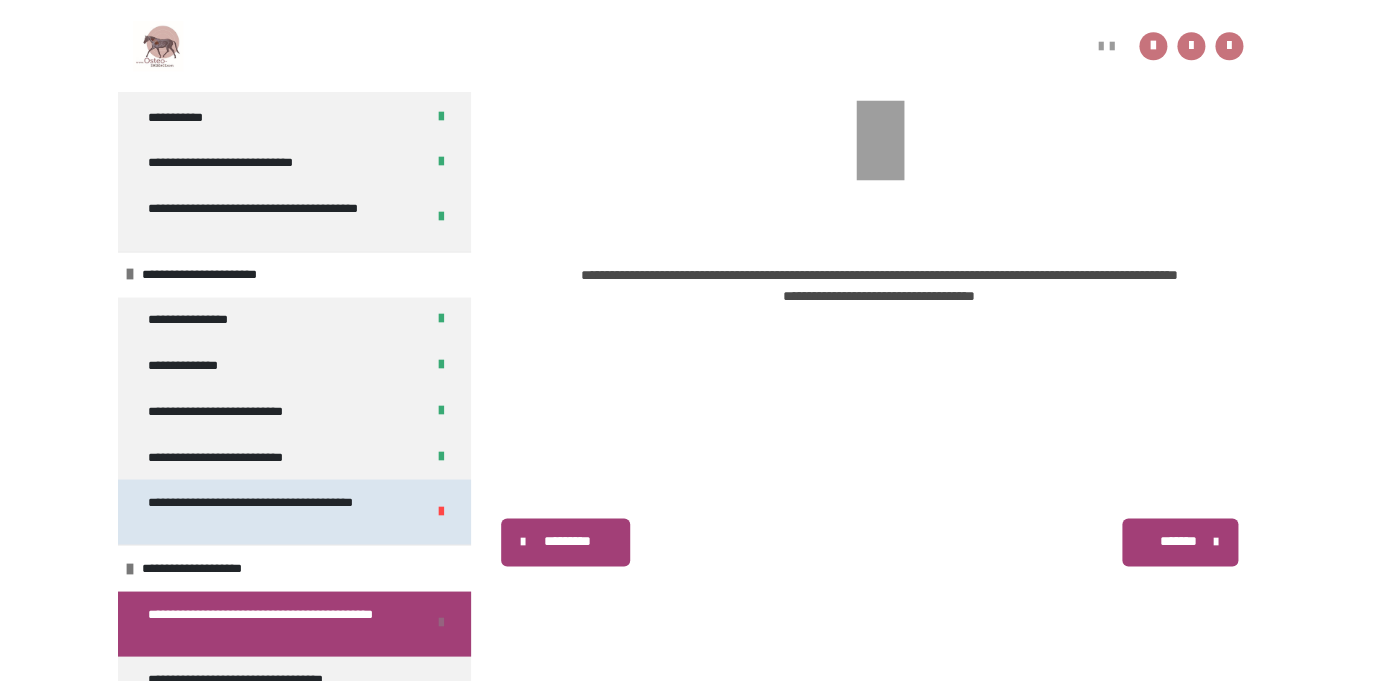 click at bounding box center [441, 512] 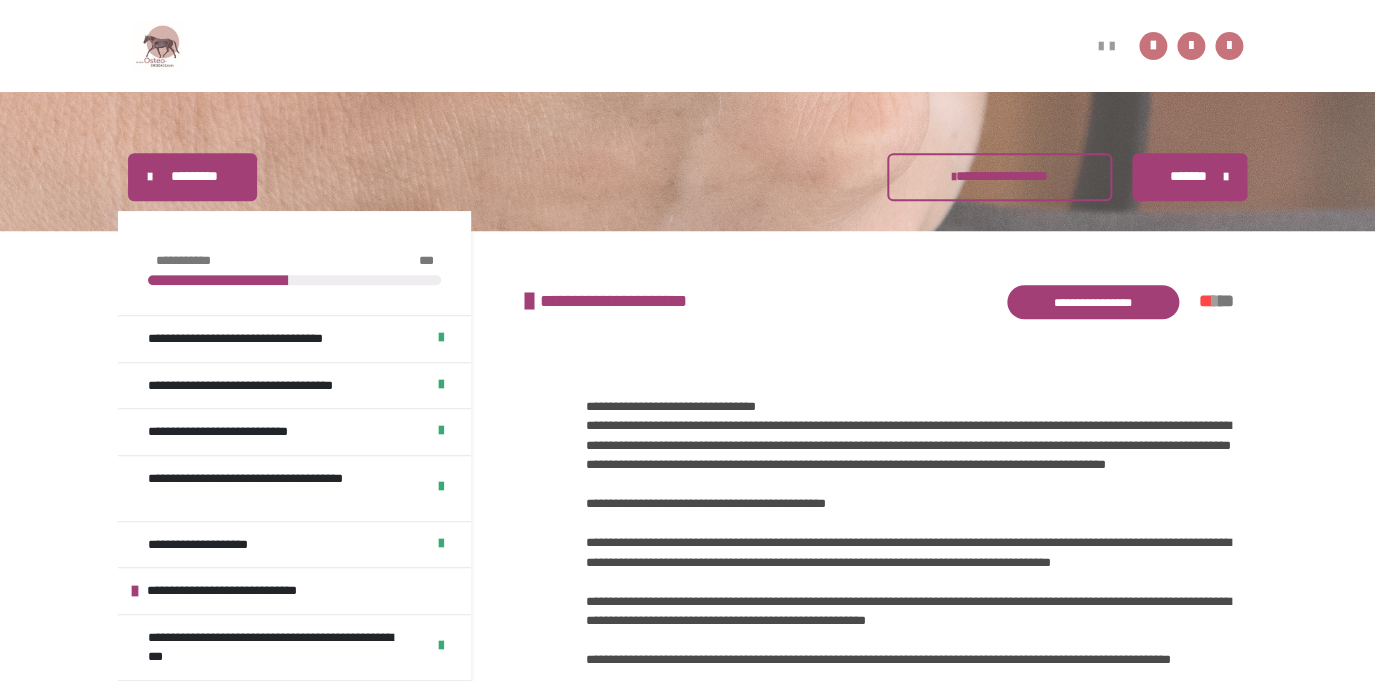 scroll, scrollTop: 316, scrollLeft: 0, axis: vertical 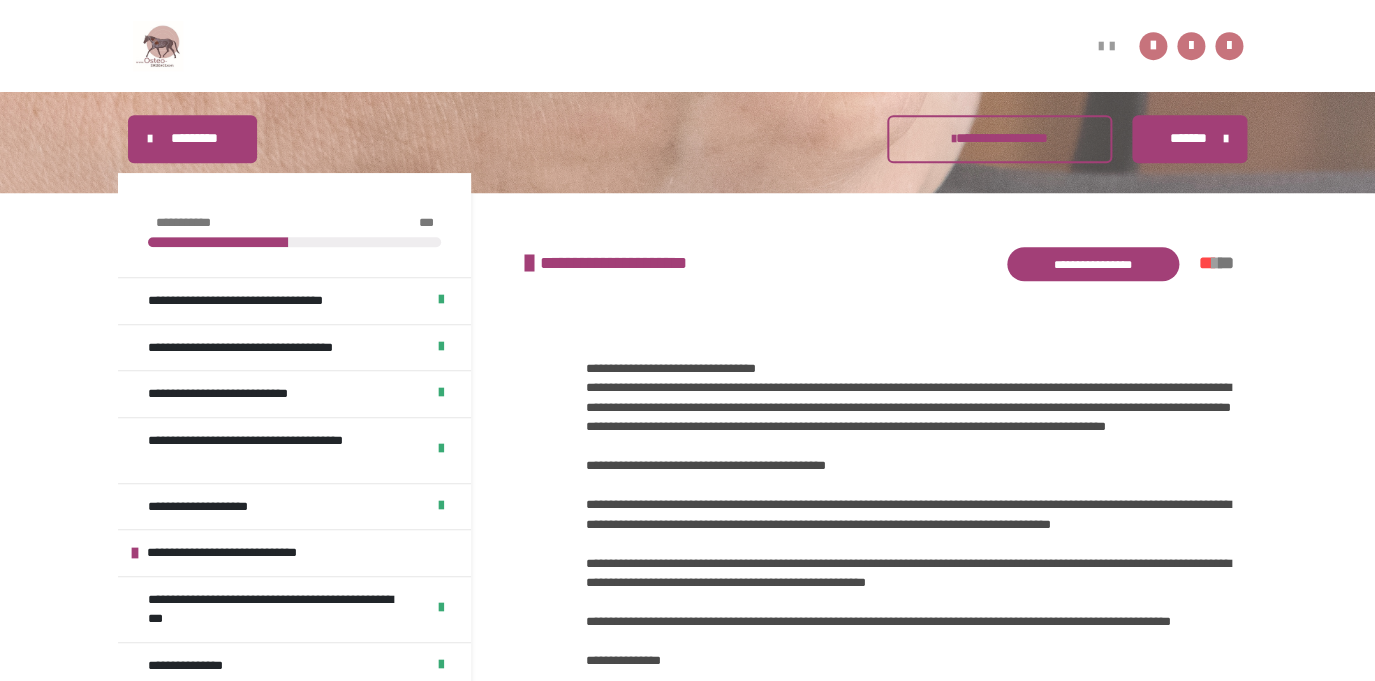 click on "**********" at bounding box center (879, 264) 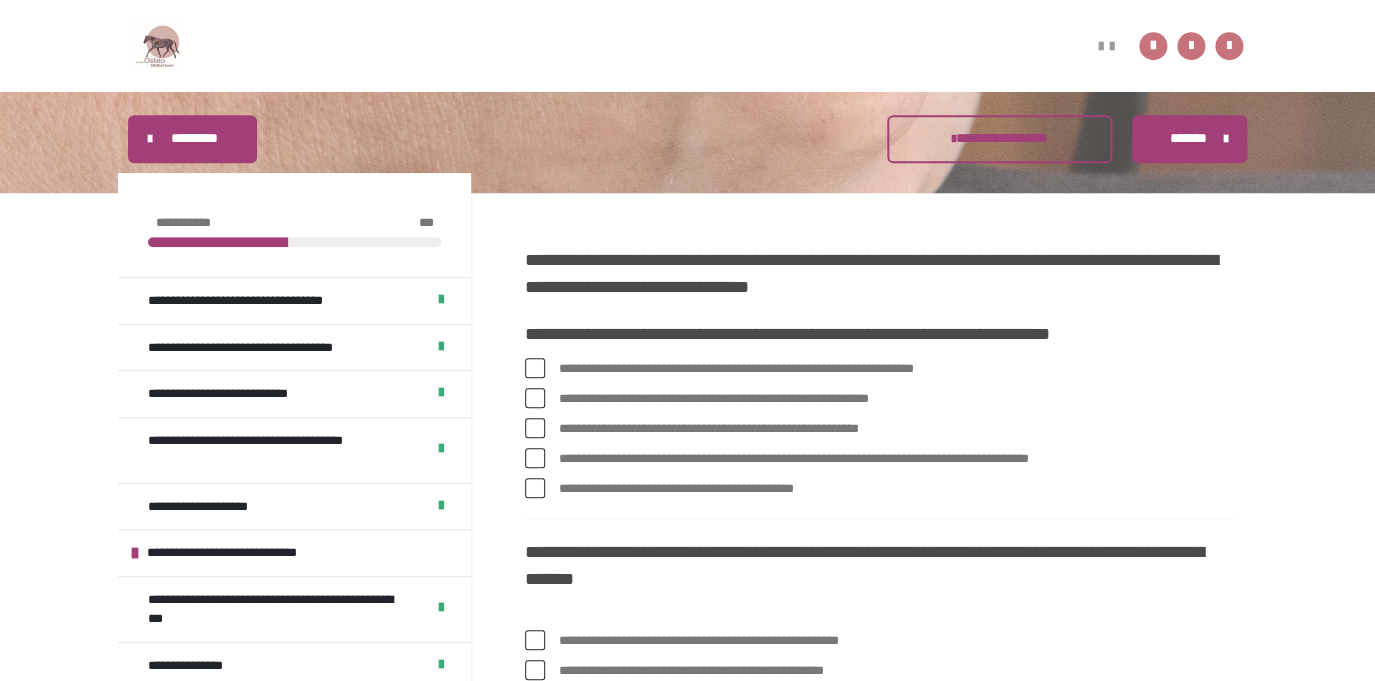 click on "**********" at bounding box center [896, 369] 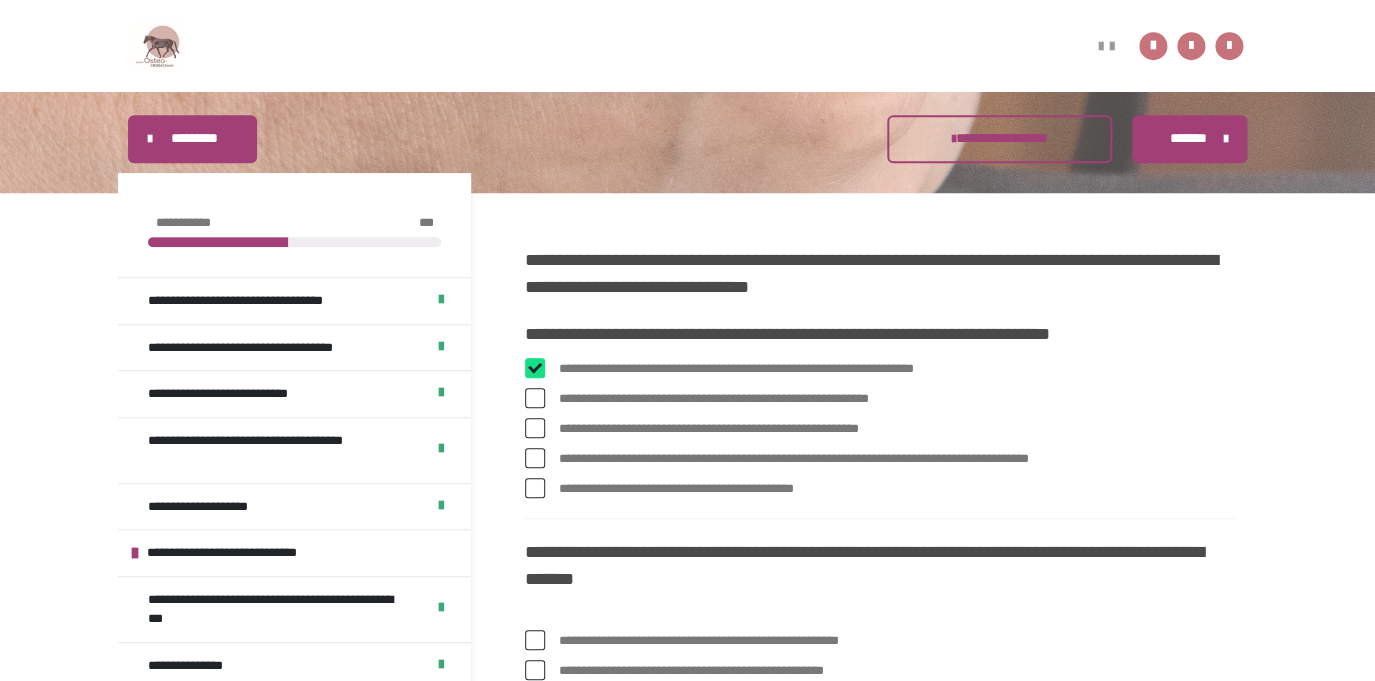 checkbox on "****" 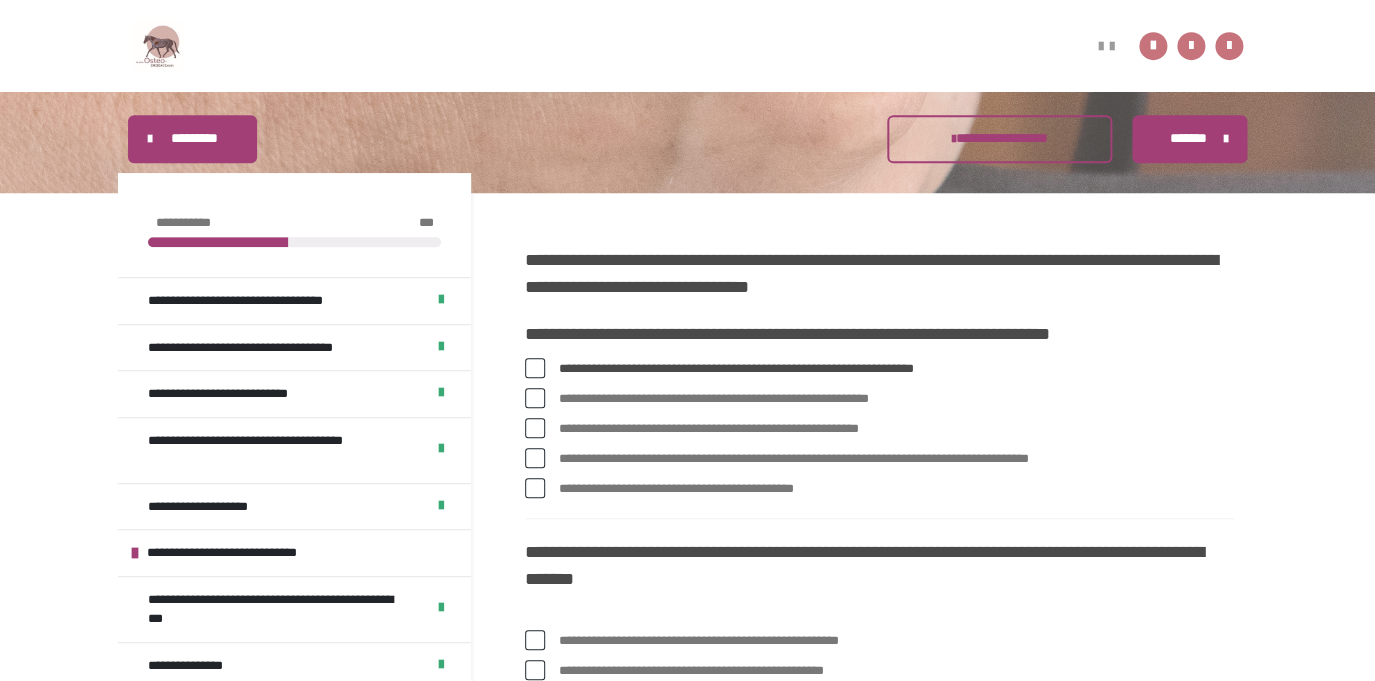 click on "**********" at bounding box center (896, 399) 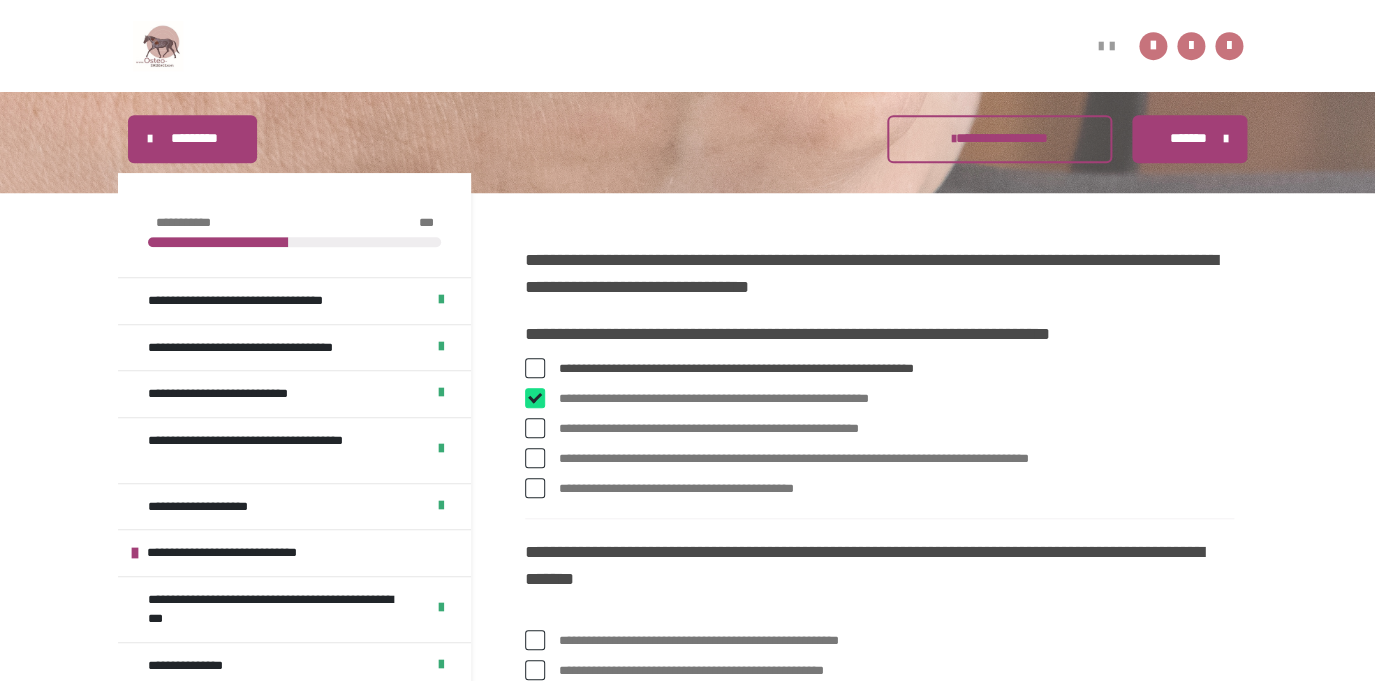 checkbox on "****" 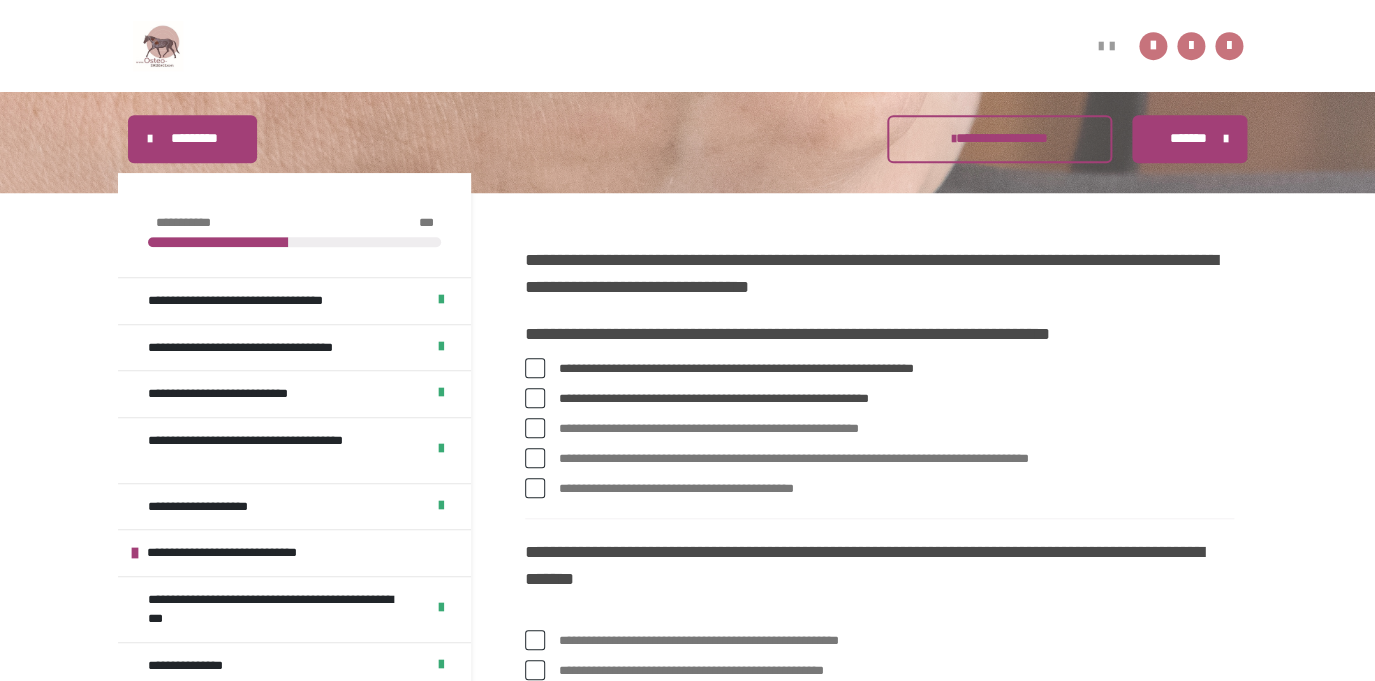 click on "**********" at bounding box center [896, 429] 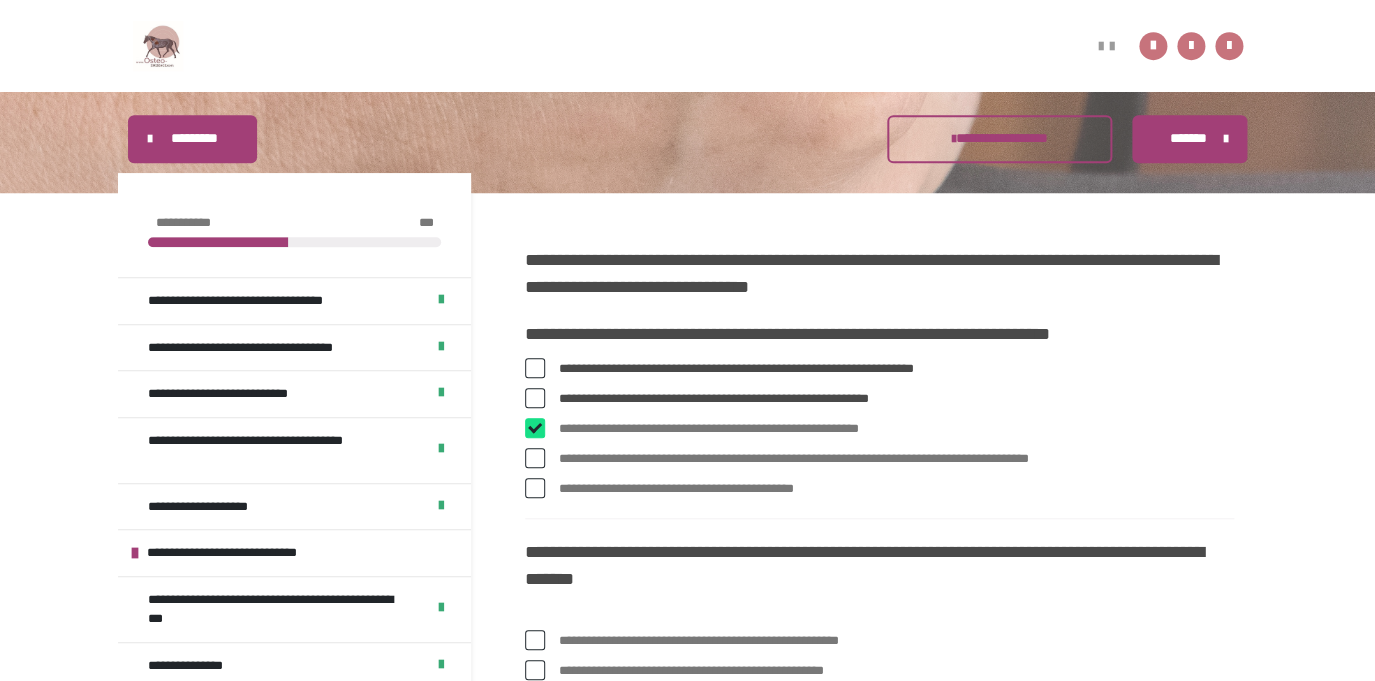 checkbox on "****" 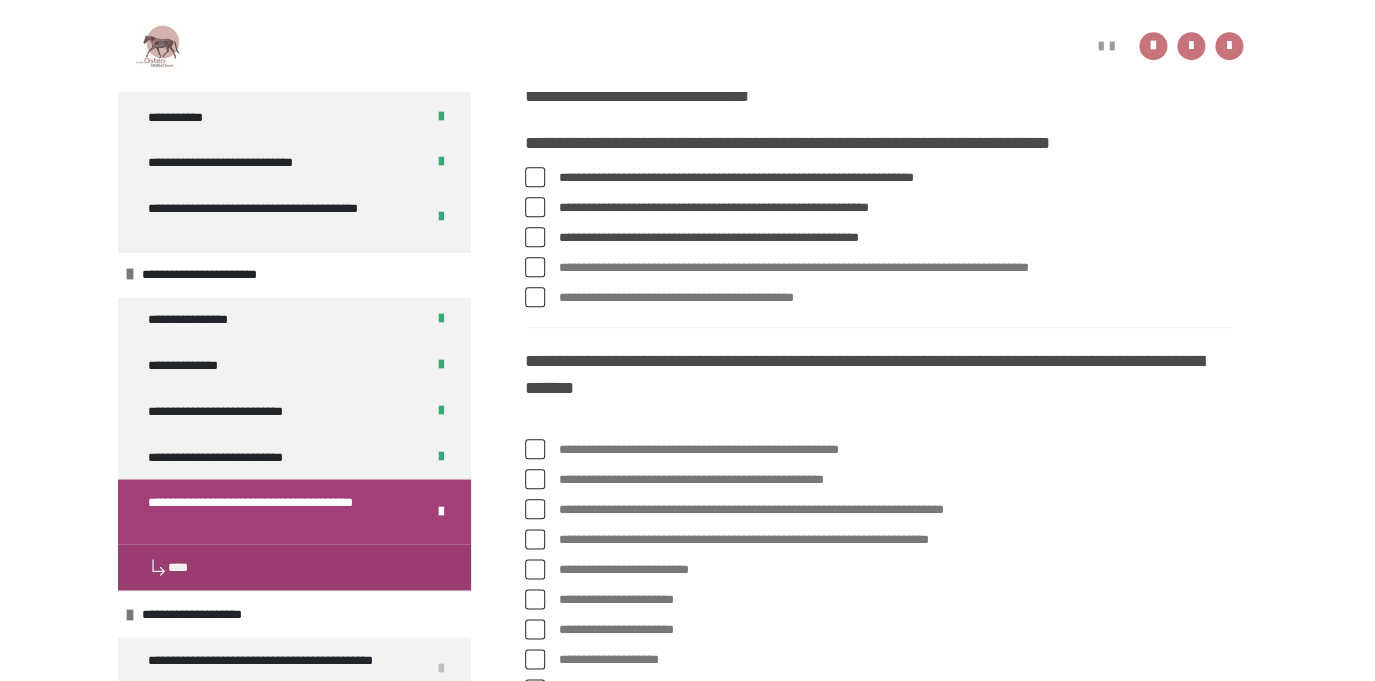 scroll, scrollTop: 509, scrollLeft: 0, axis: vertical 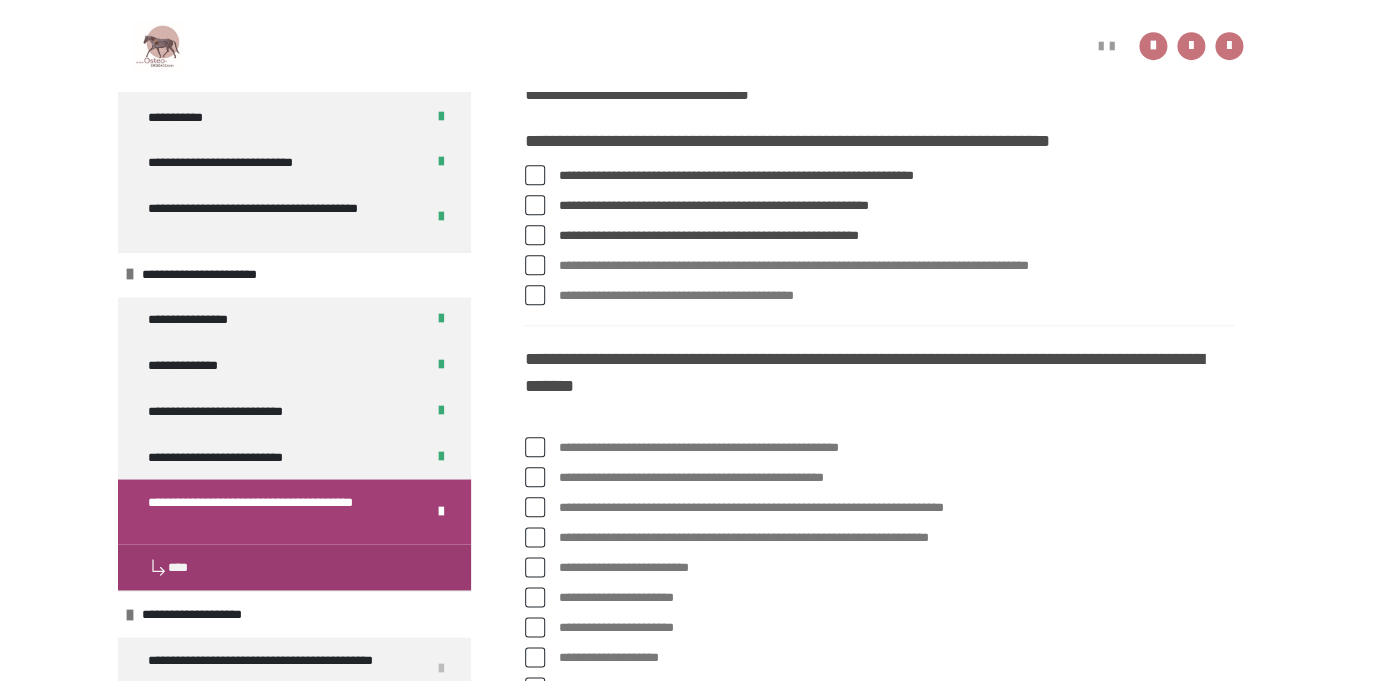 click on "**********" at bounding box center (896, 508) 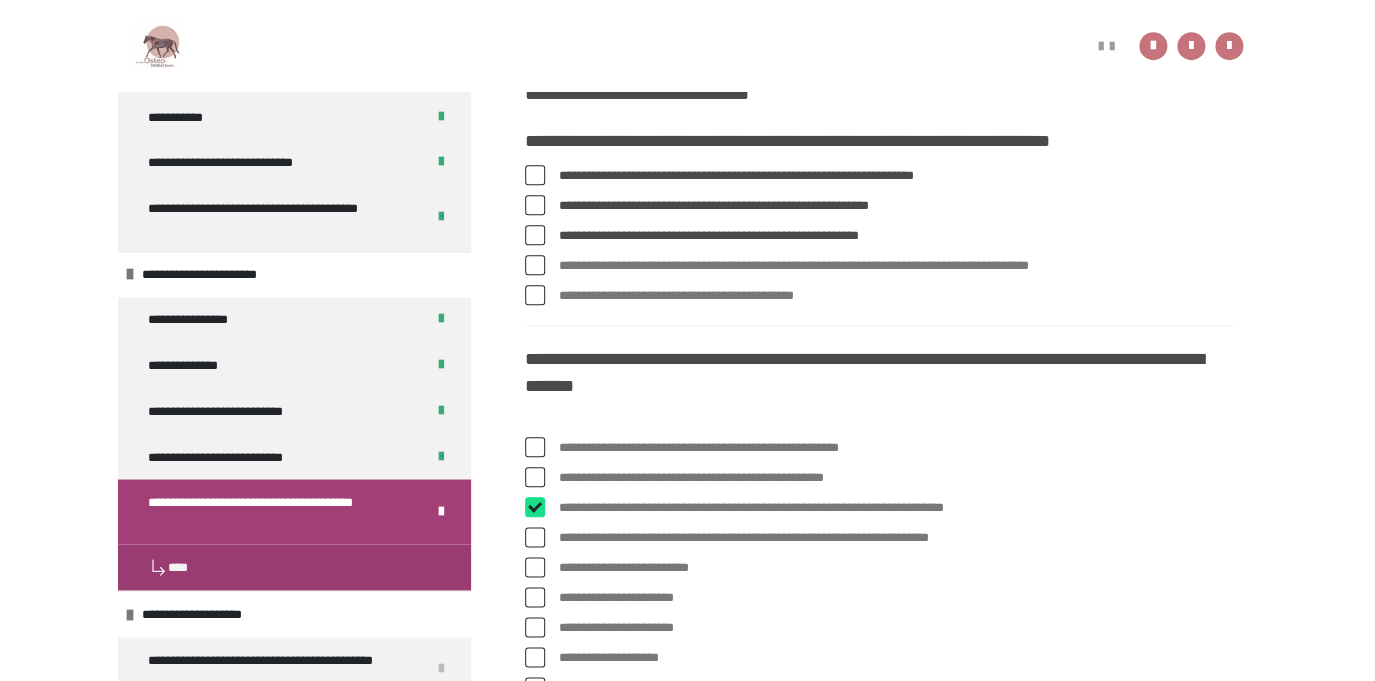 checkbox on "****" 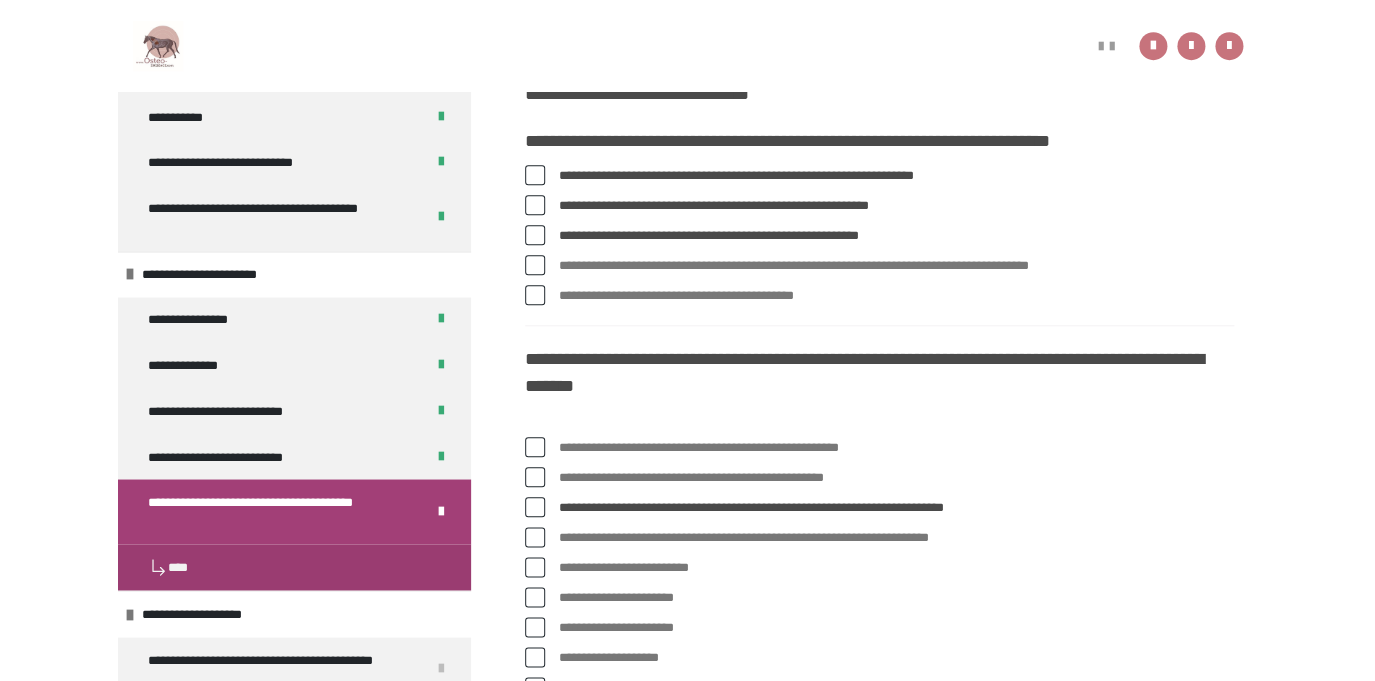 click on "**********" at bounding box center (896, 448) 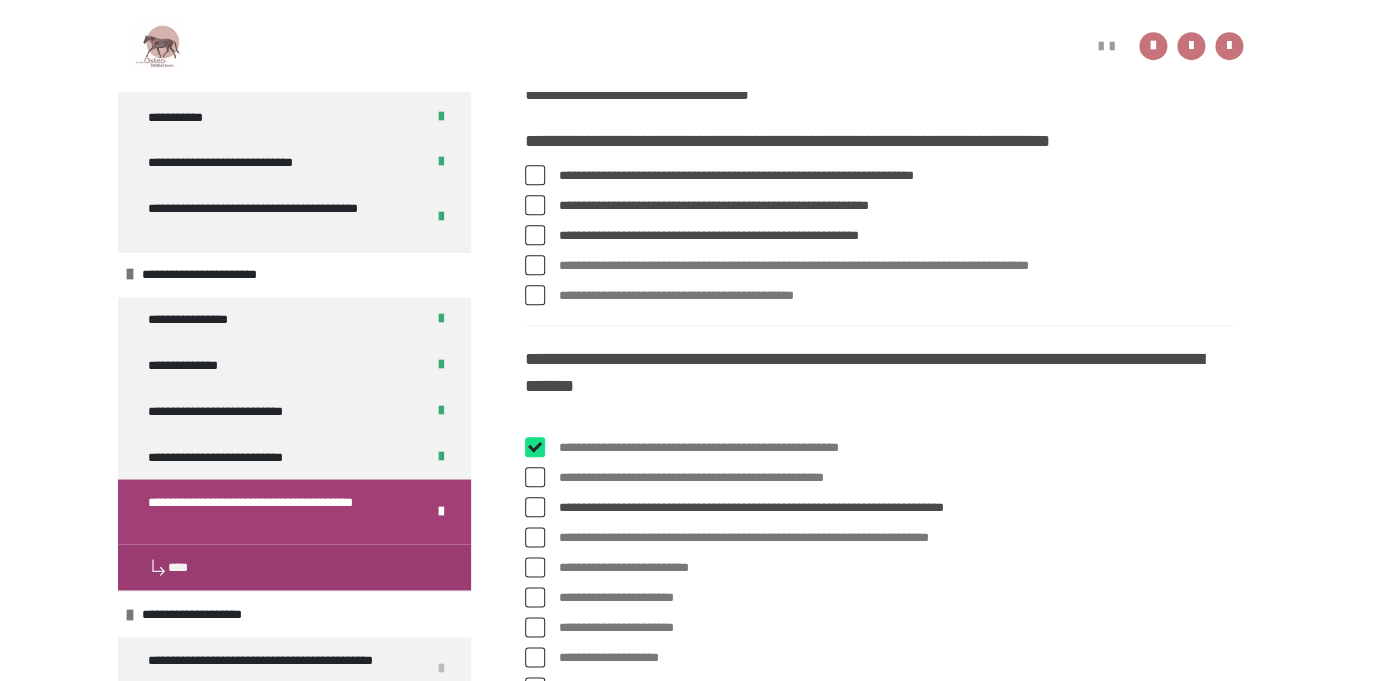 checkbox on "****" 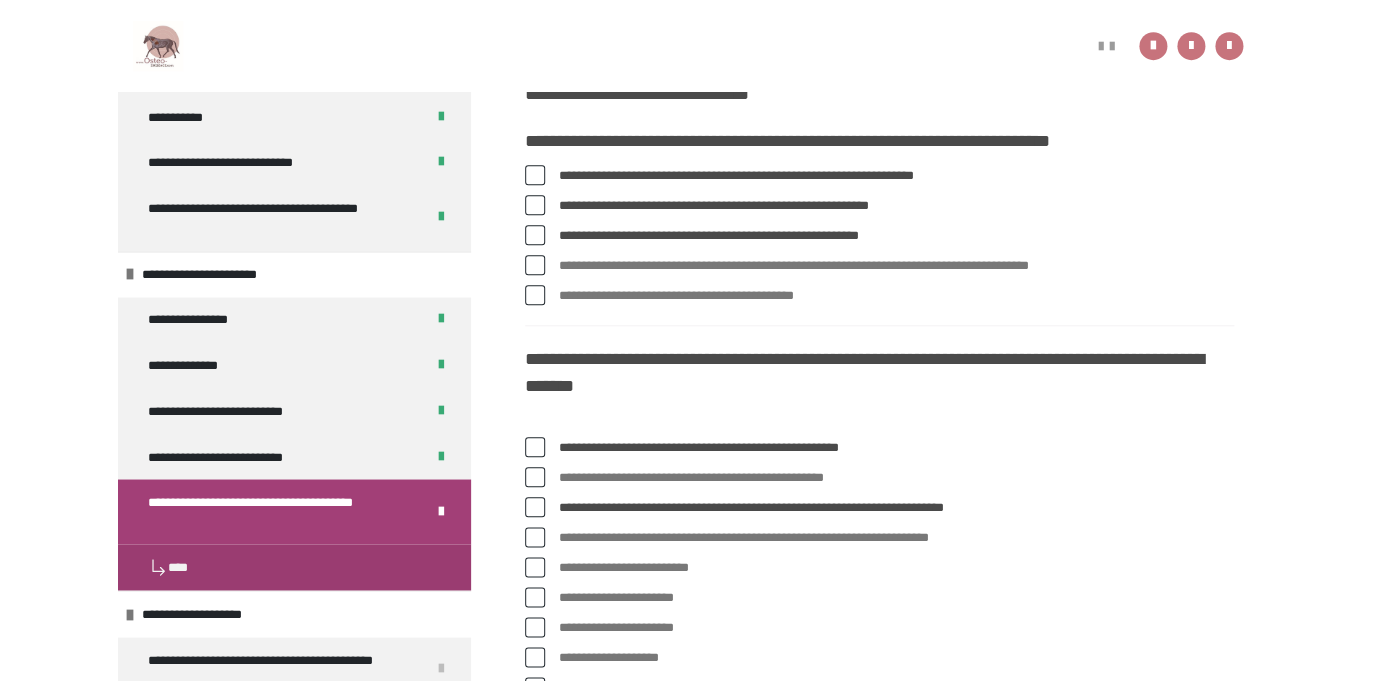 click on "**********" at bounding box center (896, 568) 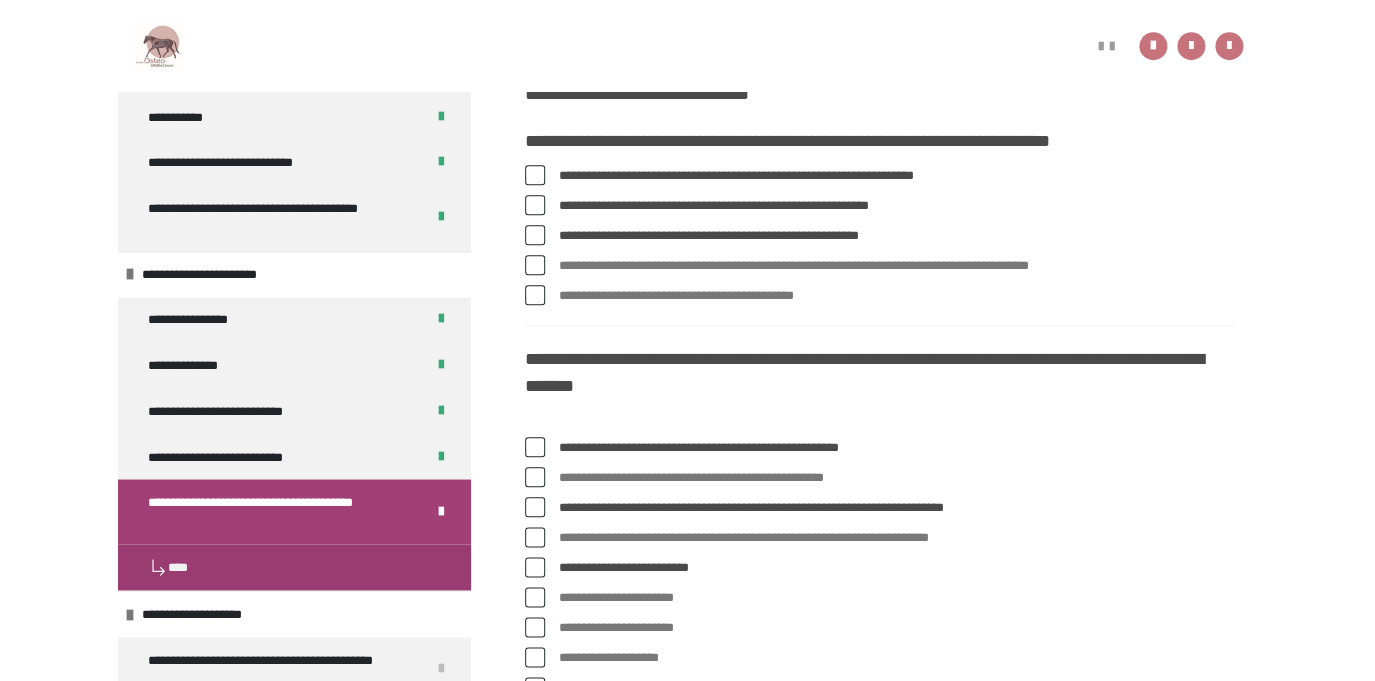 click on "**********" at bounding box center [896, 598] 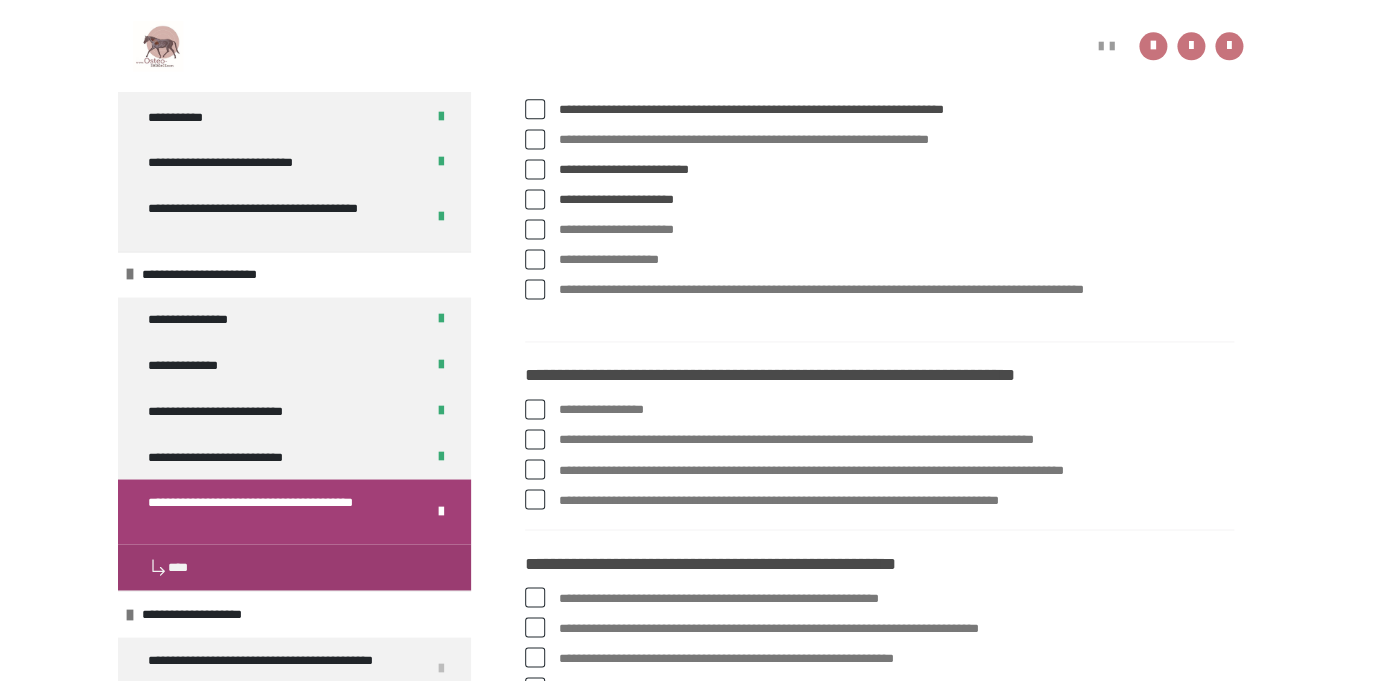 scroll, scrollTop: 910, scrollLeft: 0, axis: vertical 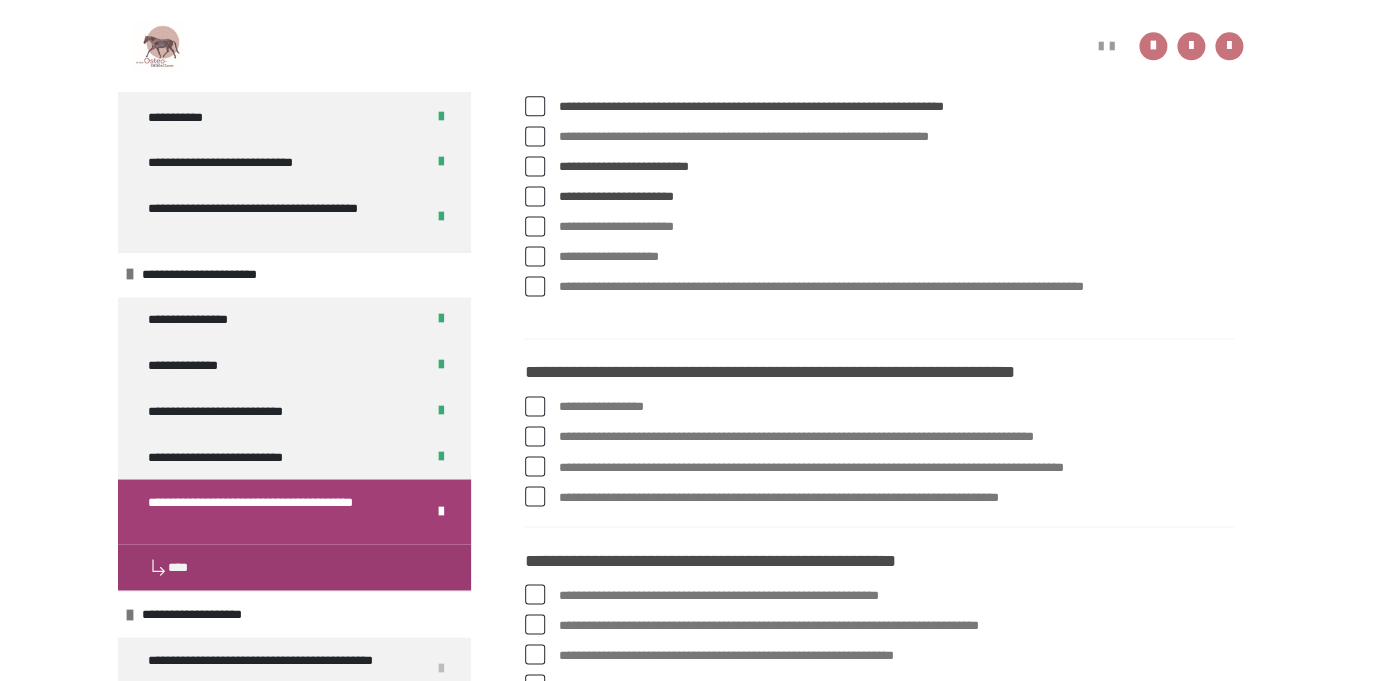 click on "**********" at bounding box center (896, 407) 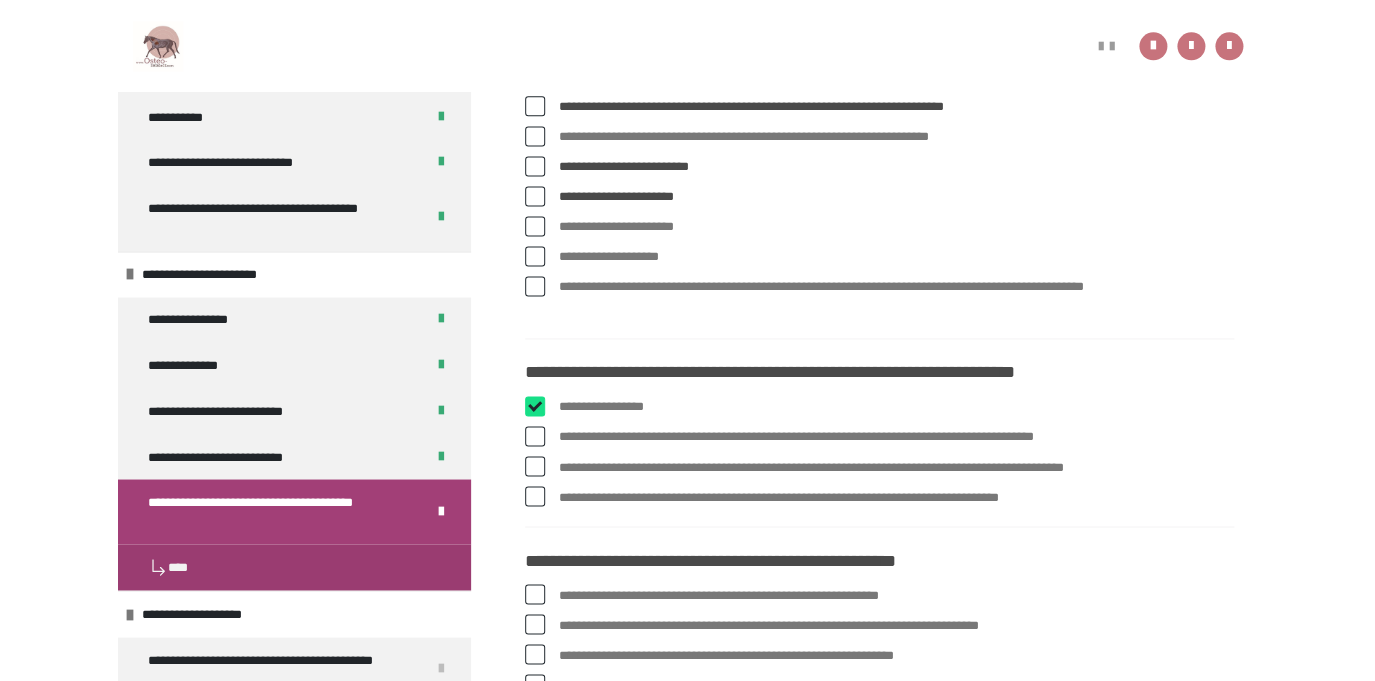 checkbox on "****" 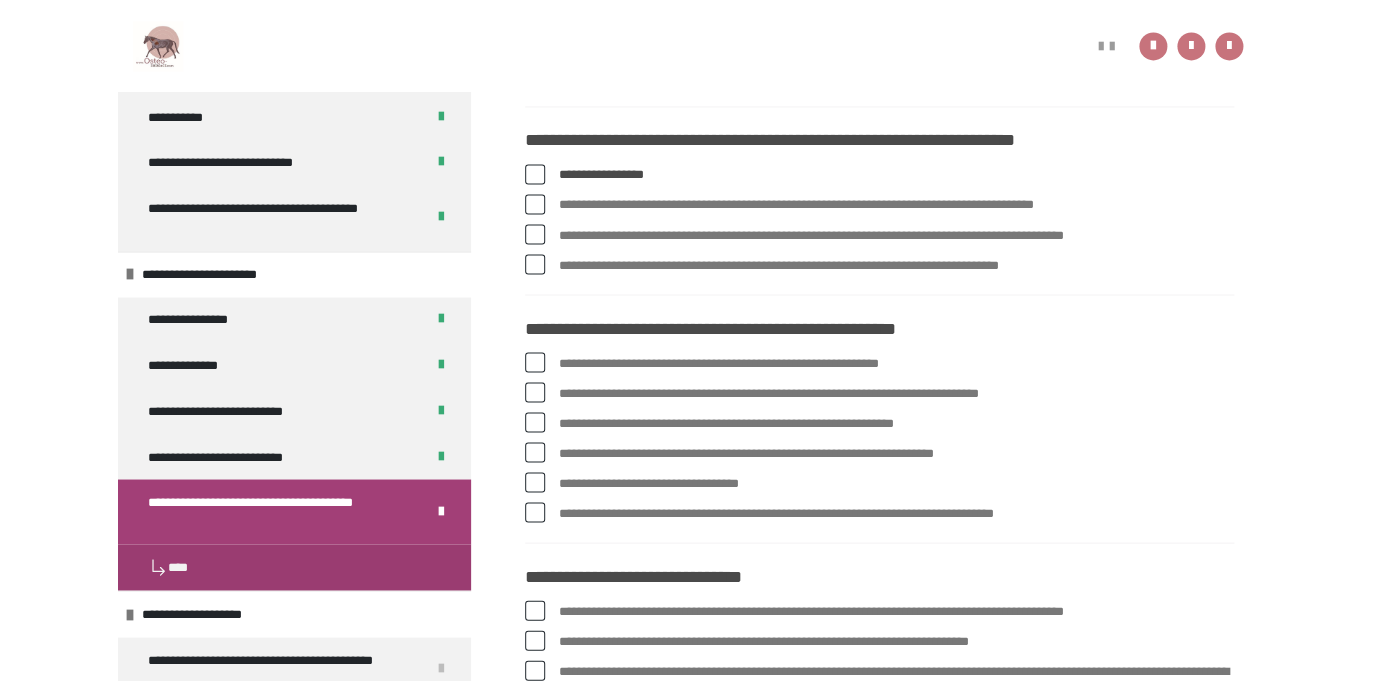 scroll, scrollTop: 1147, scrollLeft: 0, axis: vertical 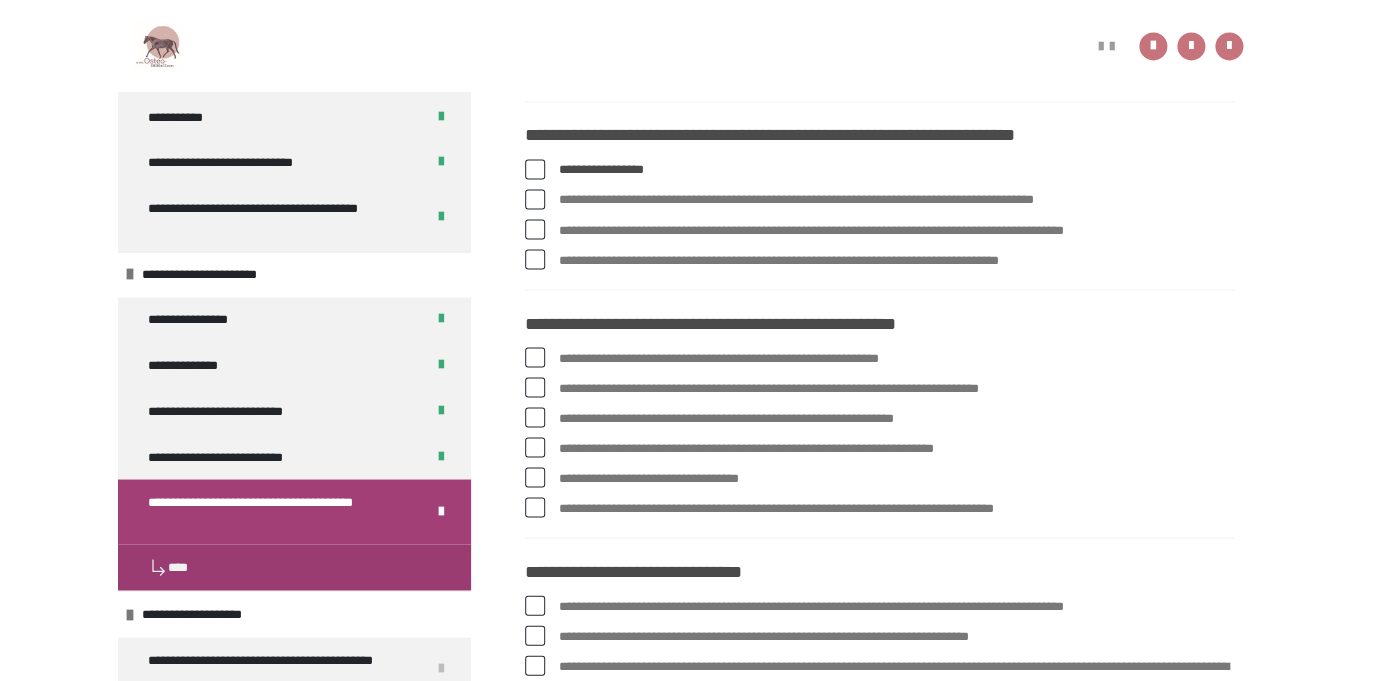 click on "**********" at bounding box center [896, 358] 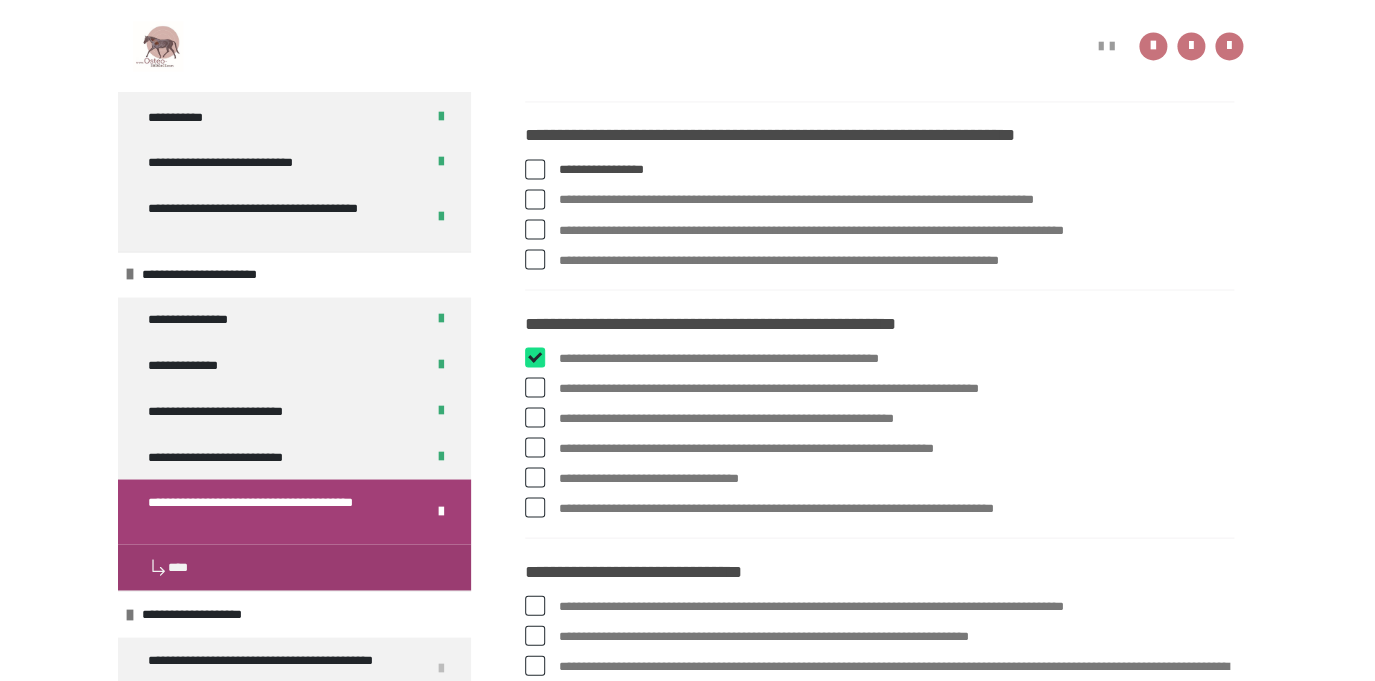 checkbox on "****" 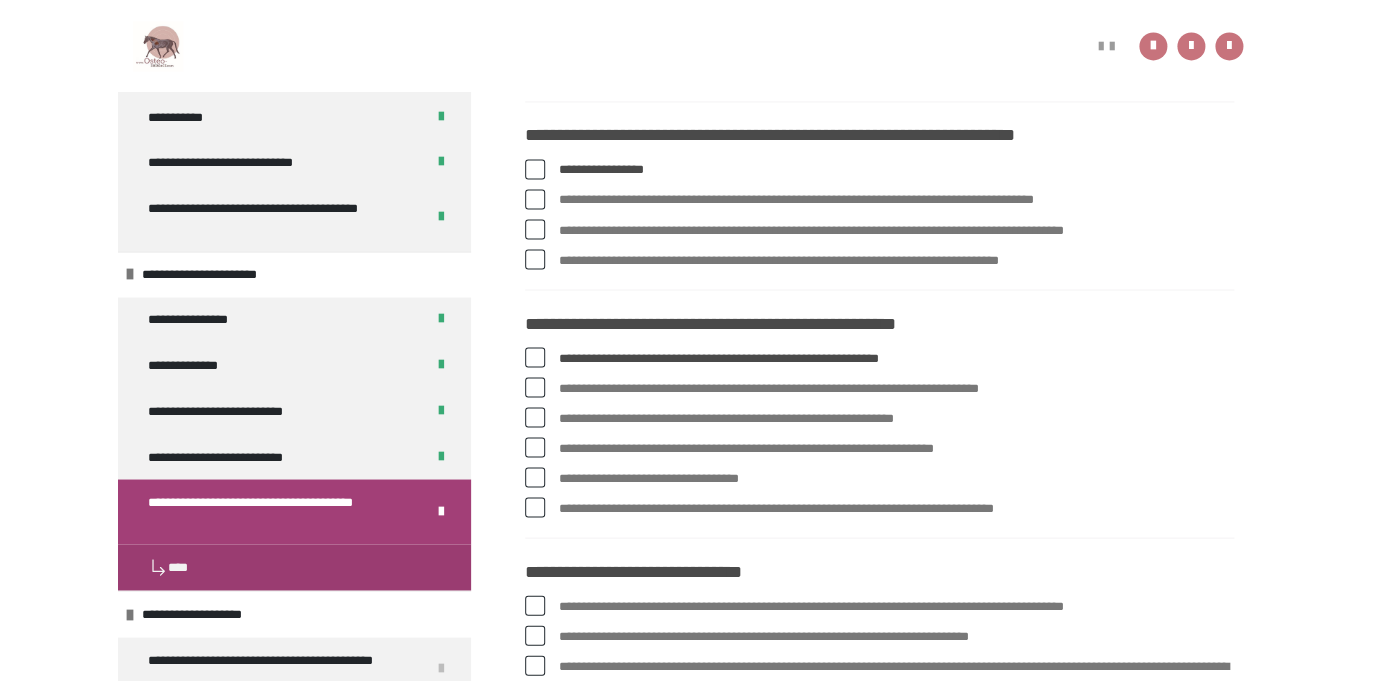 click on "**********" at bounding box center [896, 388] 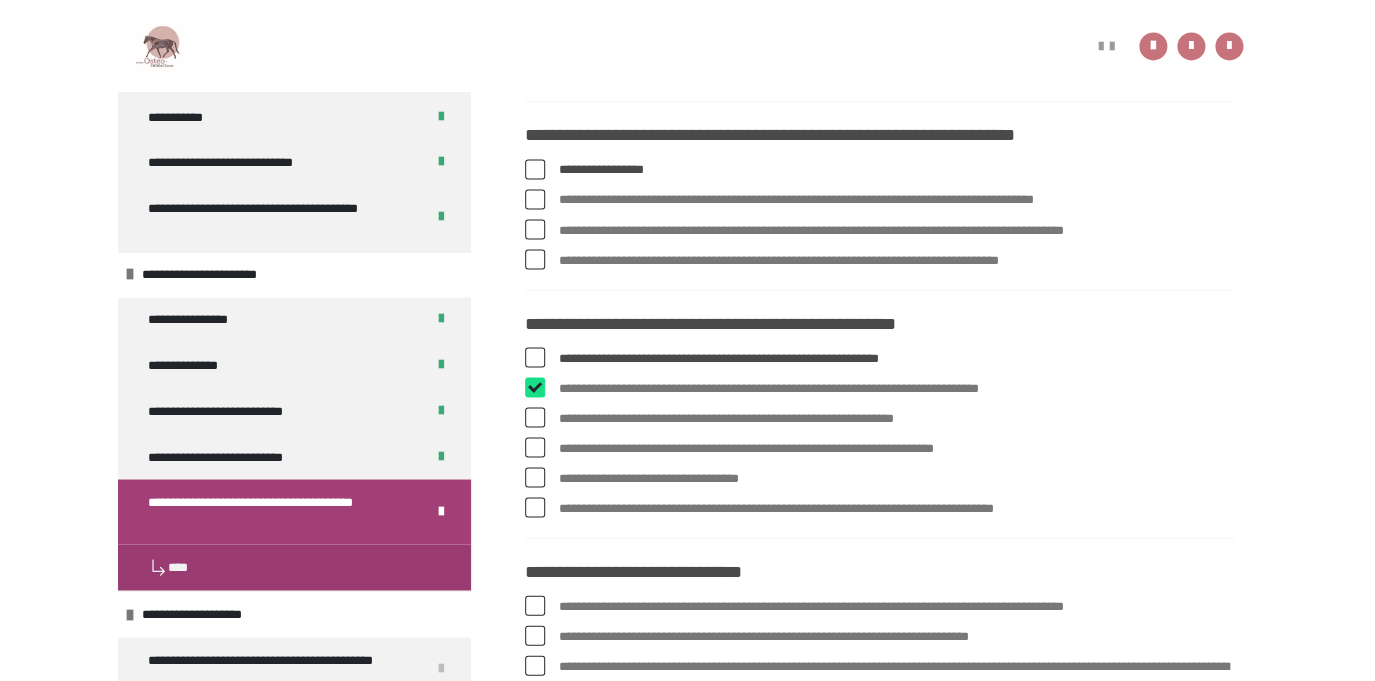 checkbox on "****" 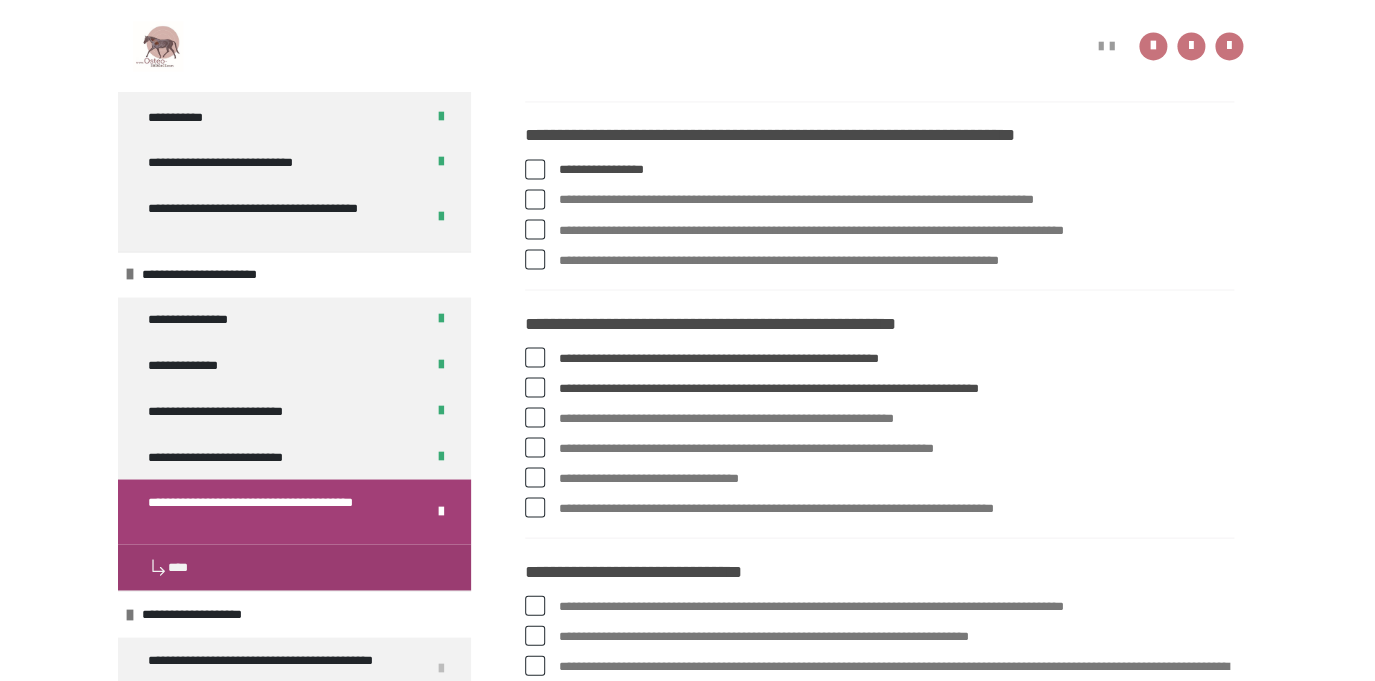 click on "**********" at bounding box center [896, 448] 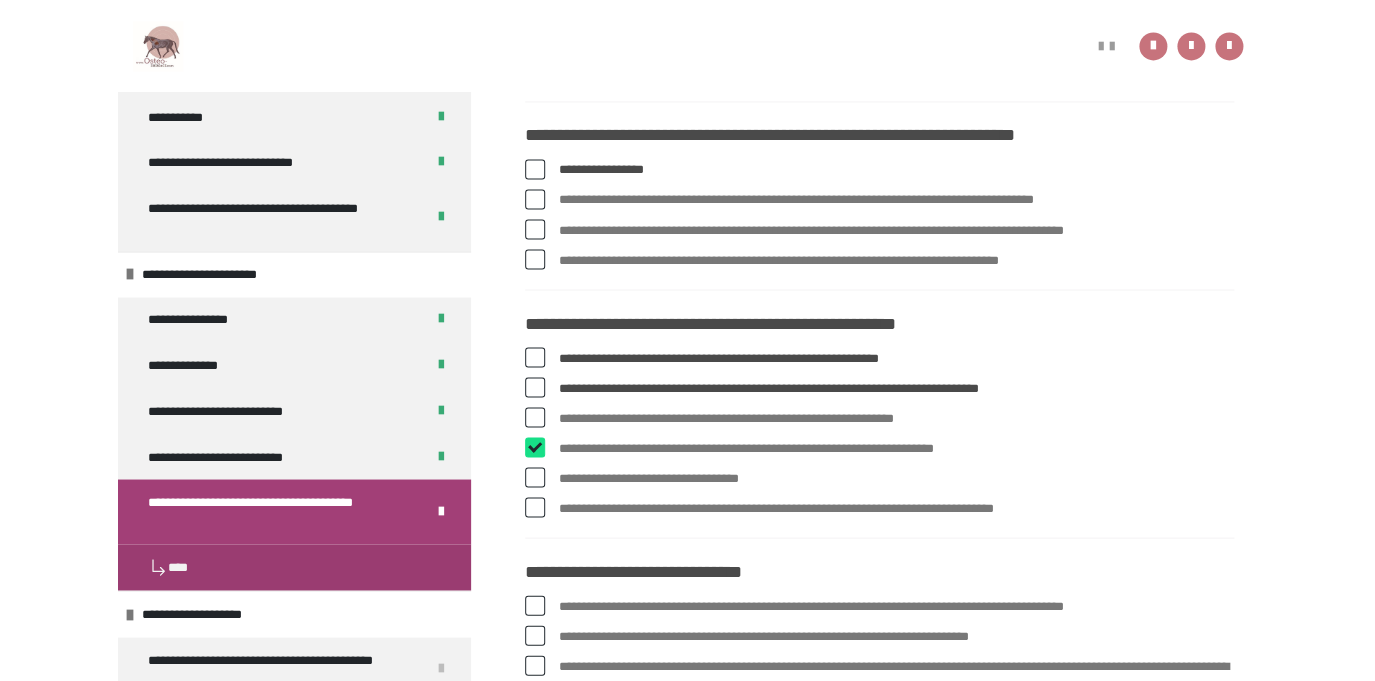 checkbox on "****" 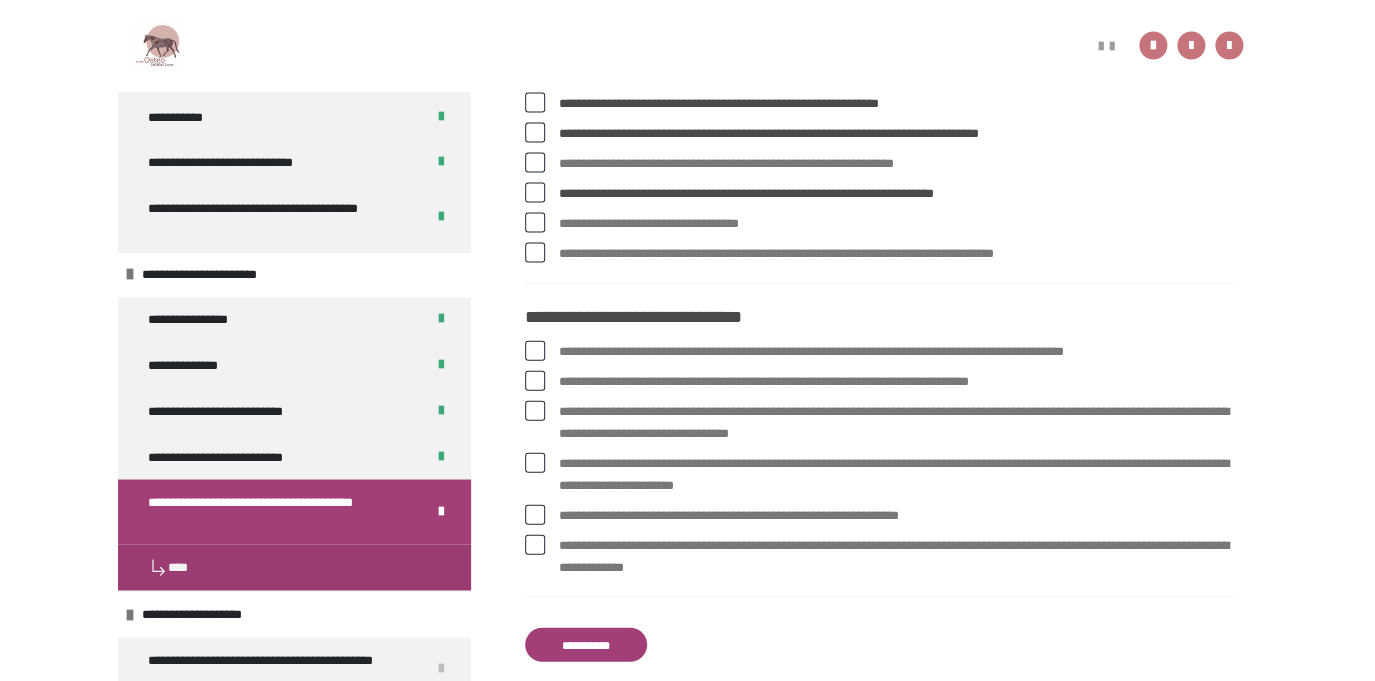 scroll, scrollTop: 1413, scrollLeft: 0, axis: vertical 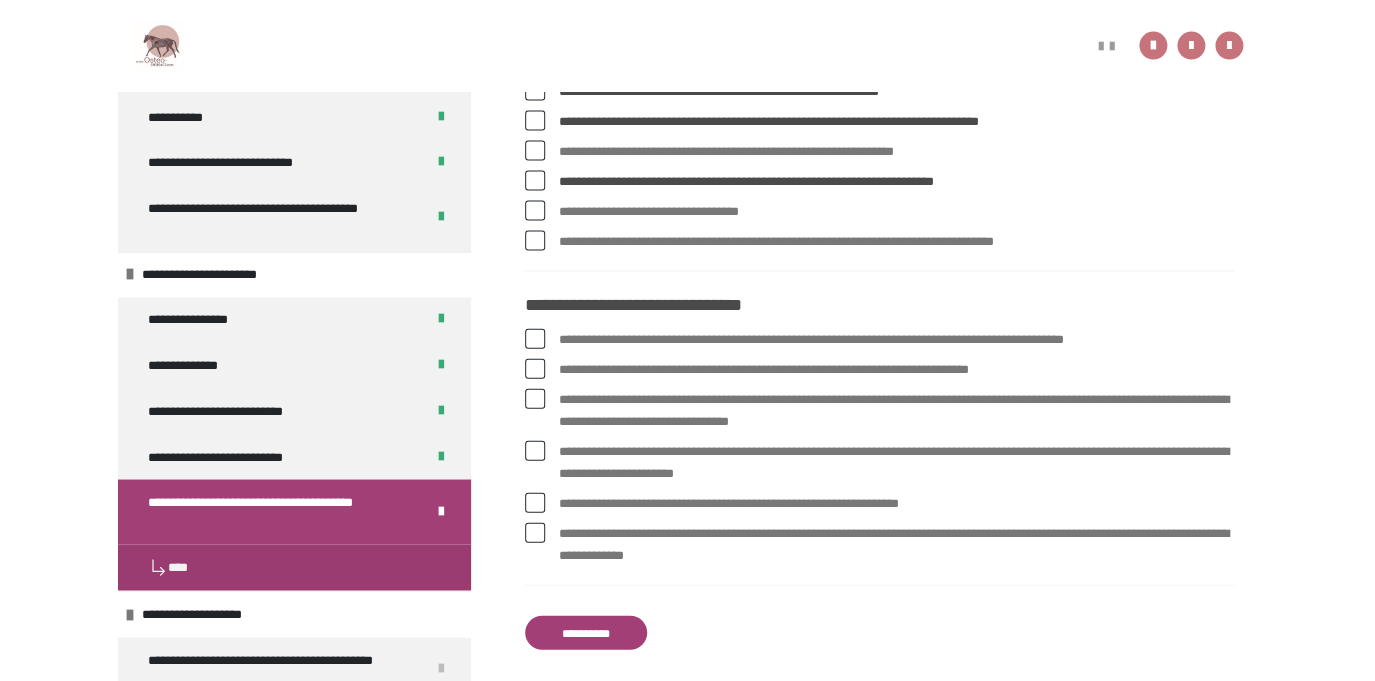 click on "**********" at bounding box center (896, 411) 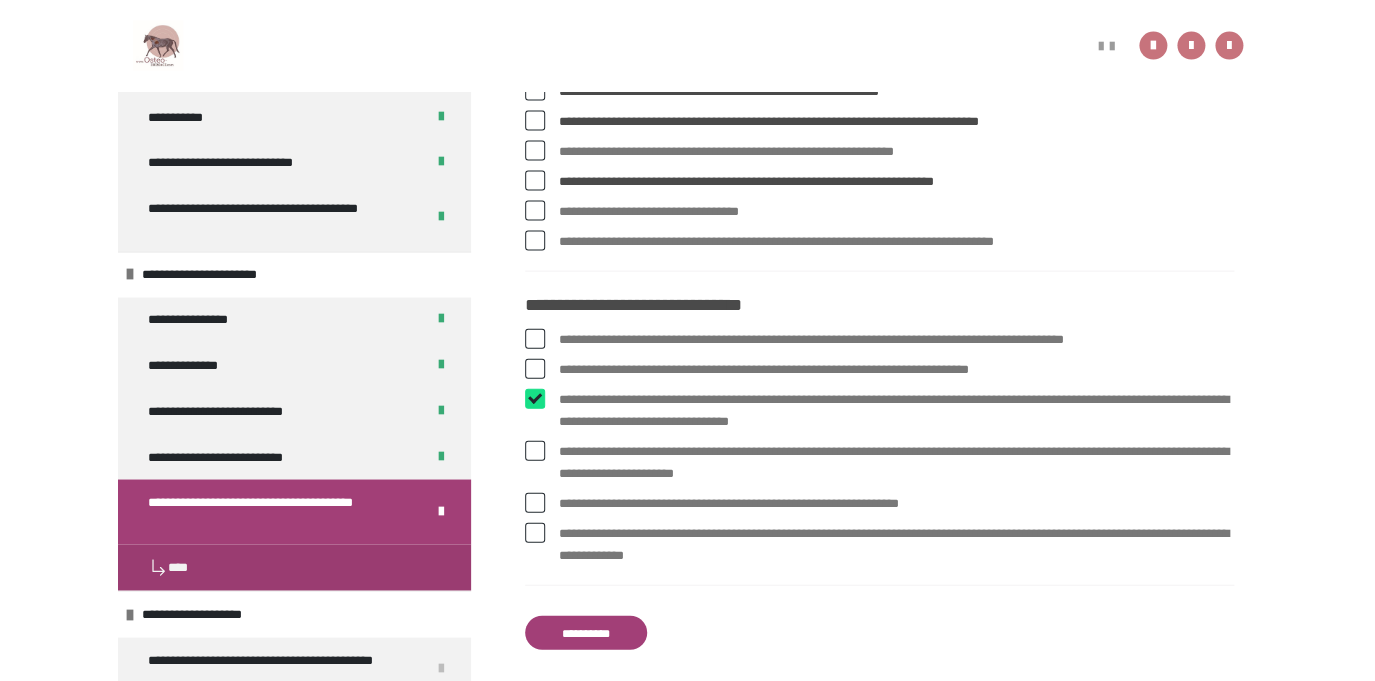 checkbox on "****" 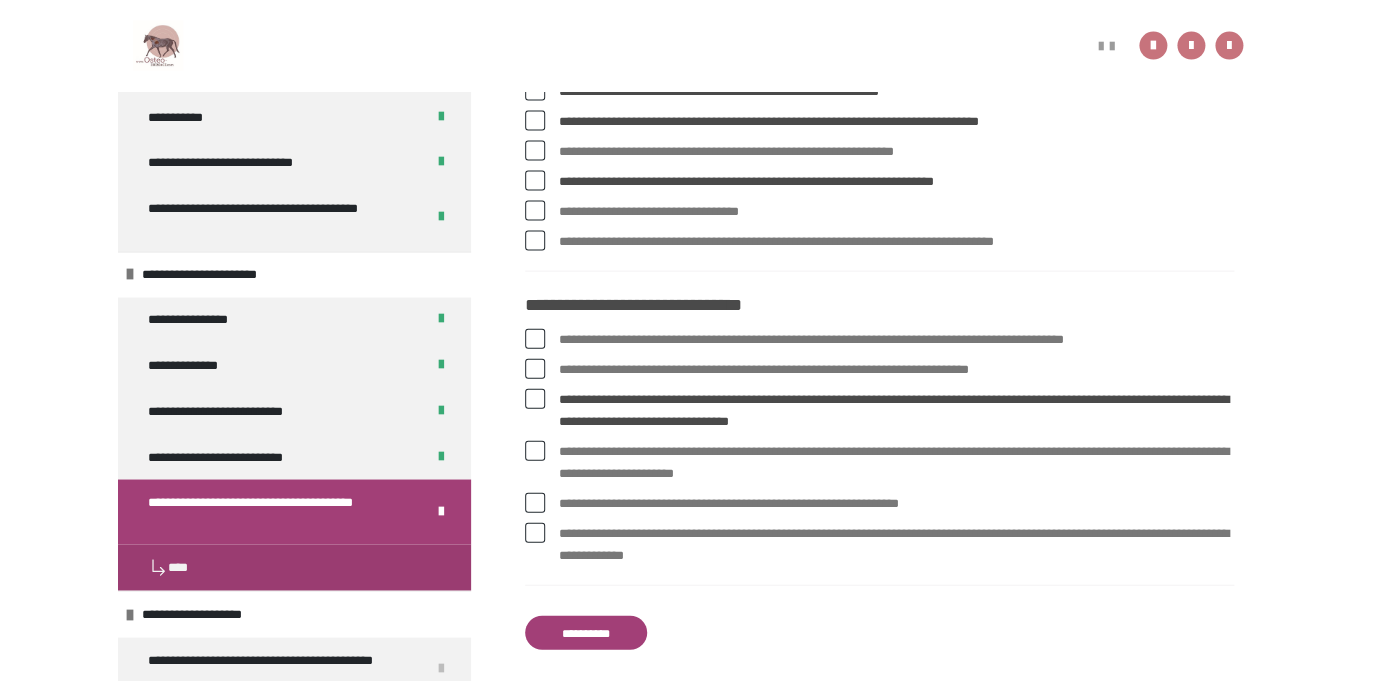 click on "**********" at bounding box center [896, 545] 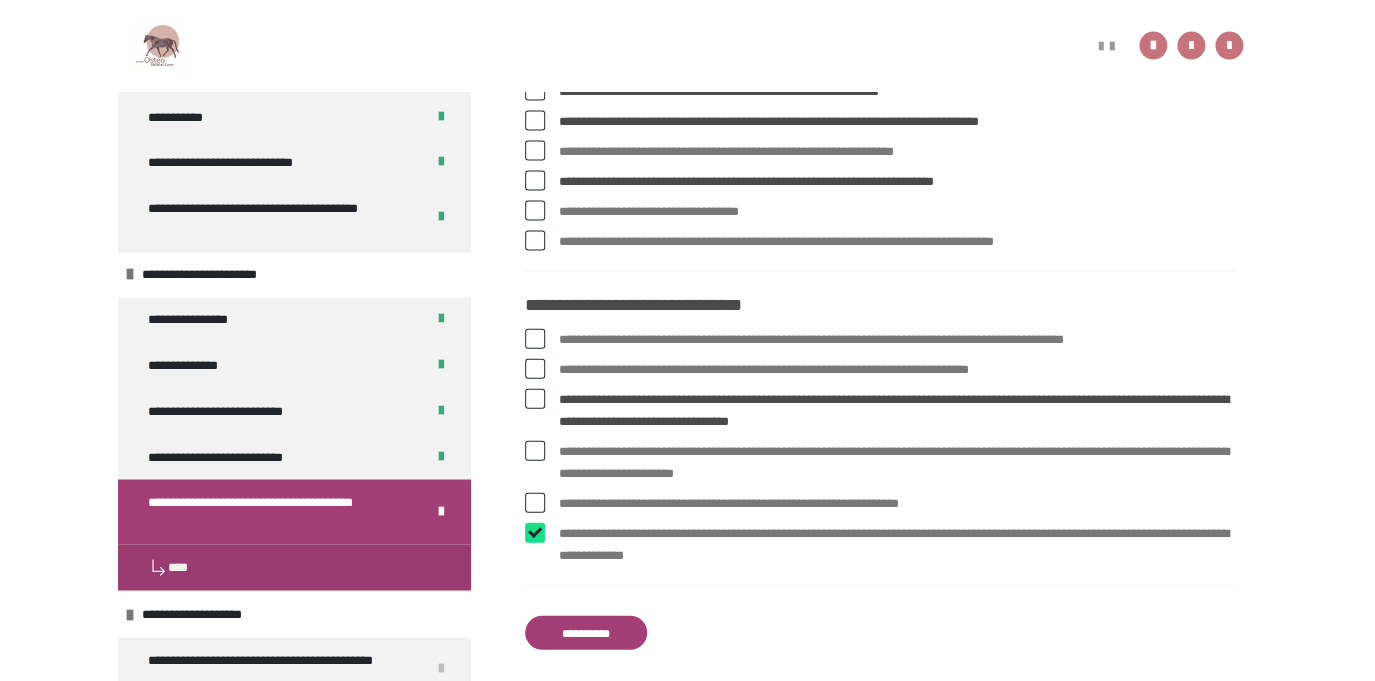 checkbox on "****" 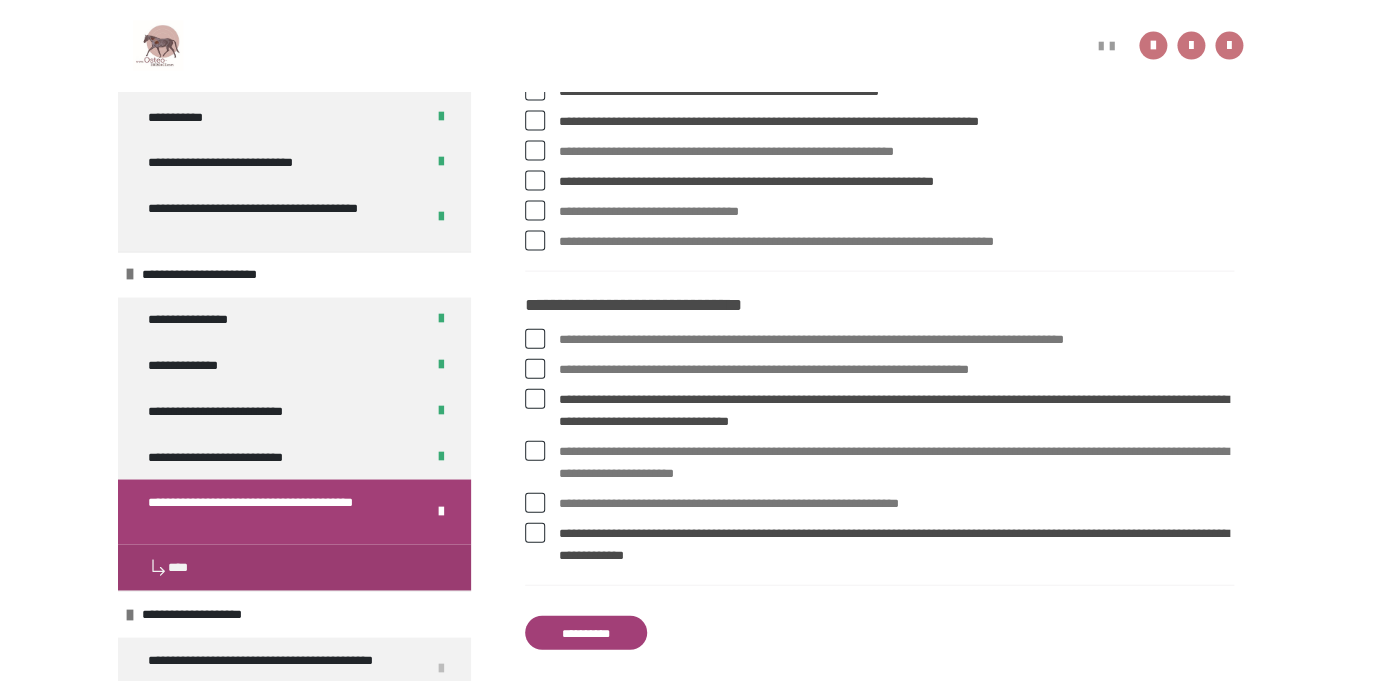 click on "**********" at bounding box center (586, 633) 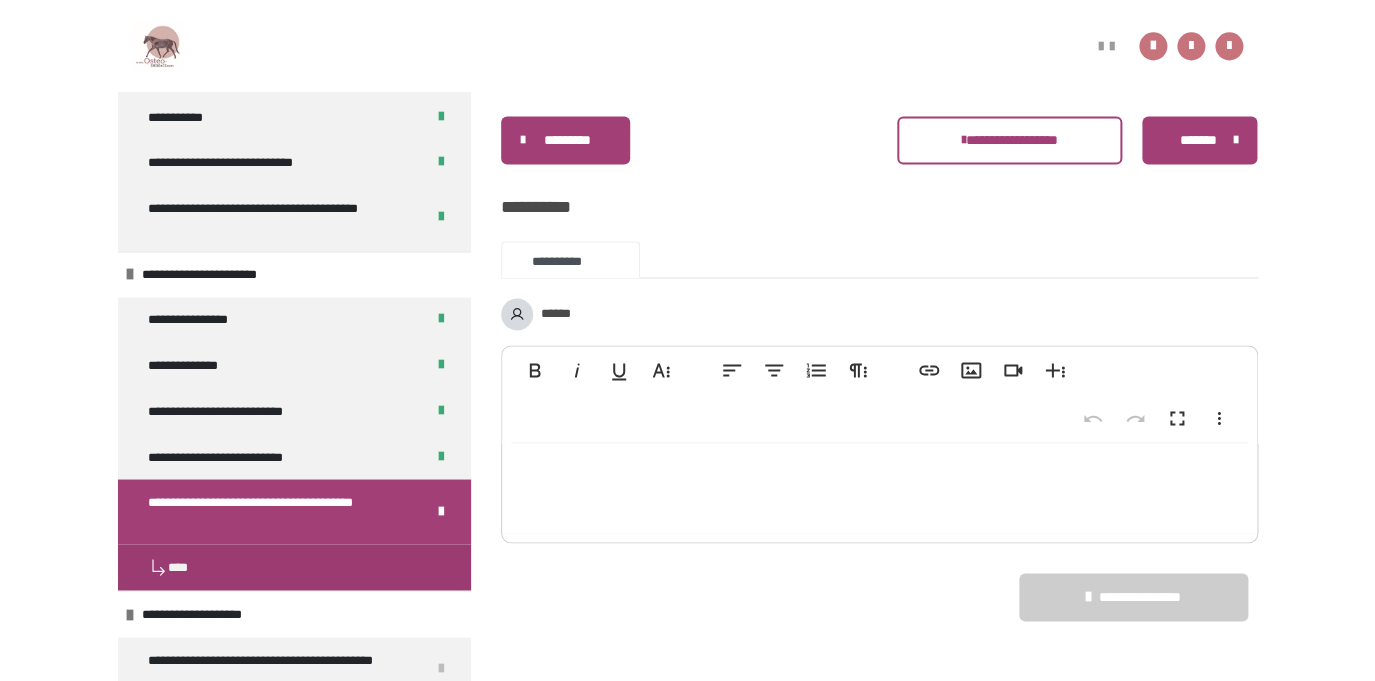 scroll, scrollTop: 1032, scrollLeft: 0, axis: vertical 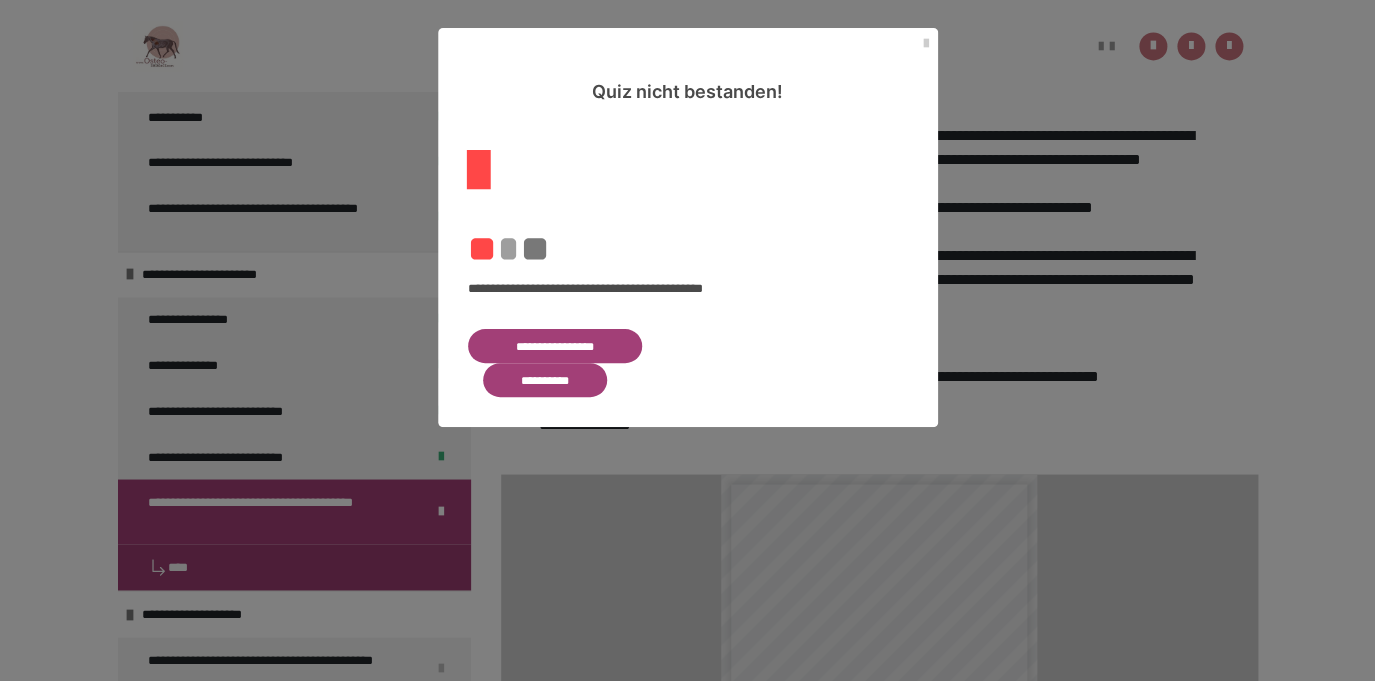 click on "**********" at bounding box center [555, 346] 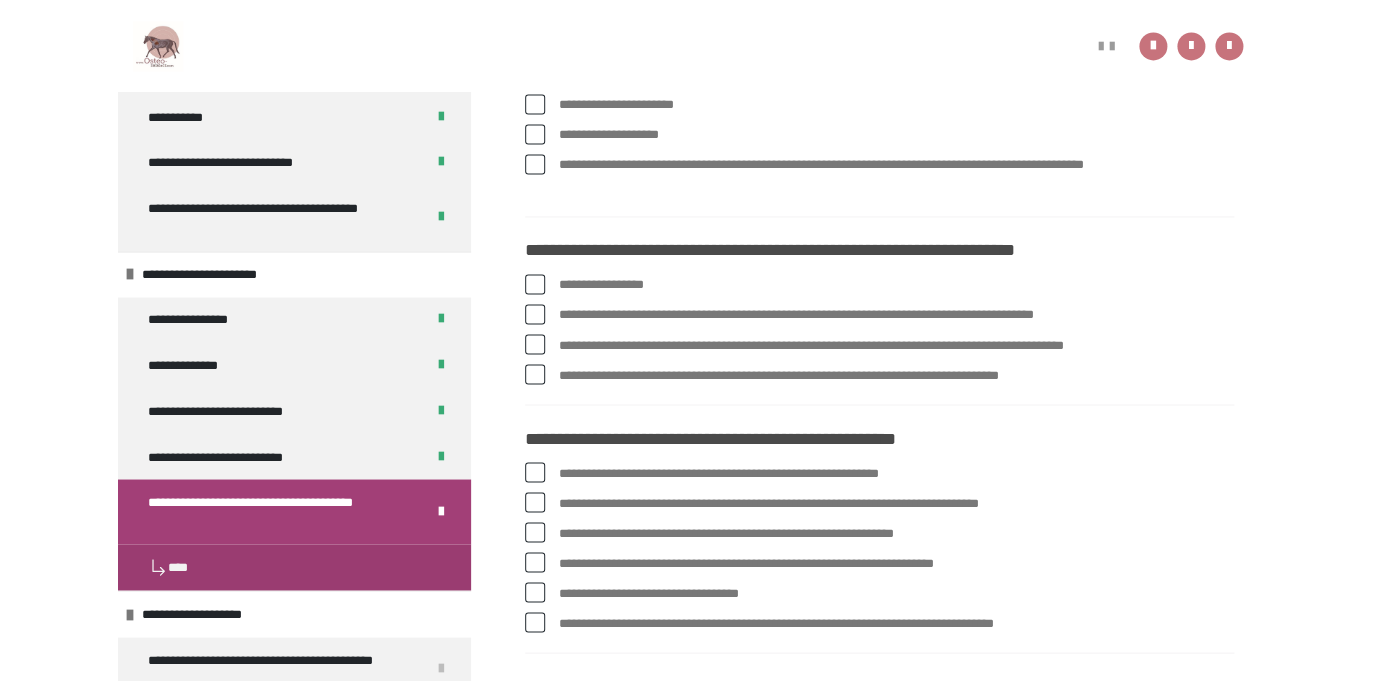 click on "**********" at bounding box center (896, 345) 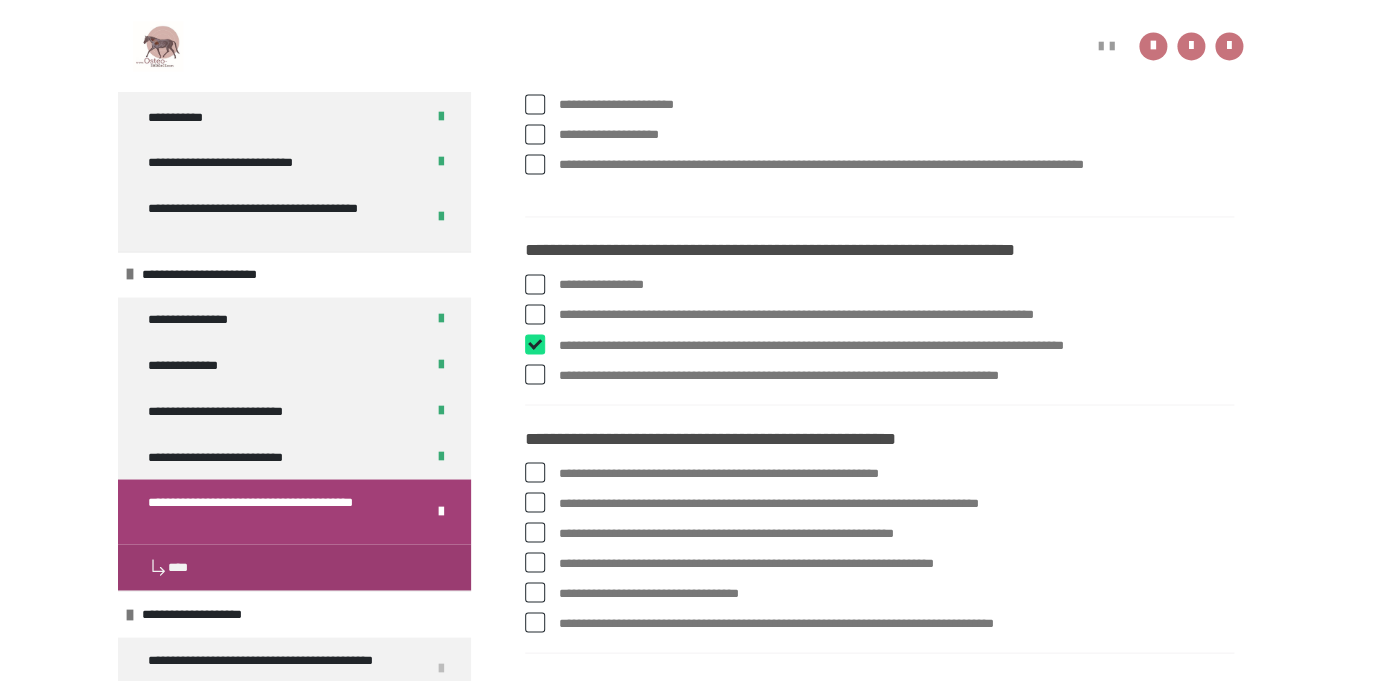 checkbox on "****" 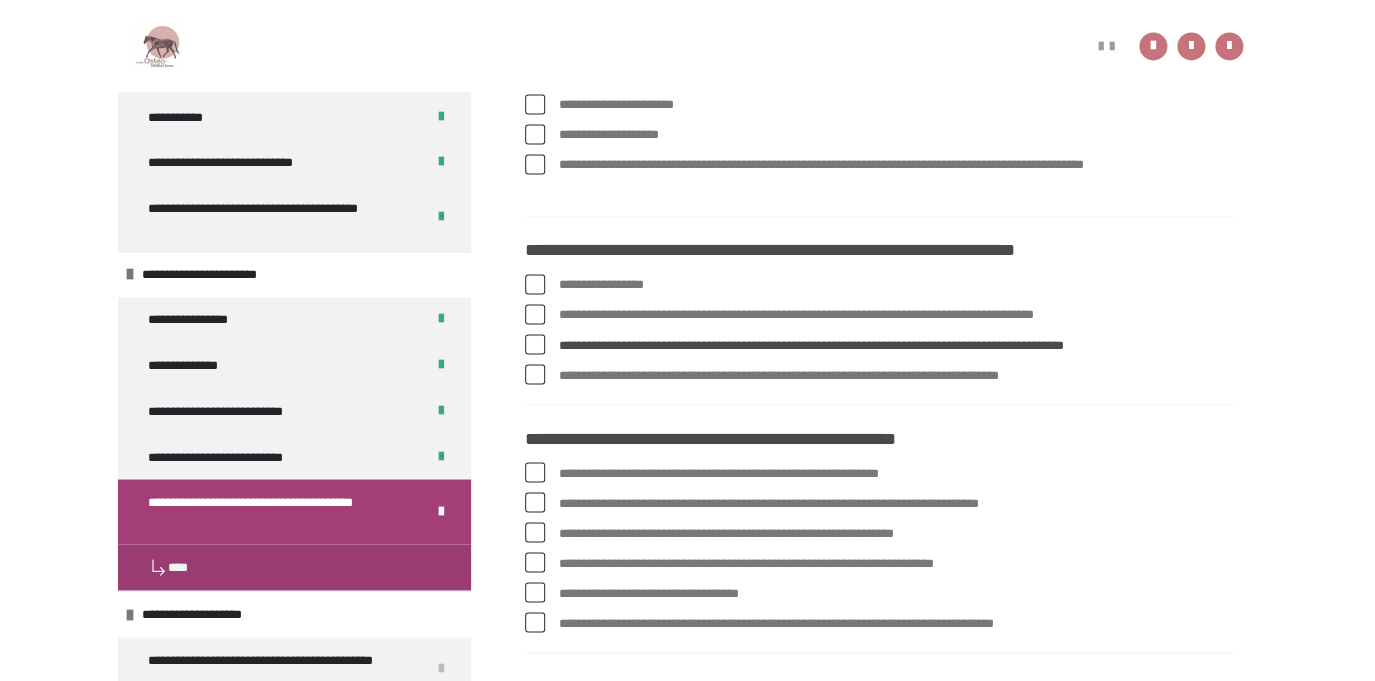 click on "**********" at bounding box center (896, 533) 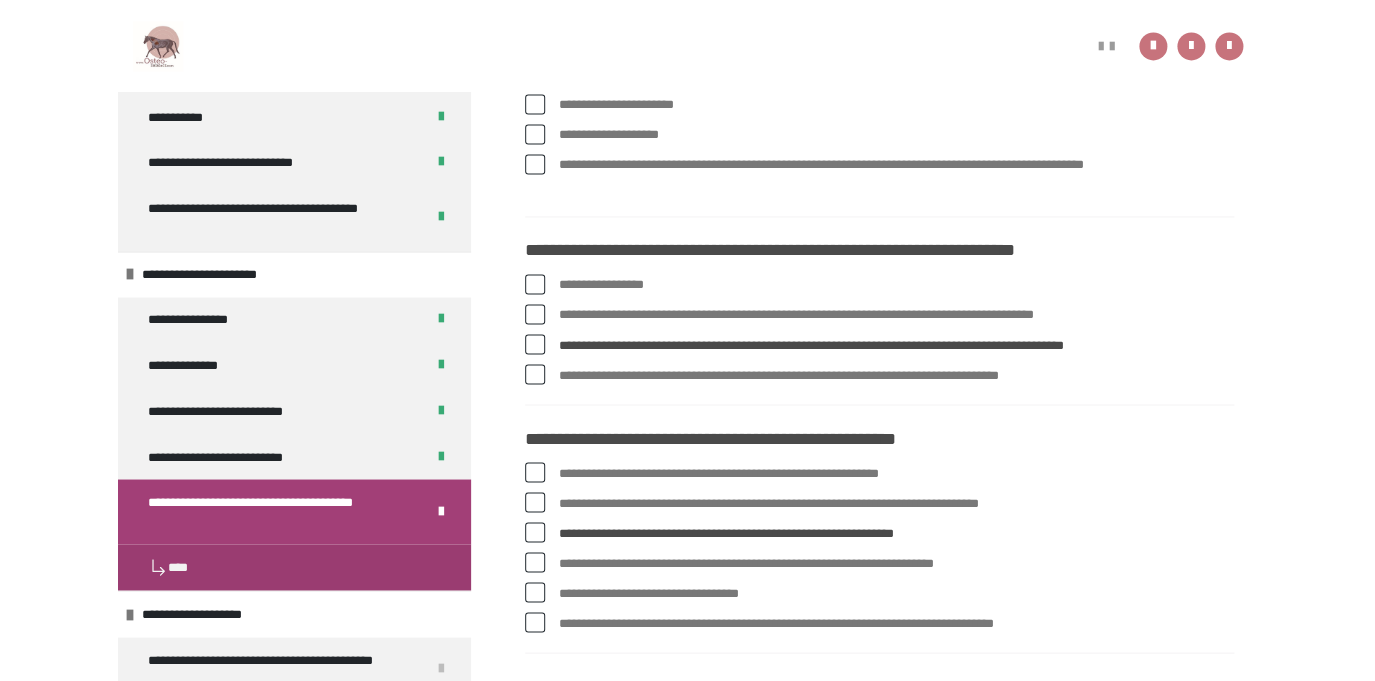 click on "**********" at bounding box center (896, 563) 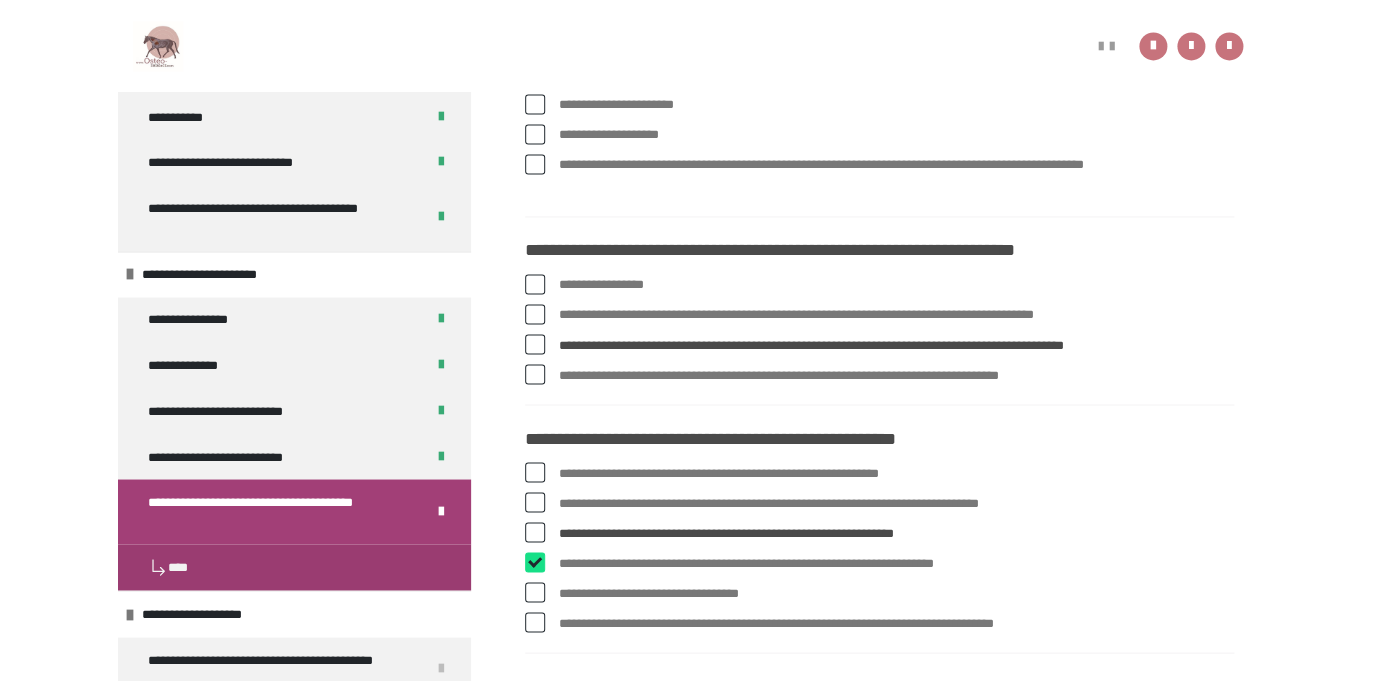 checkbox on "****" 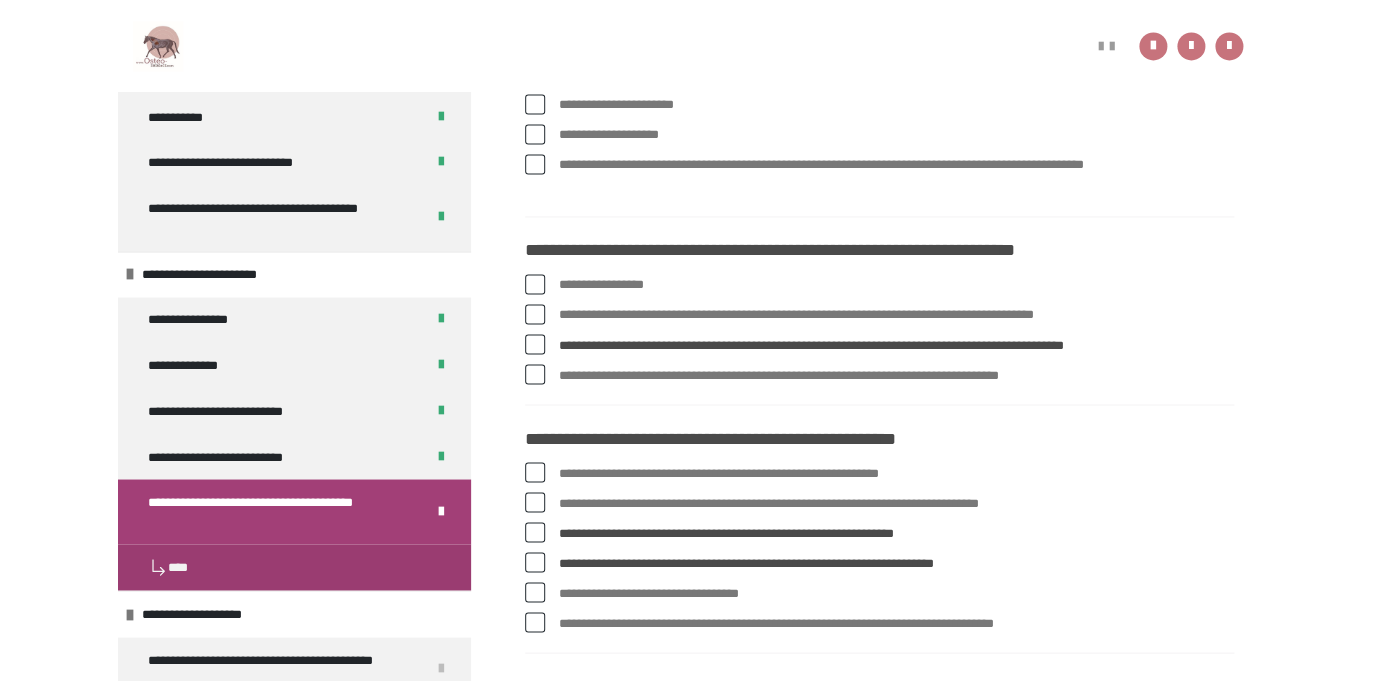 click on "**********" at bounding box center [896, 473] 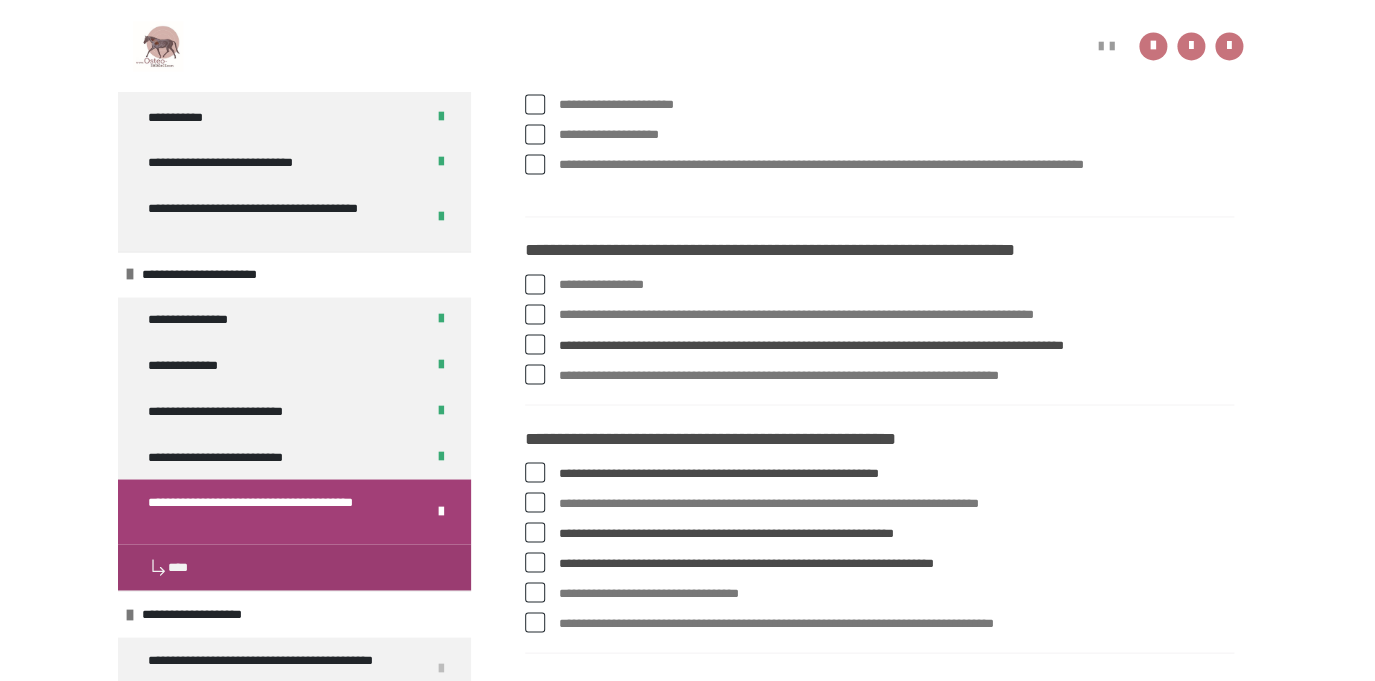 click on "**********" at bounding box center [896, 503] 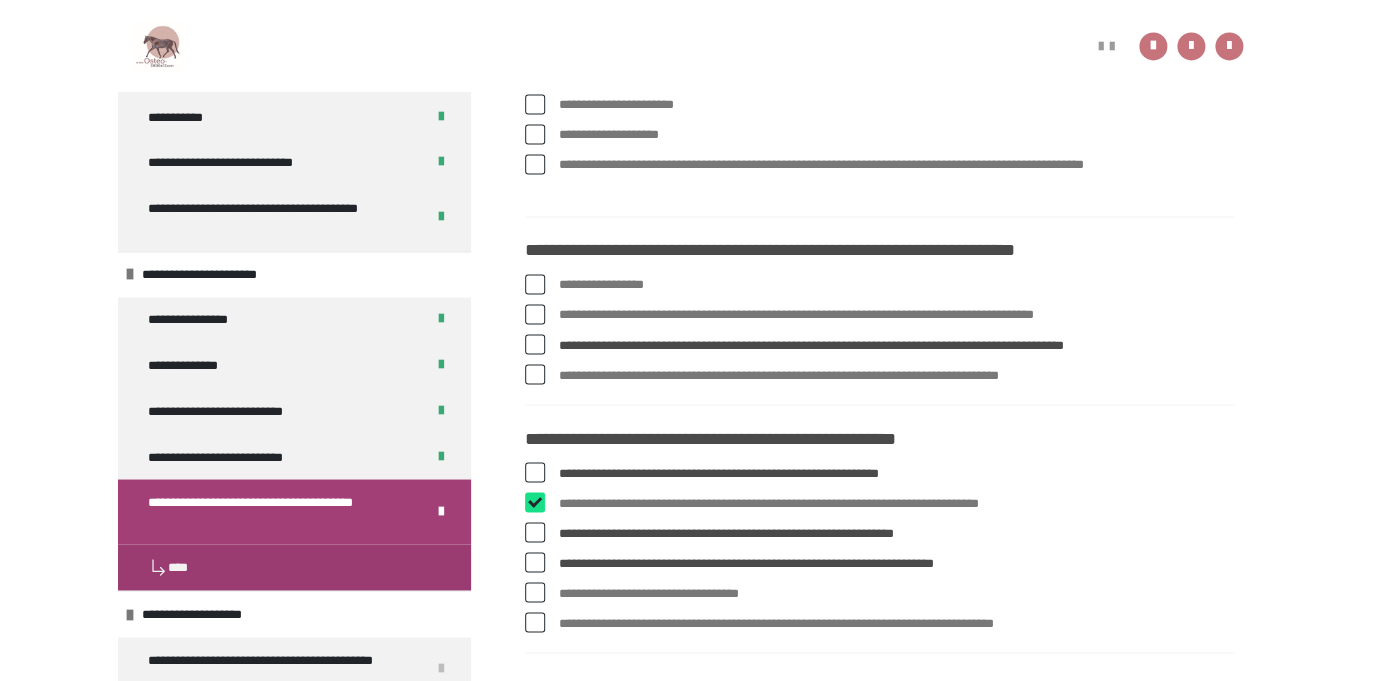 checkbox on "****" 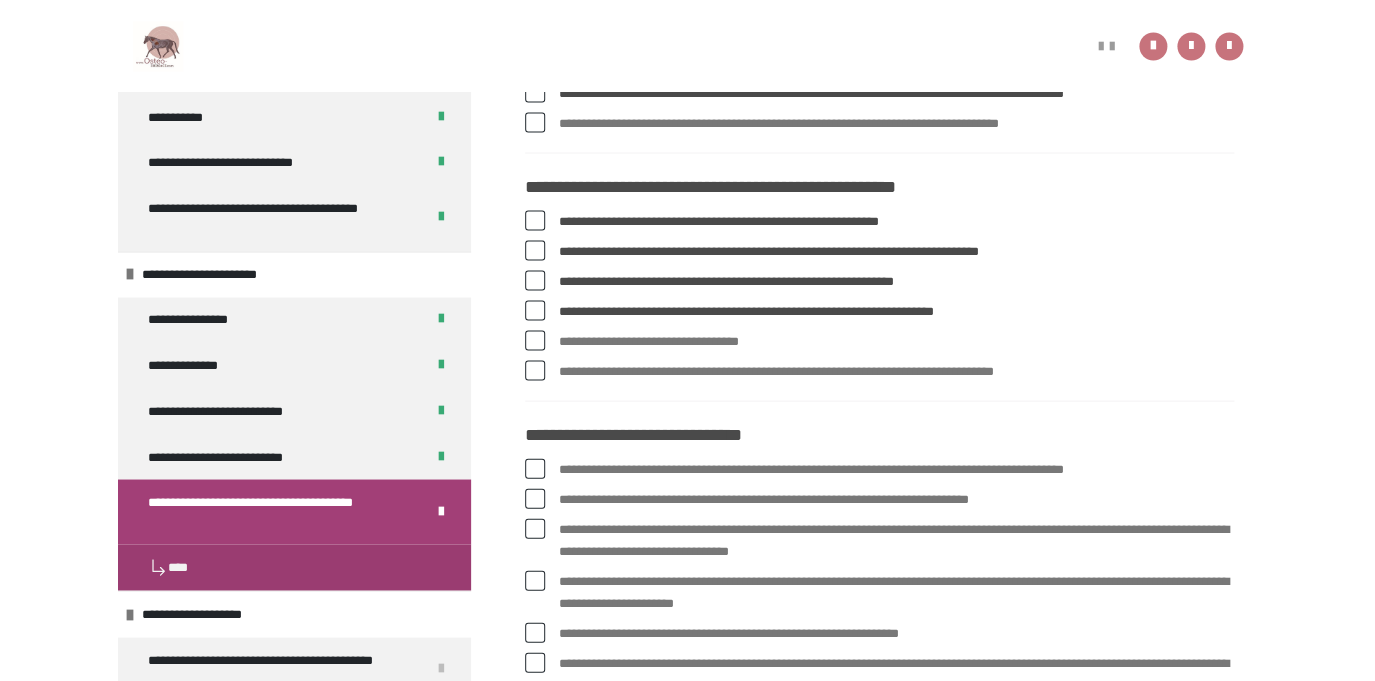 scroll, scrollTop: 1286, scrollLeft: 0, axis: vertical 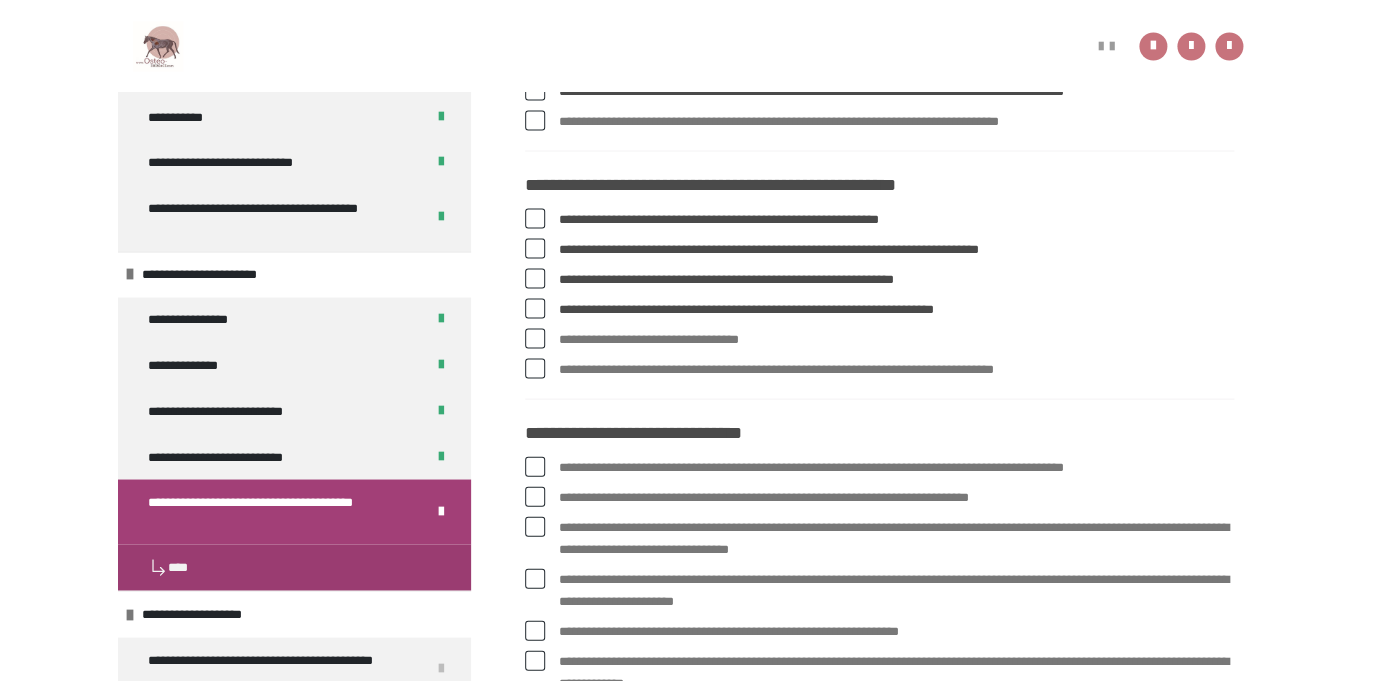click on "**********" at bounding box center (896, 467) 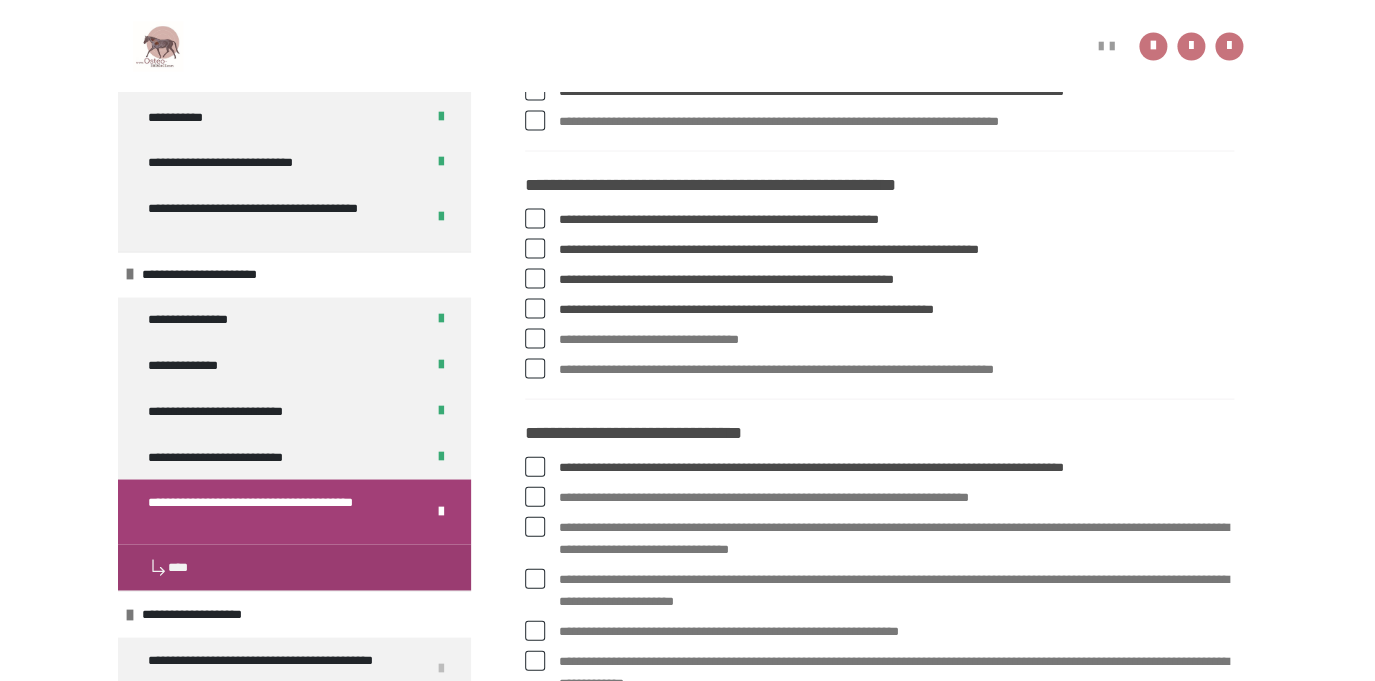 click on "**********" at bounding box center (896, 538) 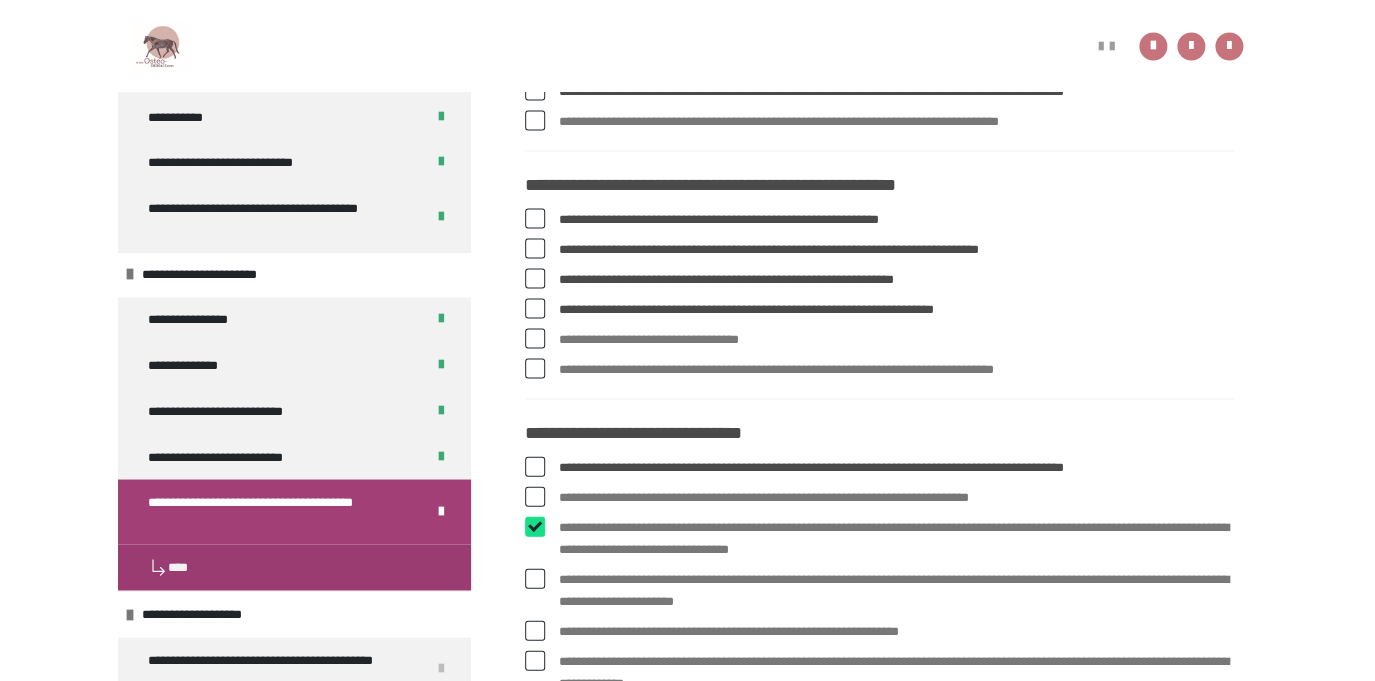 checkbox on "****" 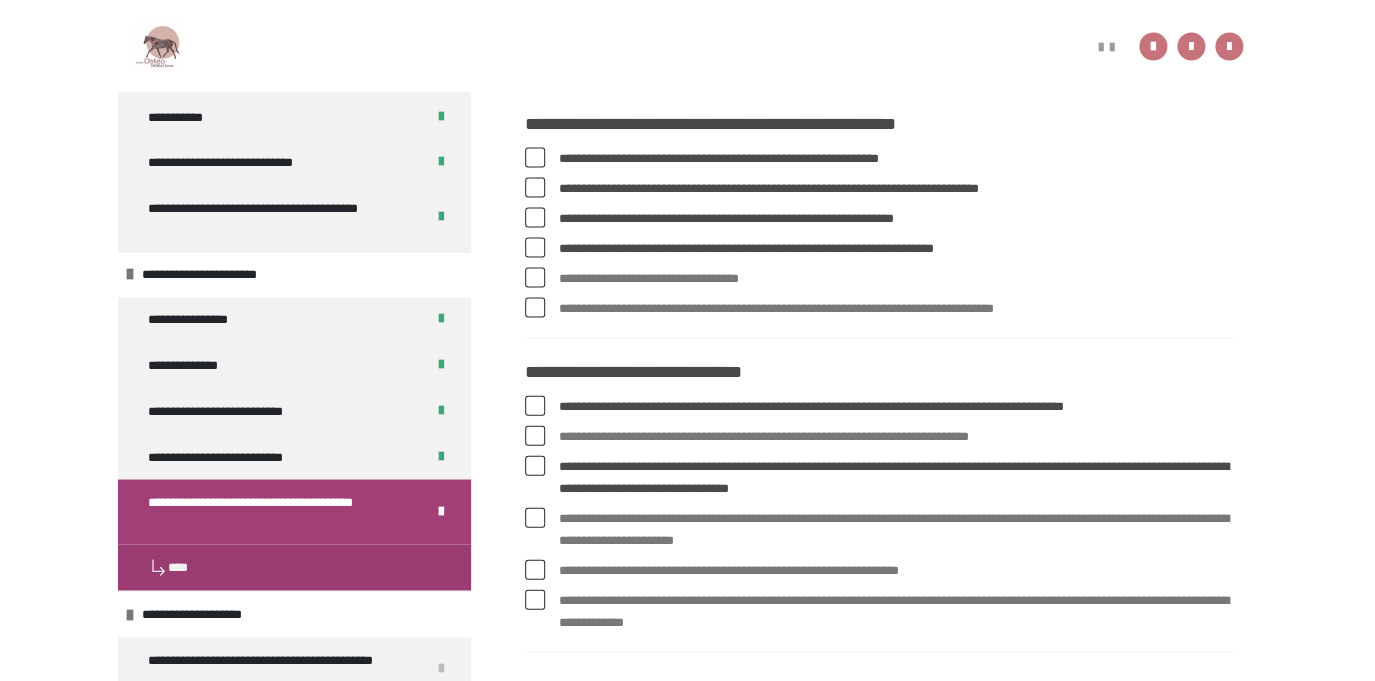scroll, scrollTop: 1348, scrollLeft: 0, axis: vertical 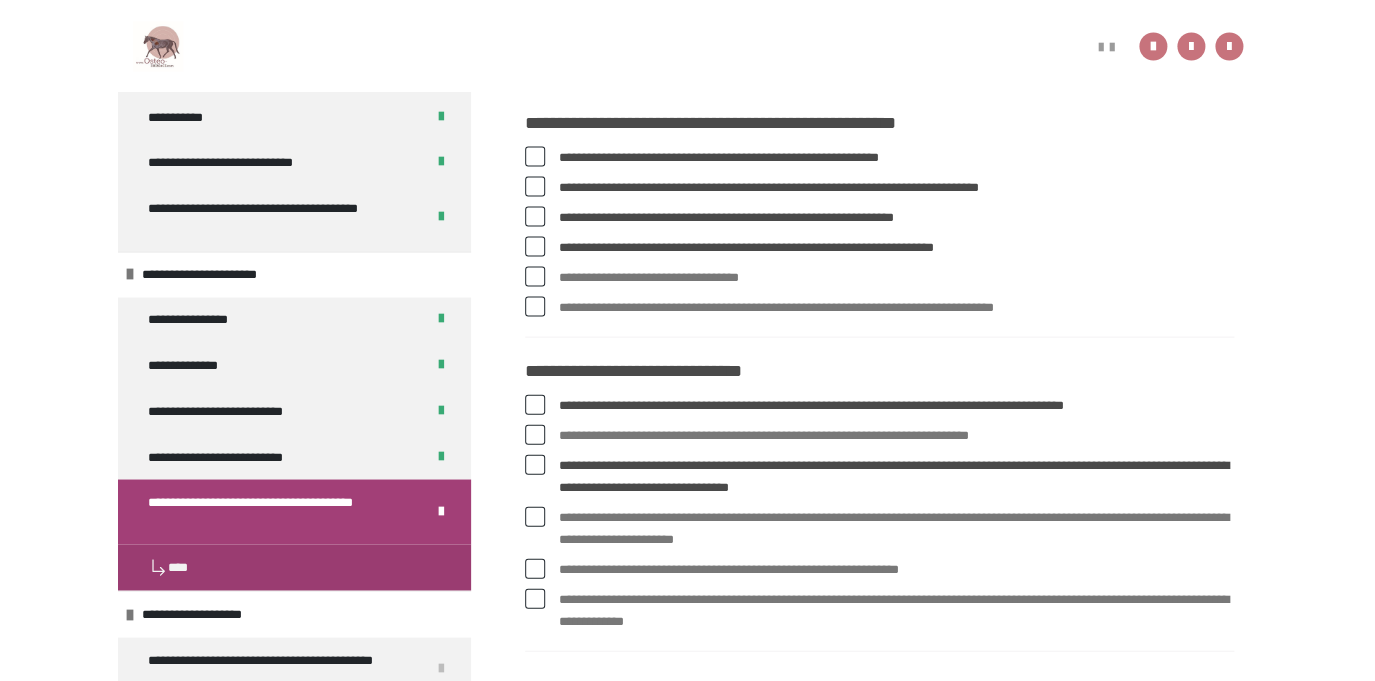 click on "**********" at bounding box center (896, 569) 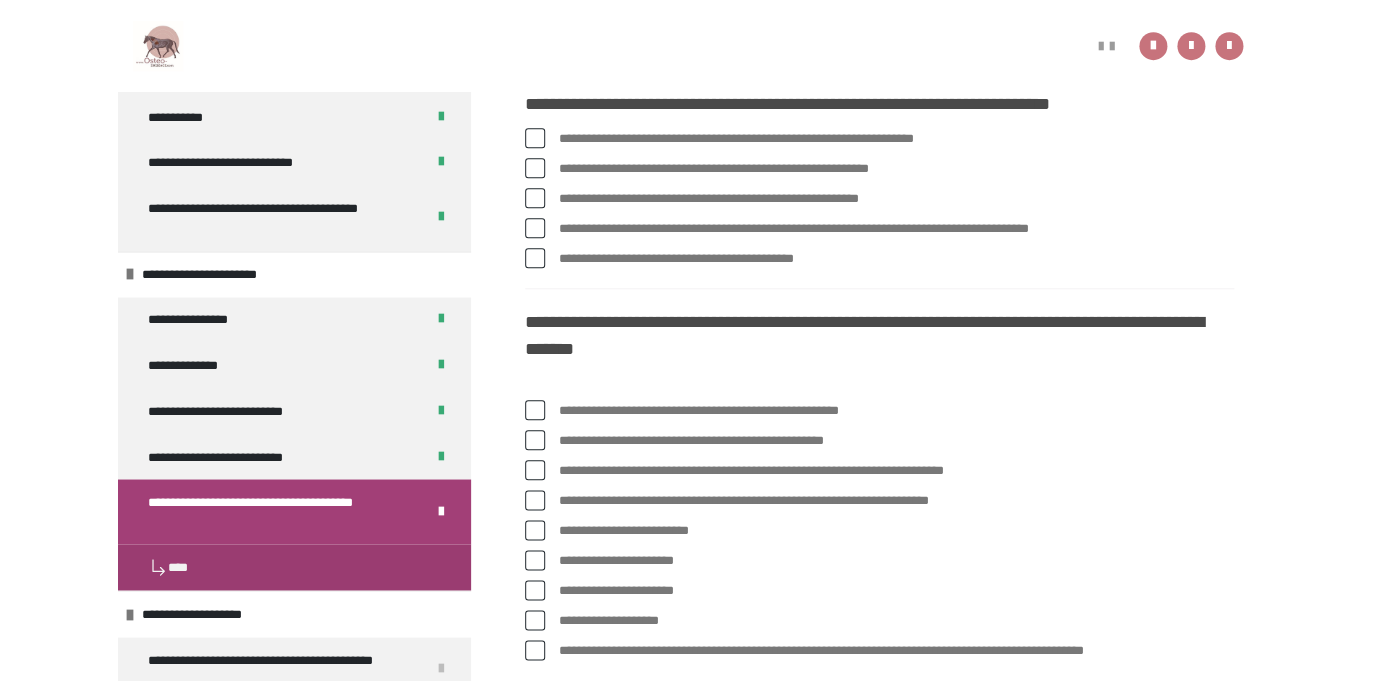 scroll, scrollTop: 545, scrollLeft: 0, axis: vertical 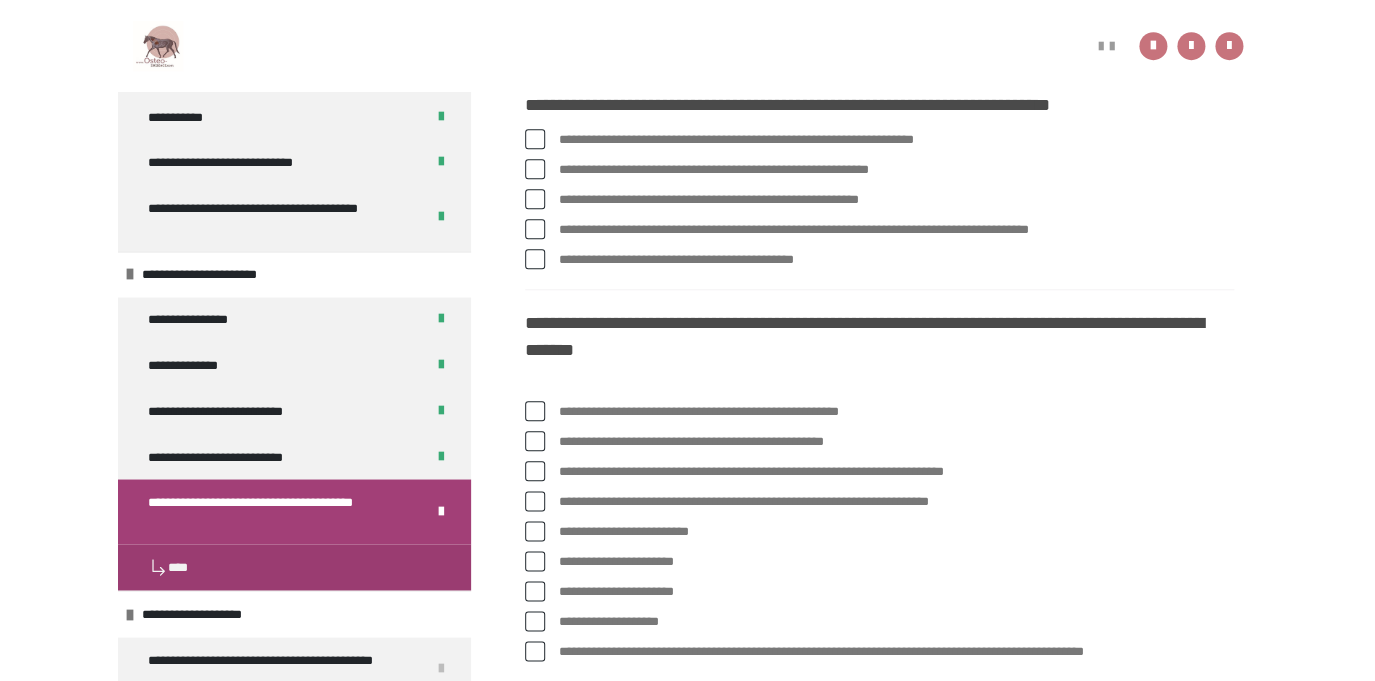 click on "**********" at bounding box center [896, 532] 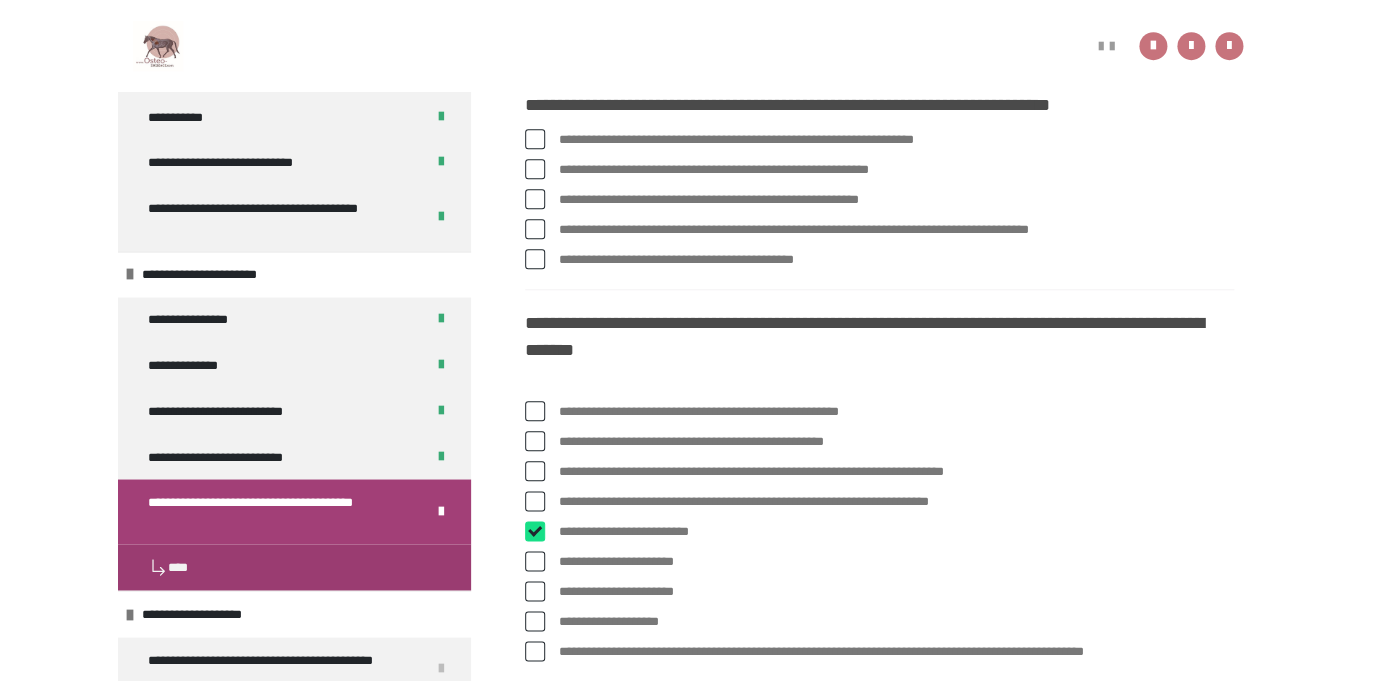 checkbox on "****" 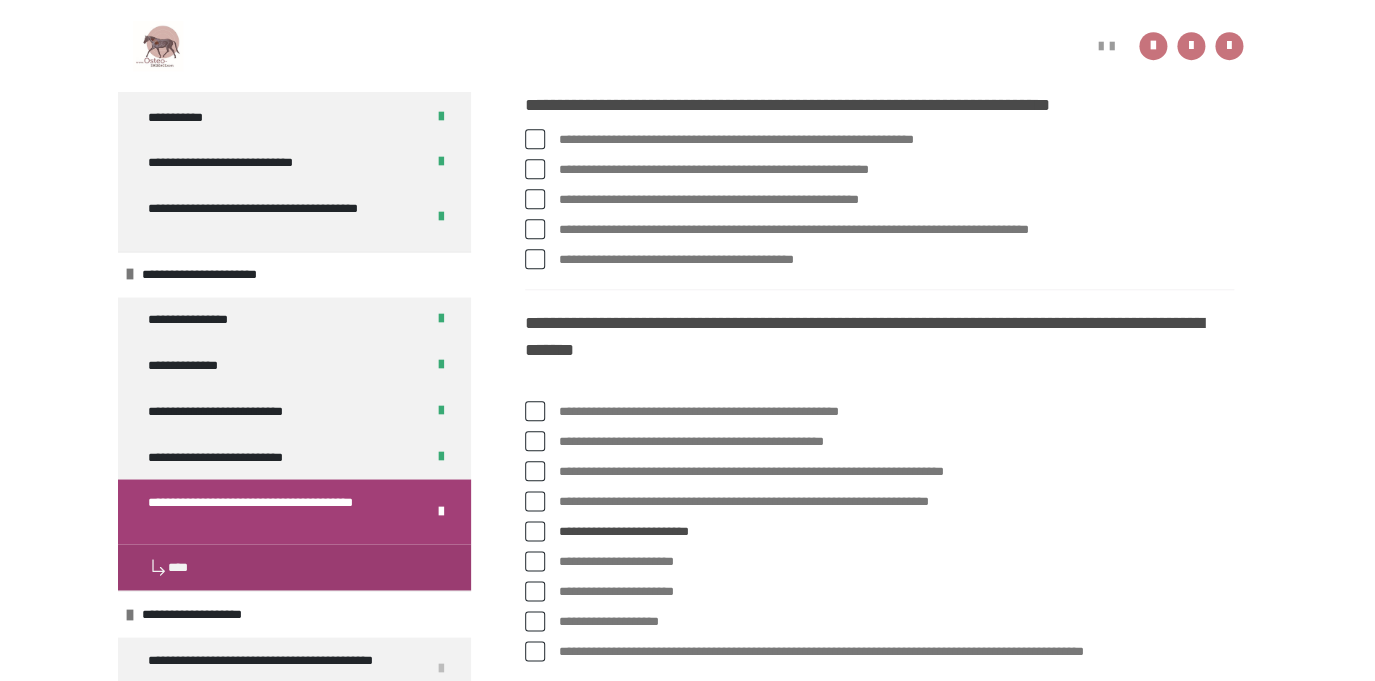 click on "**********" at bounding box center (896, 472) 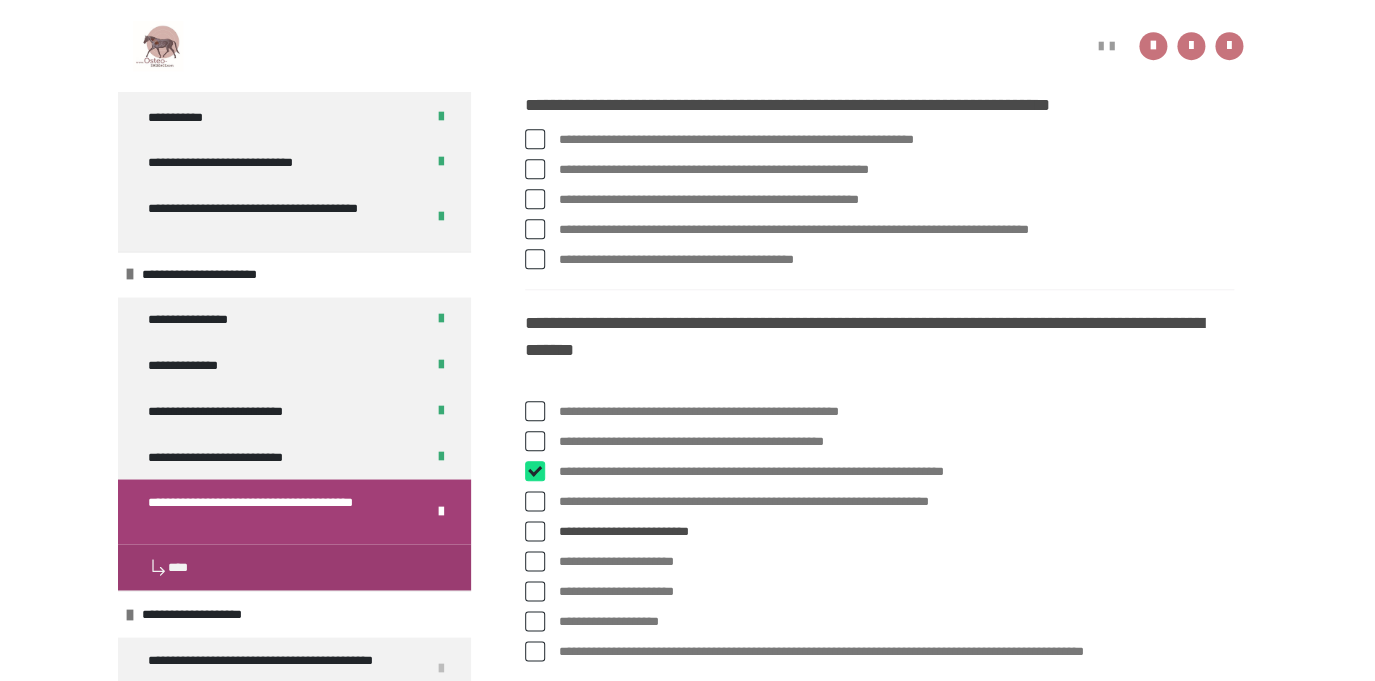 checkbox on "****" 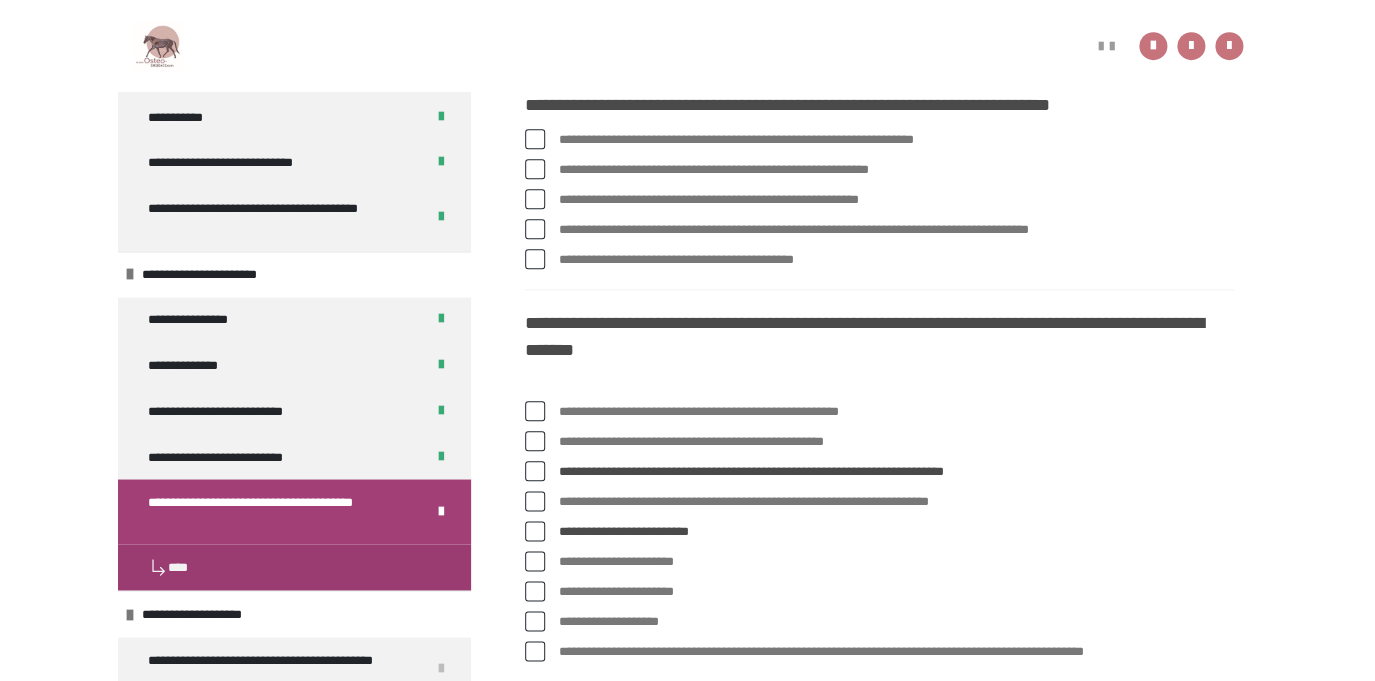 click on "**********" at bounding box center (896, 502) 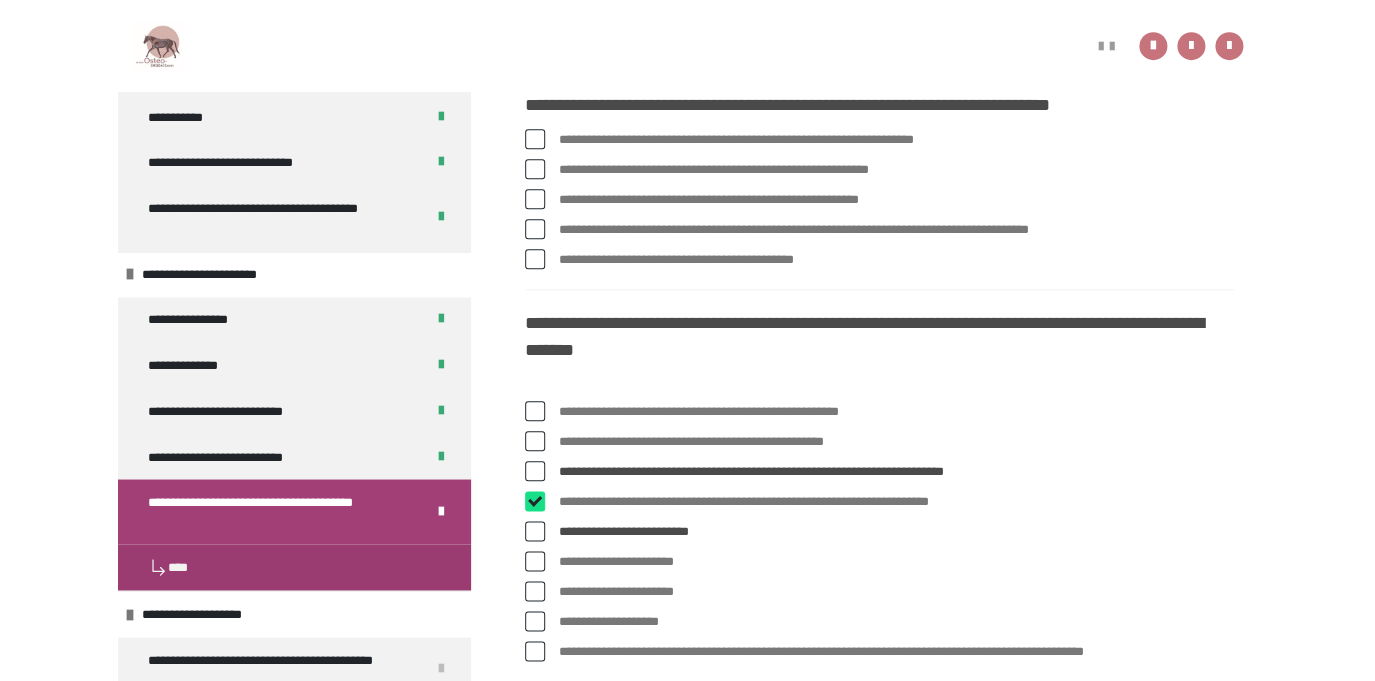 checkbox on "****" 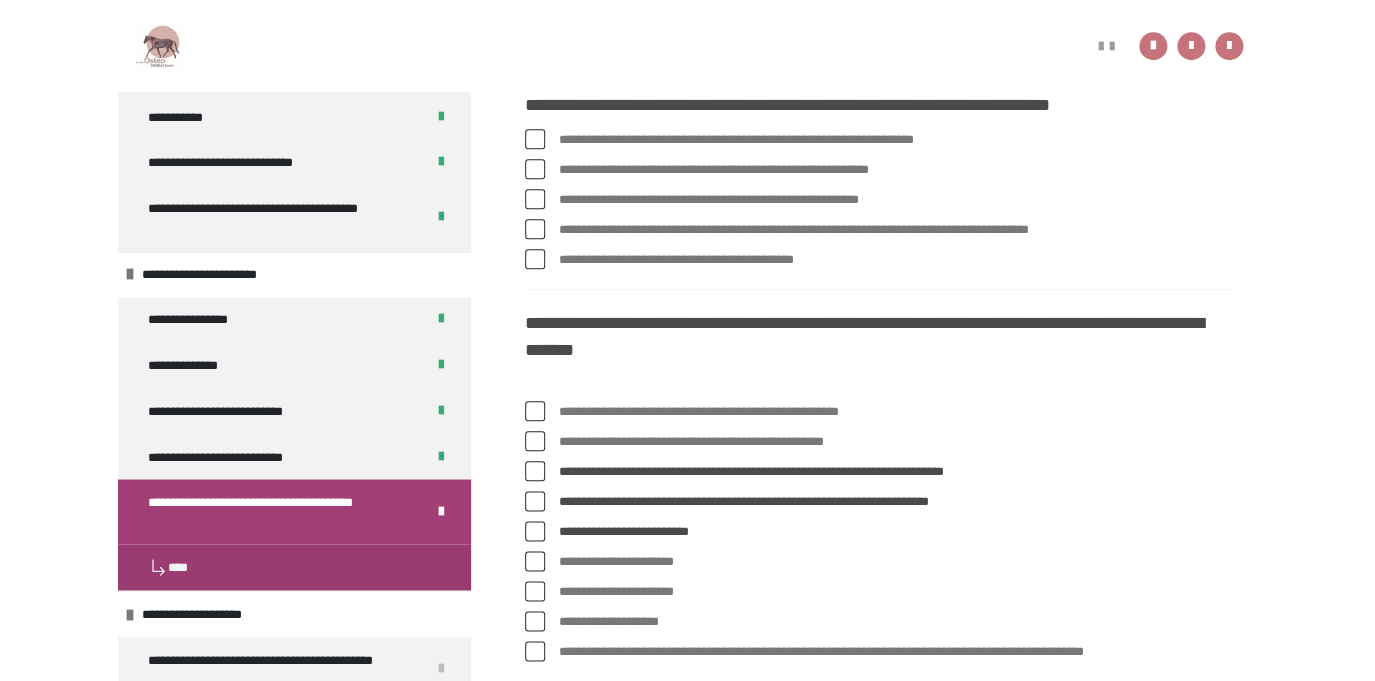 click on "**********" at bounding box center (879, 547) 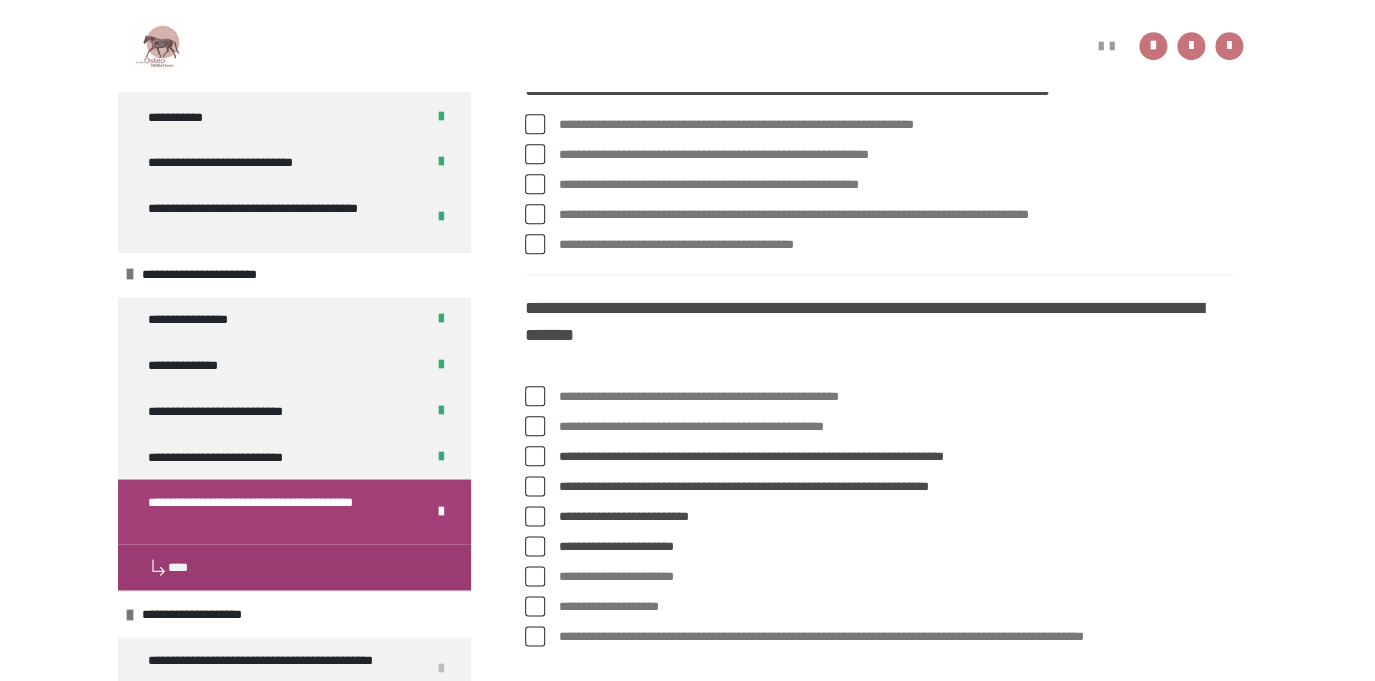 scroll, scrollTop: 604, scrollLeft: 0, axis: vertical 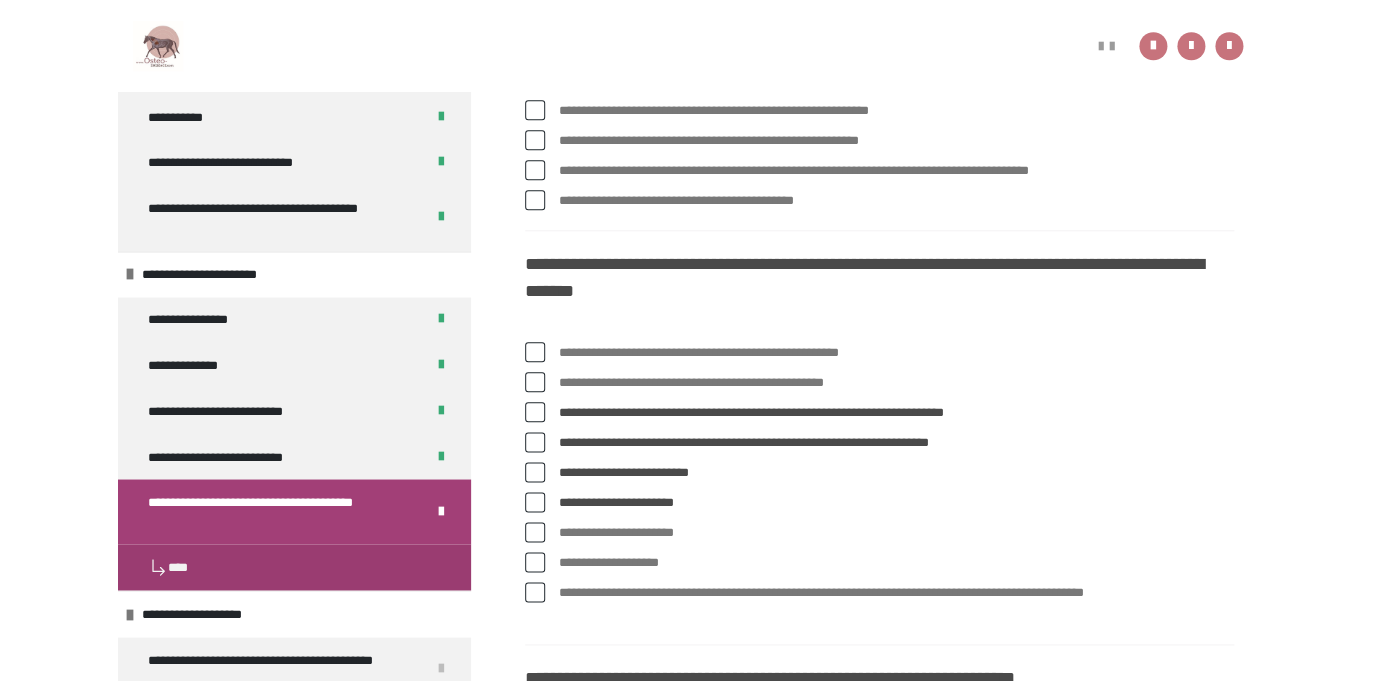 click on "**********" at bounding box center (896, 533) 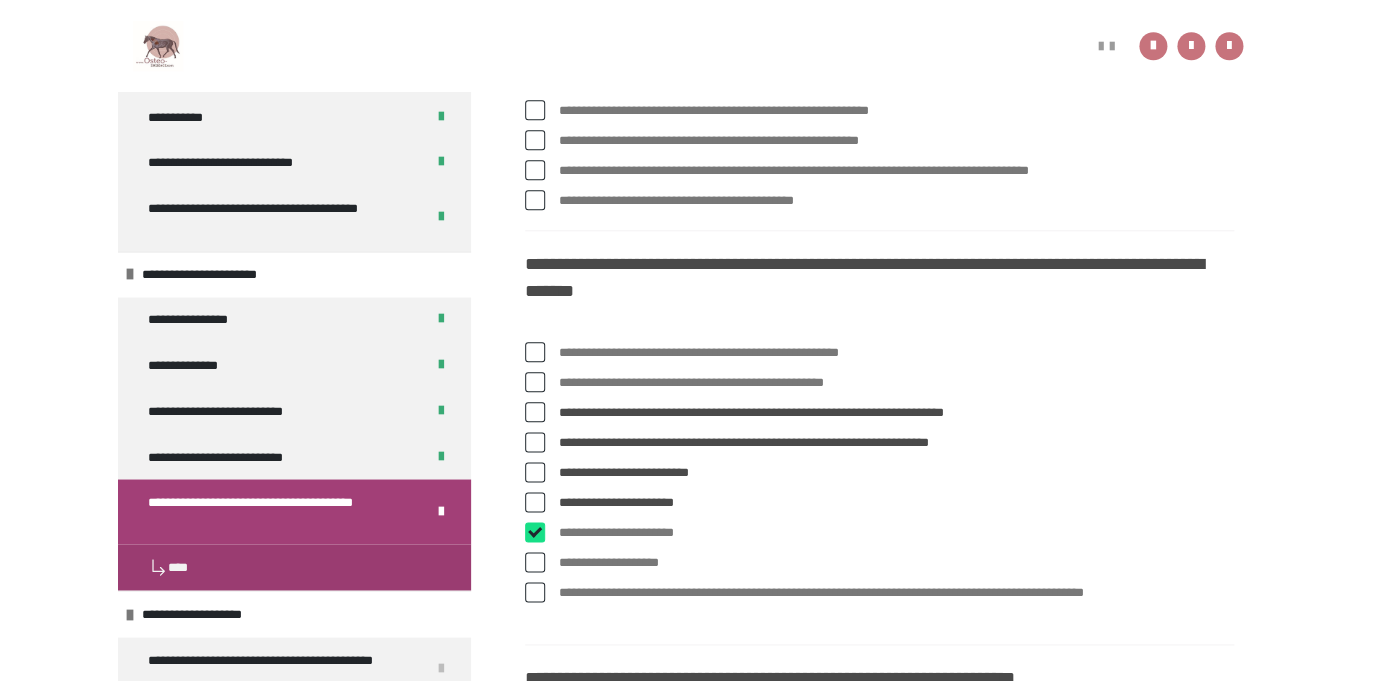 checkbox on "****" 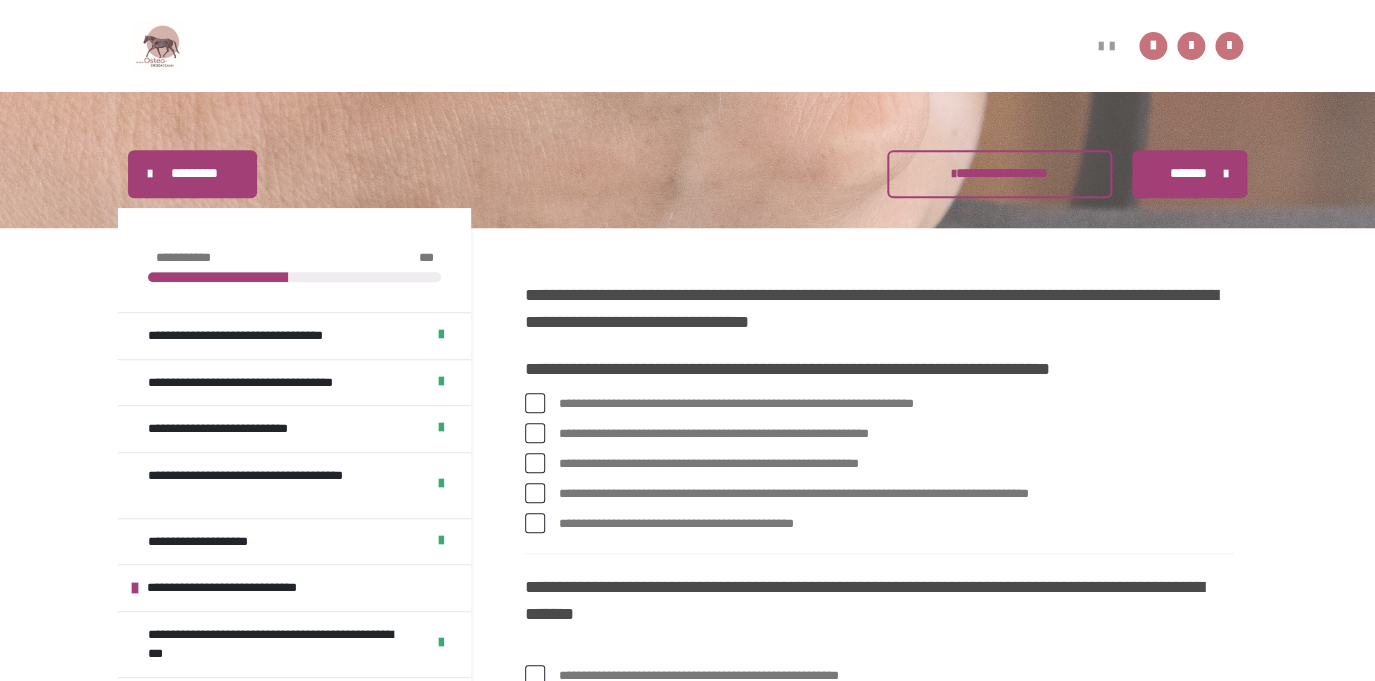 scroll, scrollTop: 275, scrollLeft: 0, axis: vertical 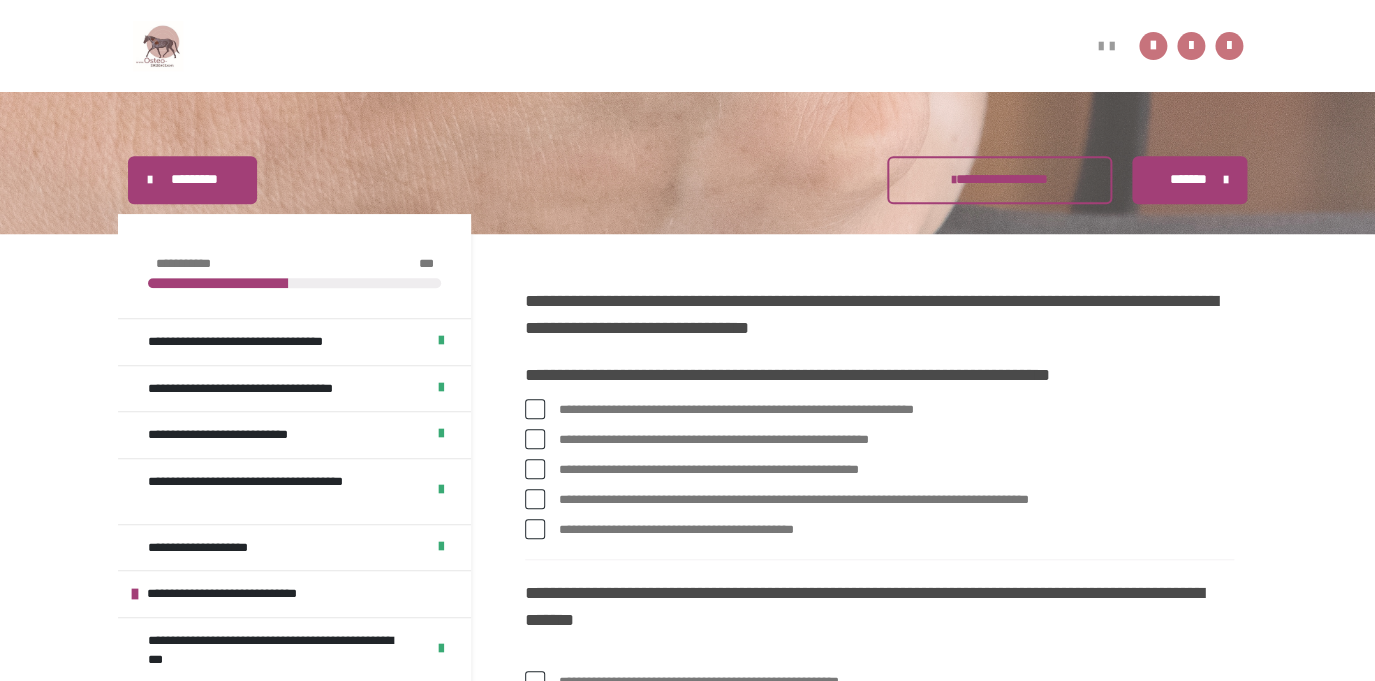click on "**********" at bounding box center (896, 410) 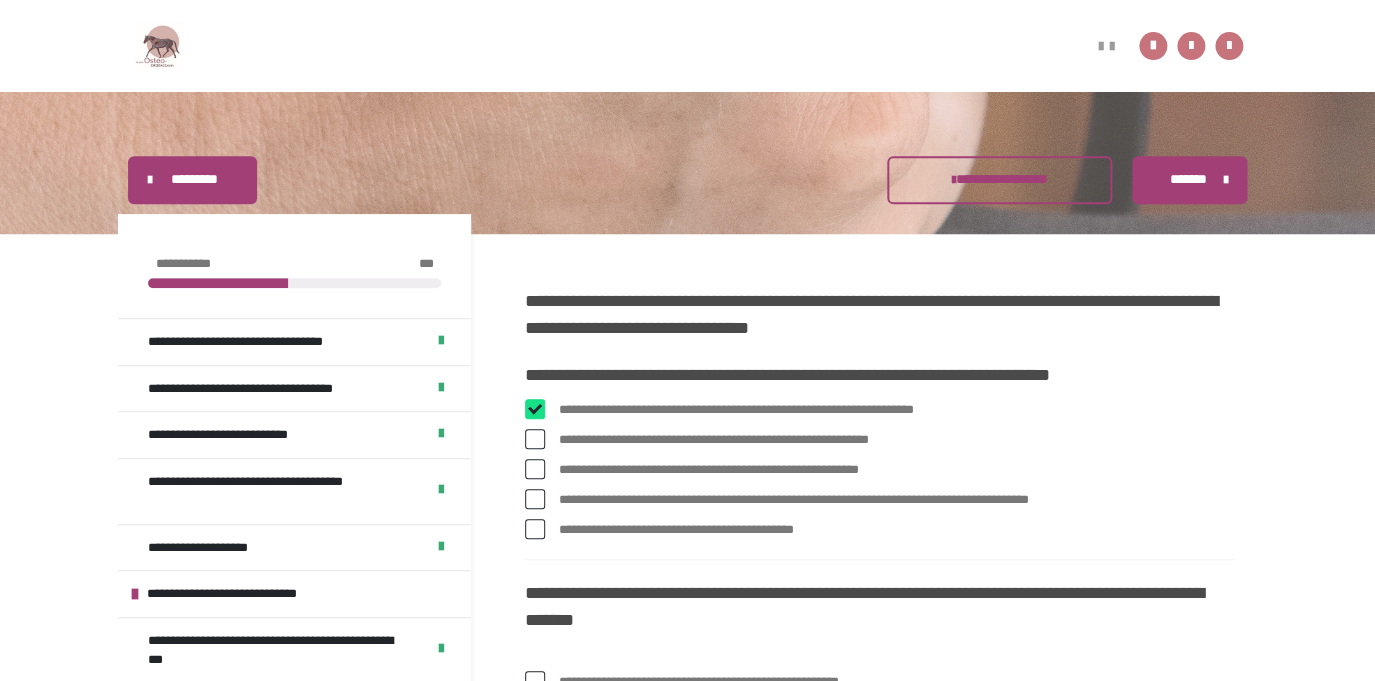 checkbox on "****" 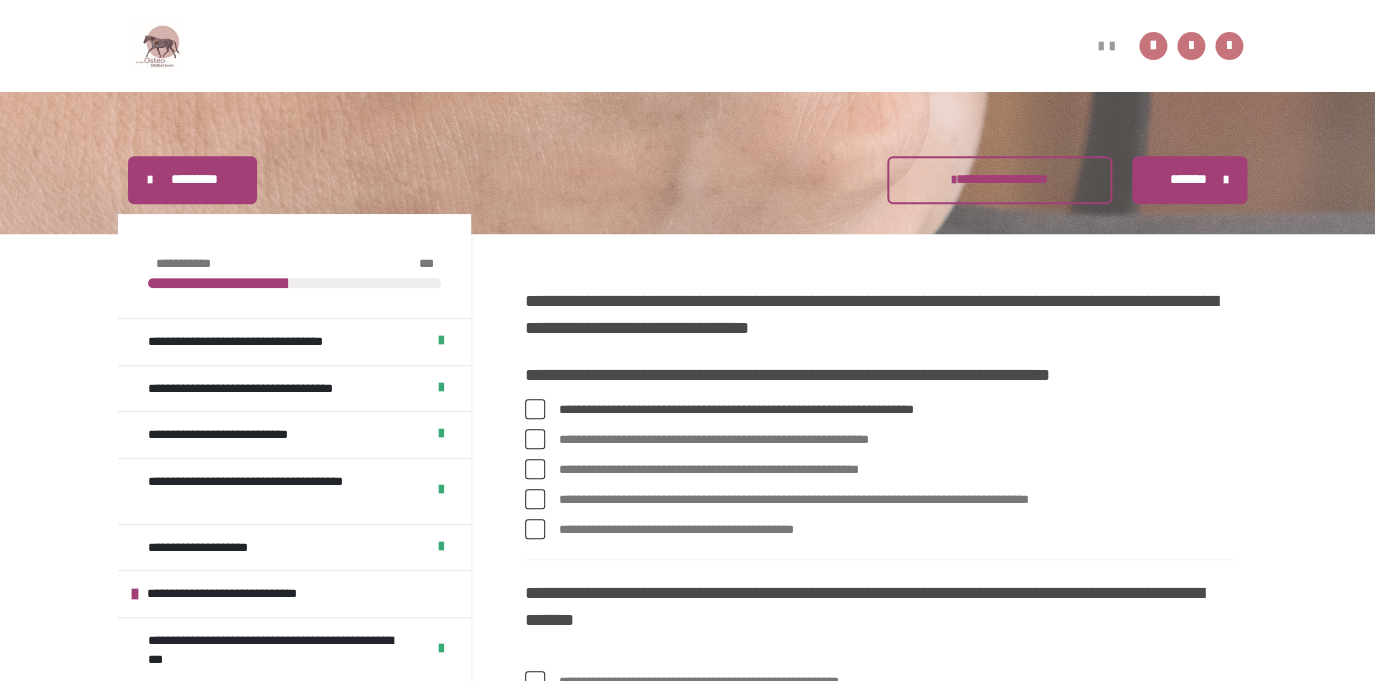 click on "**********" at bounding box center (896, 440) 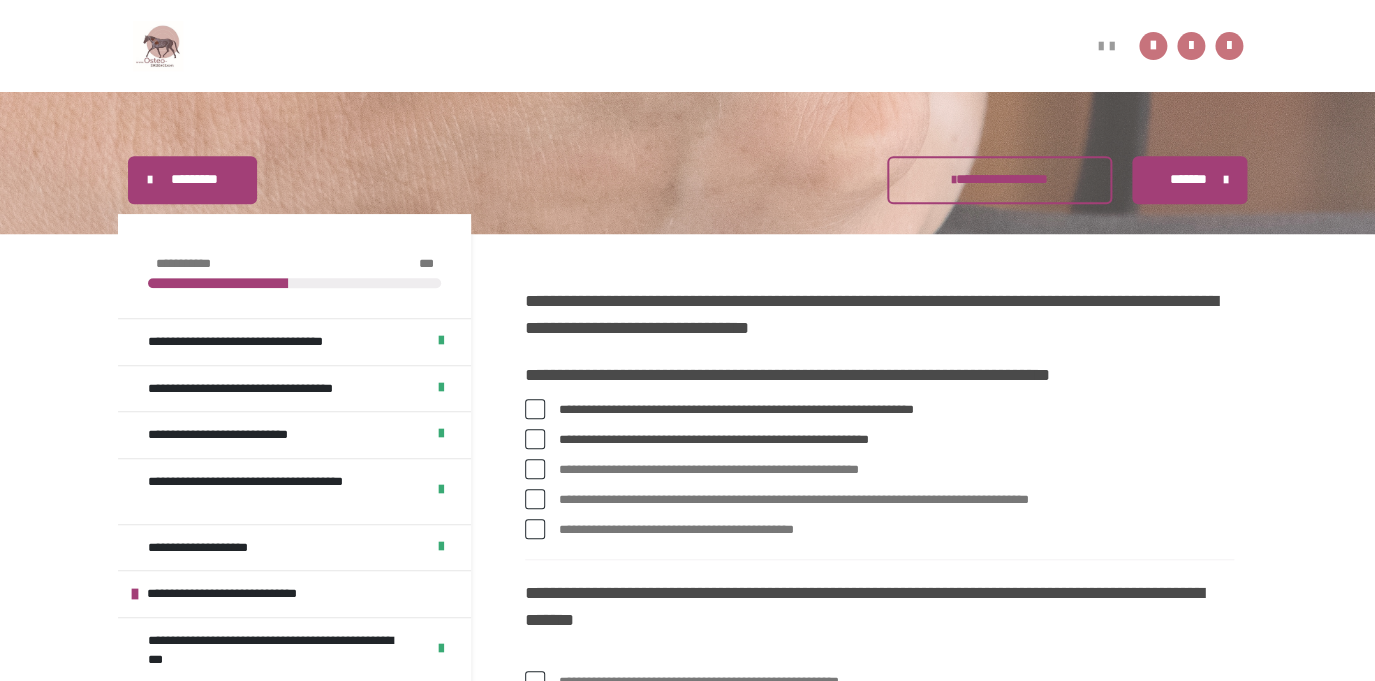 click on "**********" at bounding box center (896, 470) 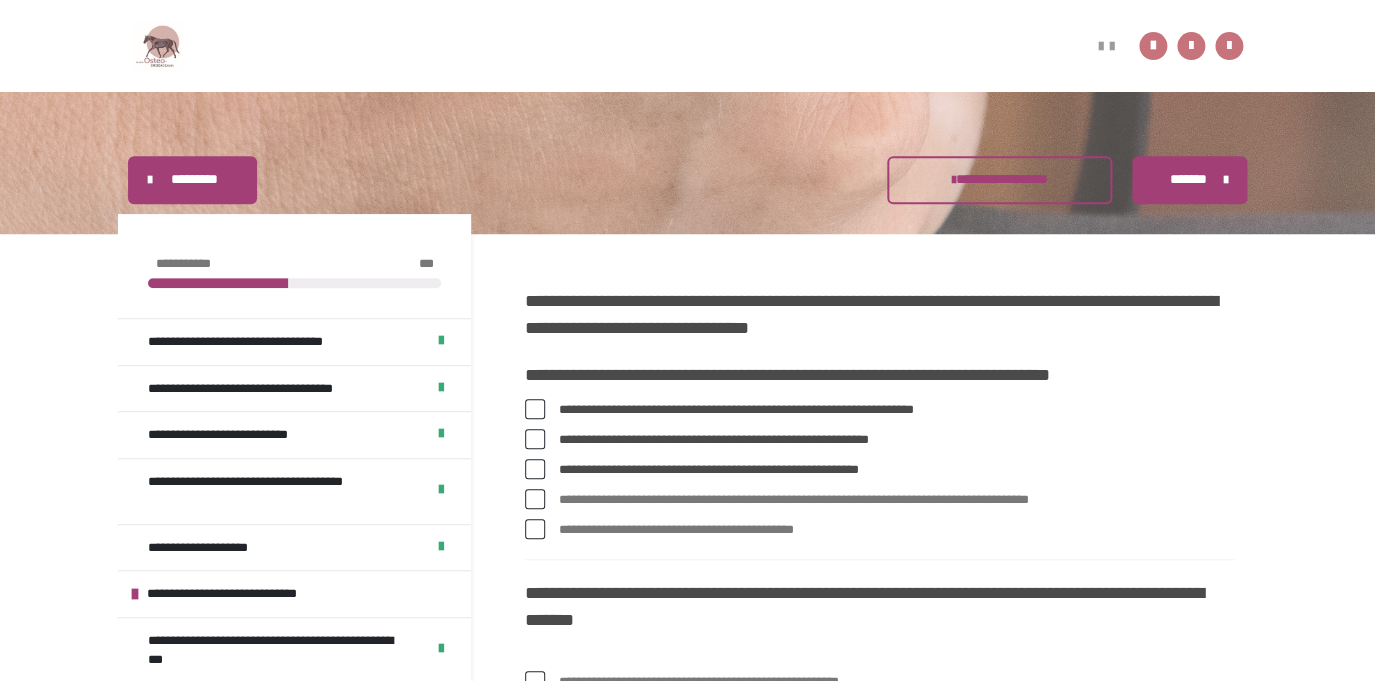 click on "**********" at bounding box center [896, 500] 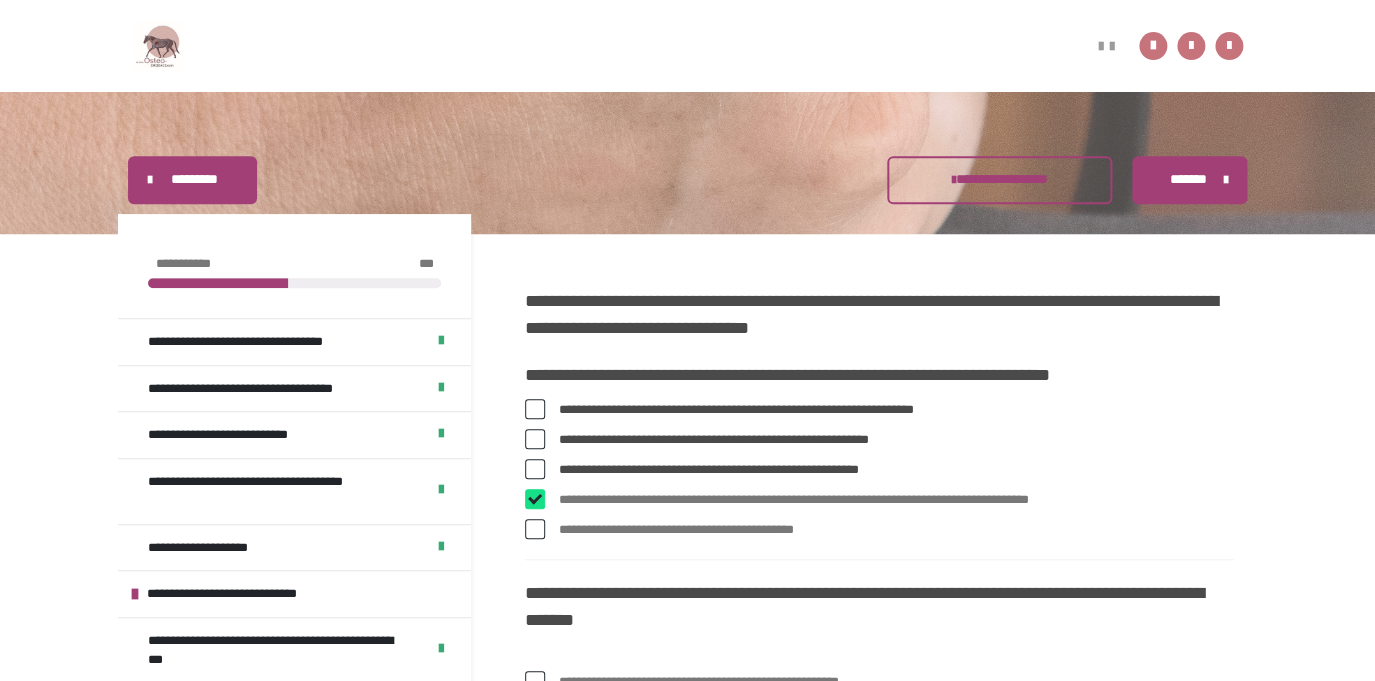checkbox on "****" 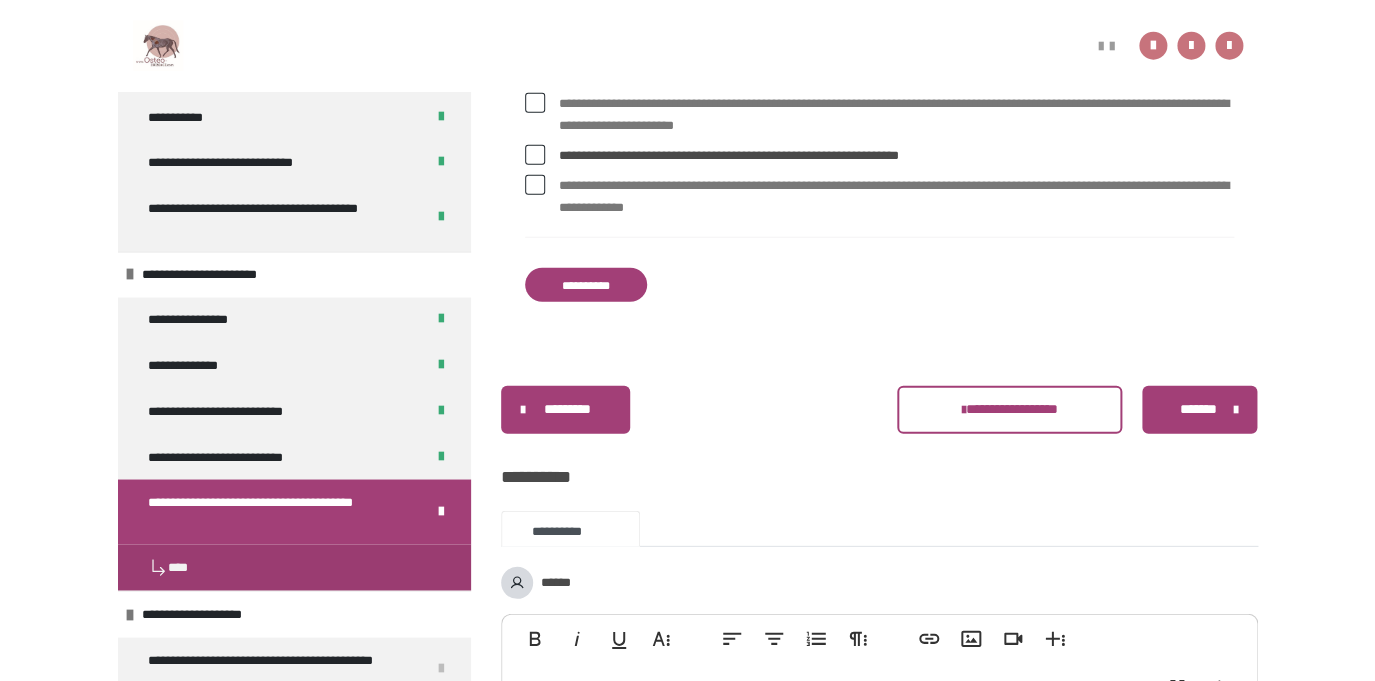 scroll, scrollTop: 1695, scrollLeft: 0, axis: vertical 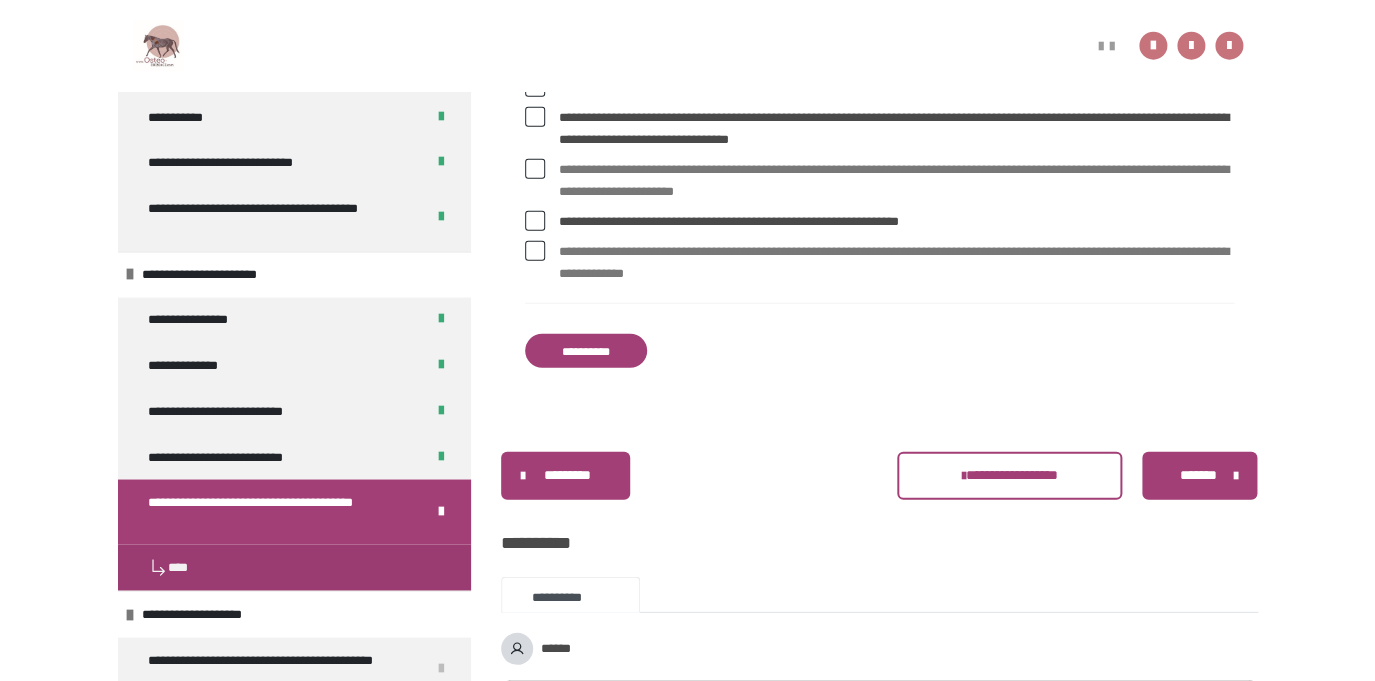 click on "**********" at bounding box center (586, 351) 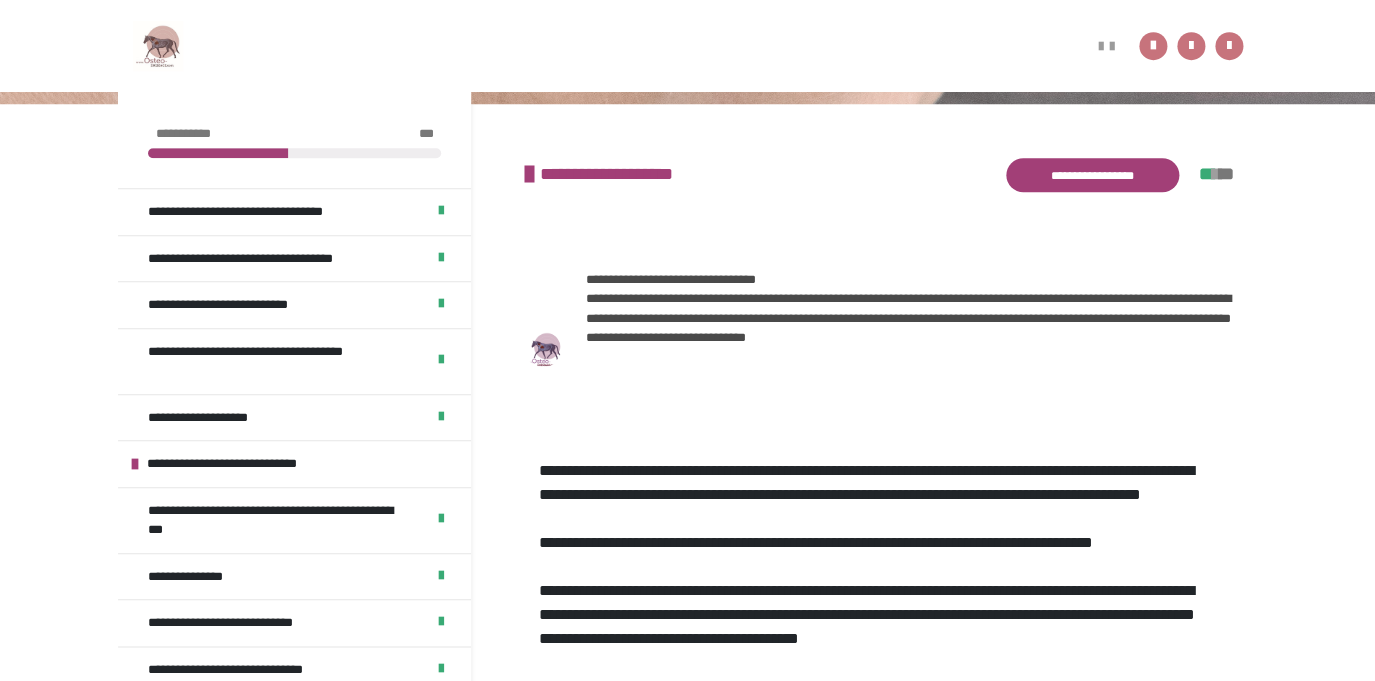 scroll, scrollTop: 1392, scrollLeft: 0, axis: vertical 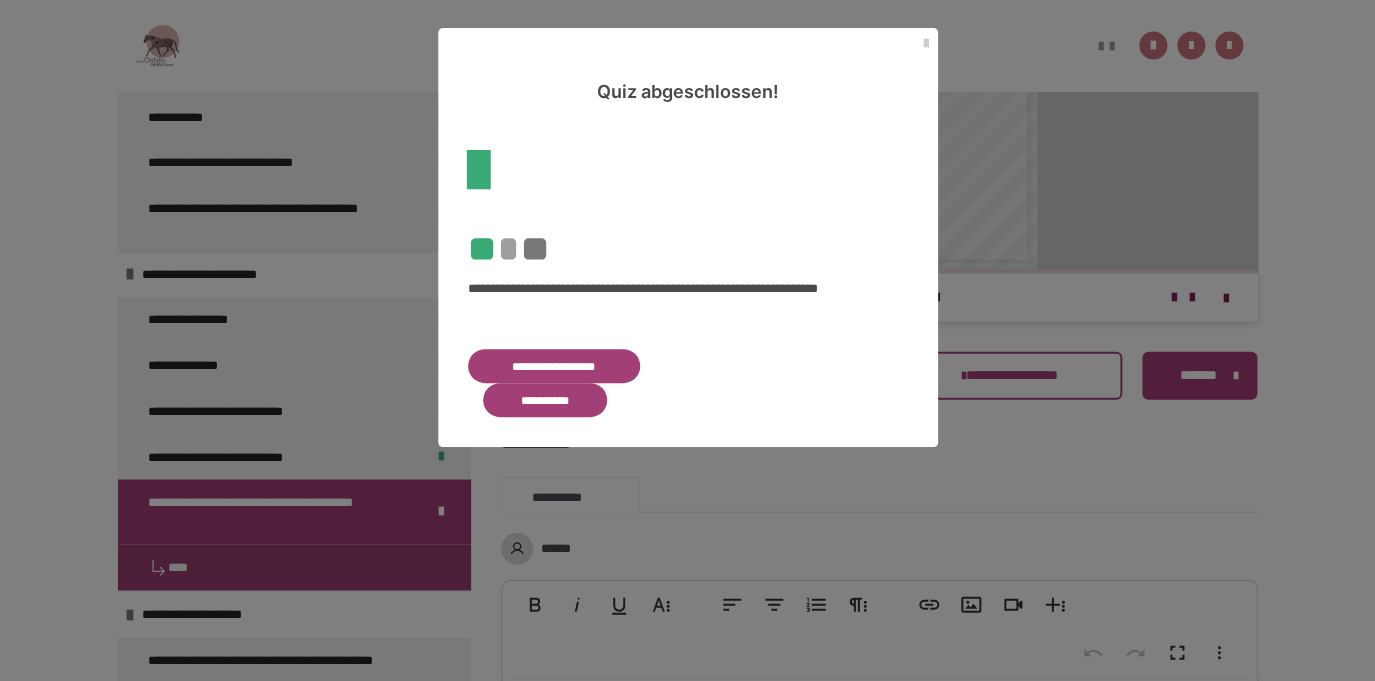 click on "**********" at bounding box center (545, 400) 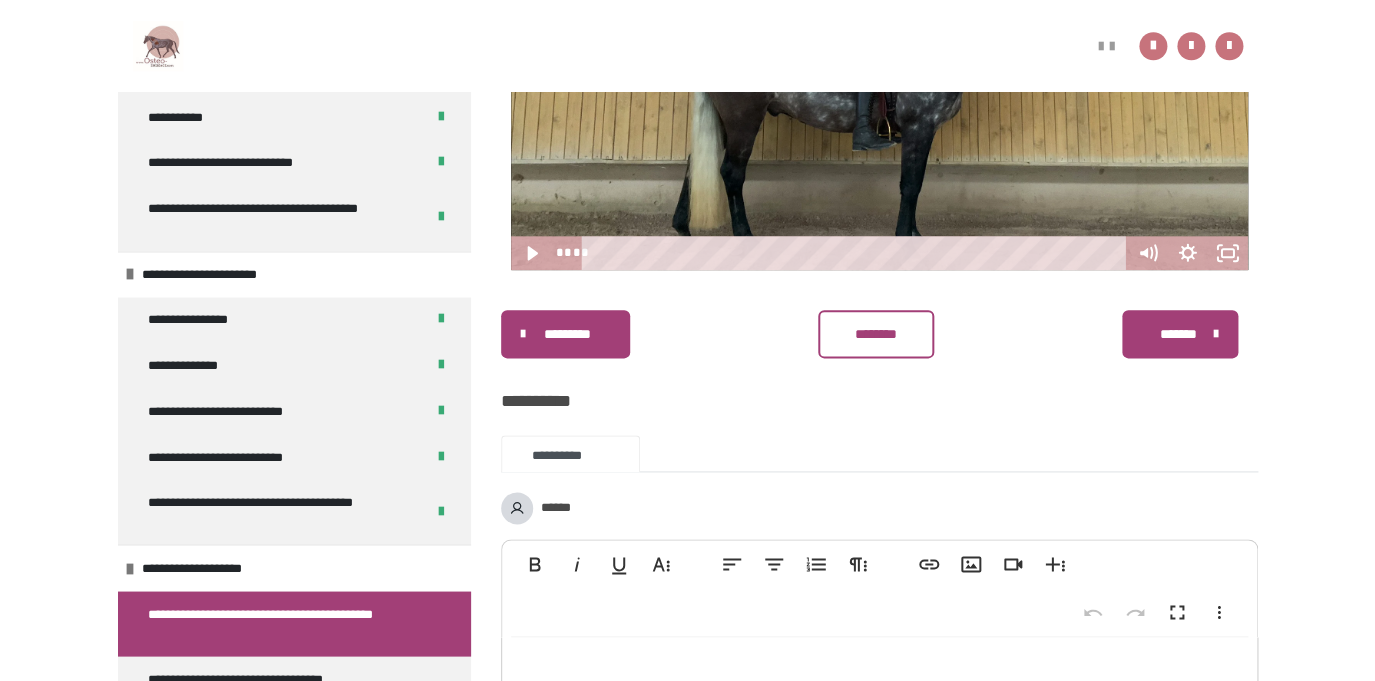 scroll, scrollTop: 704, scrollLeft: 0, axis: vertical 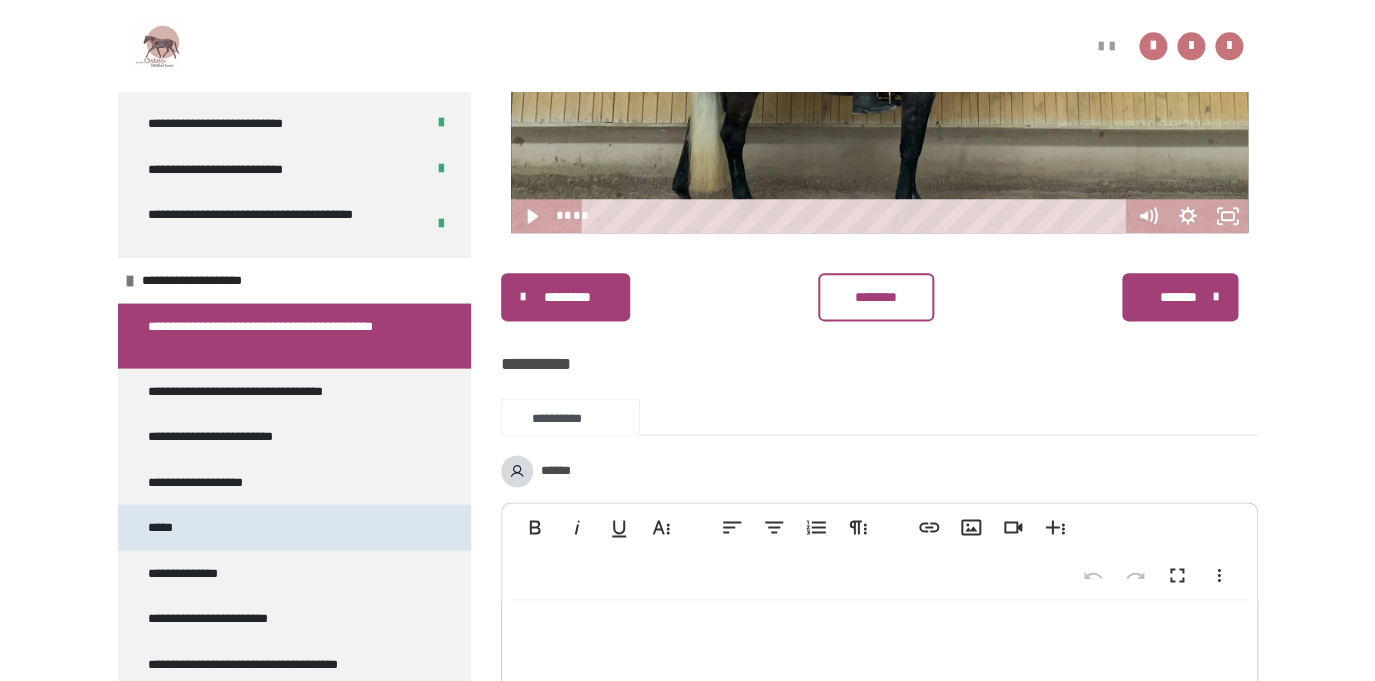 click on "*****" at bounding box center (294, 527) 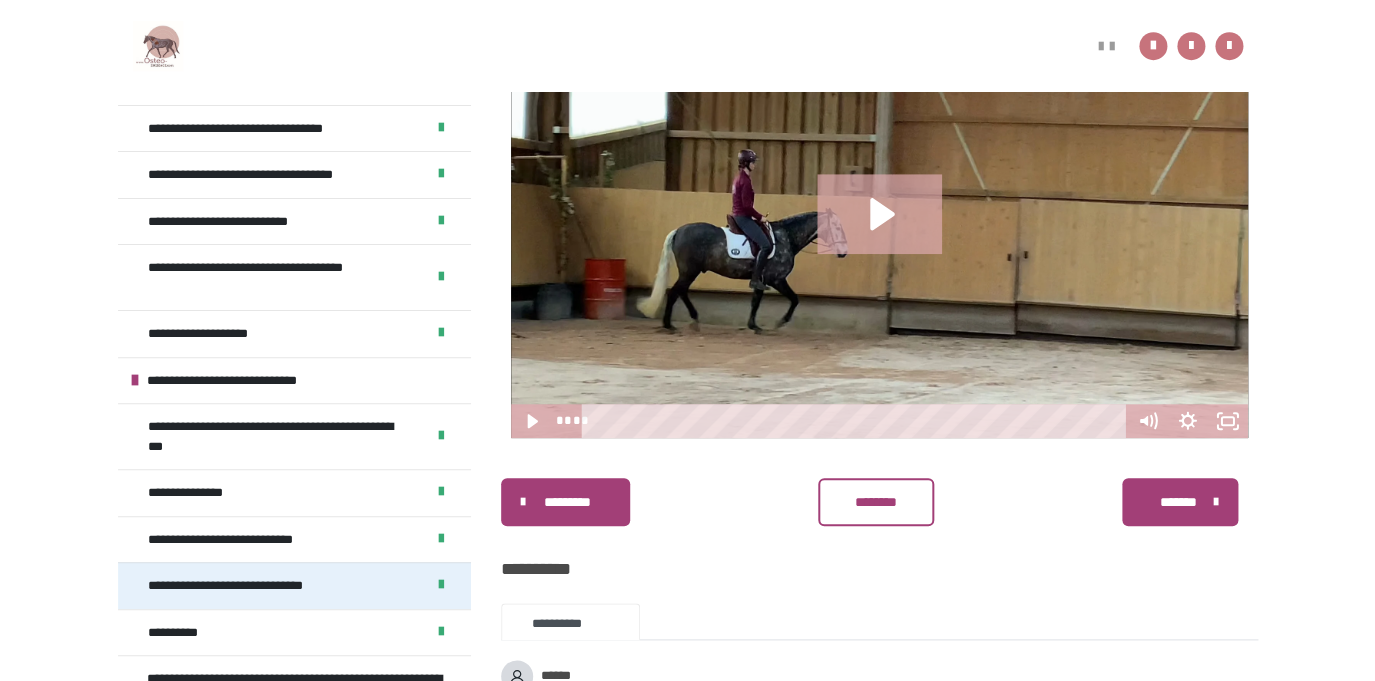 scroll, scrollTop: 827, scrollLeft: 0, axis: vertical 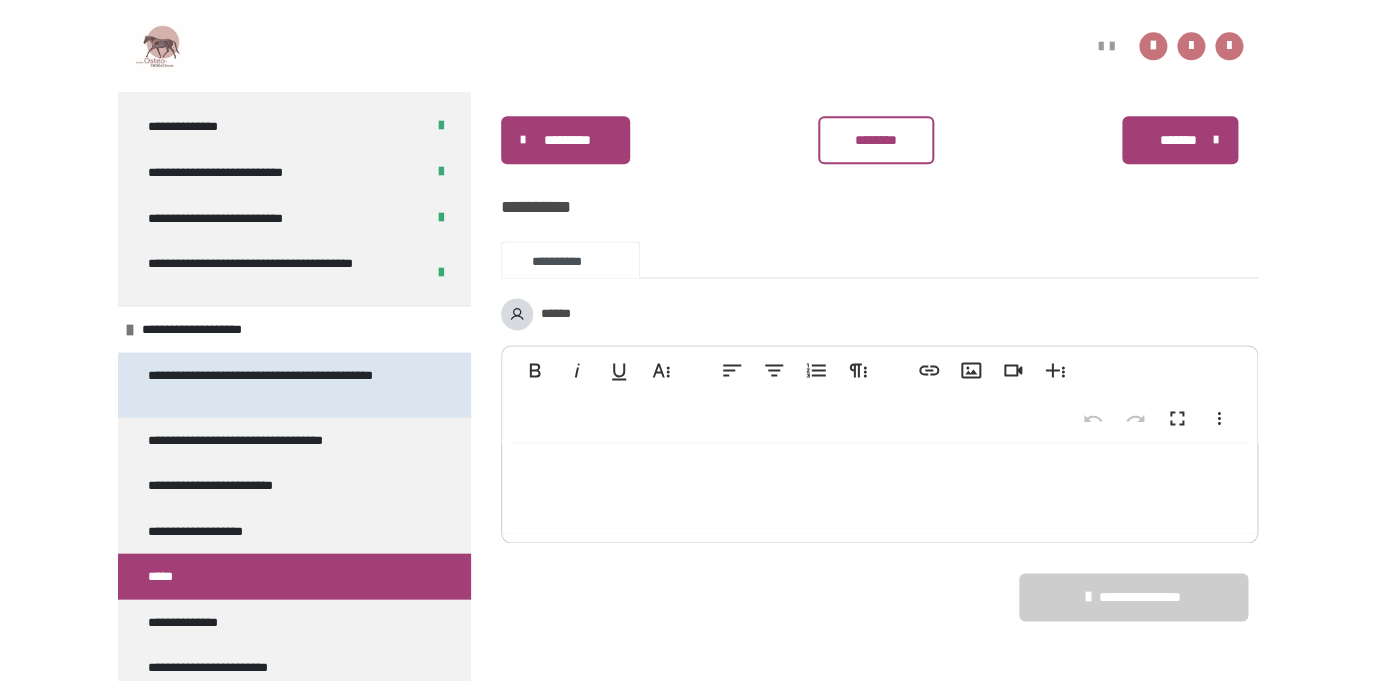 click on "**********" at bounding box center (286, 384) 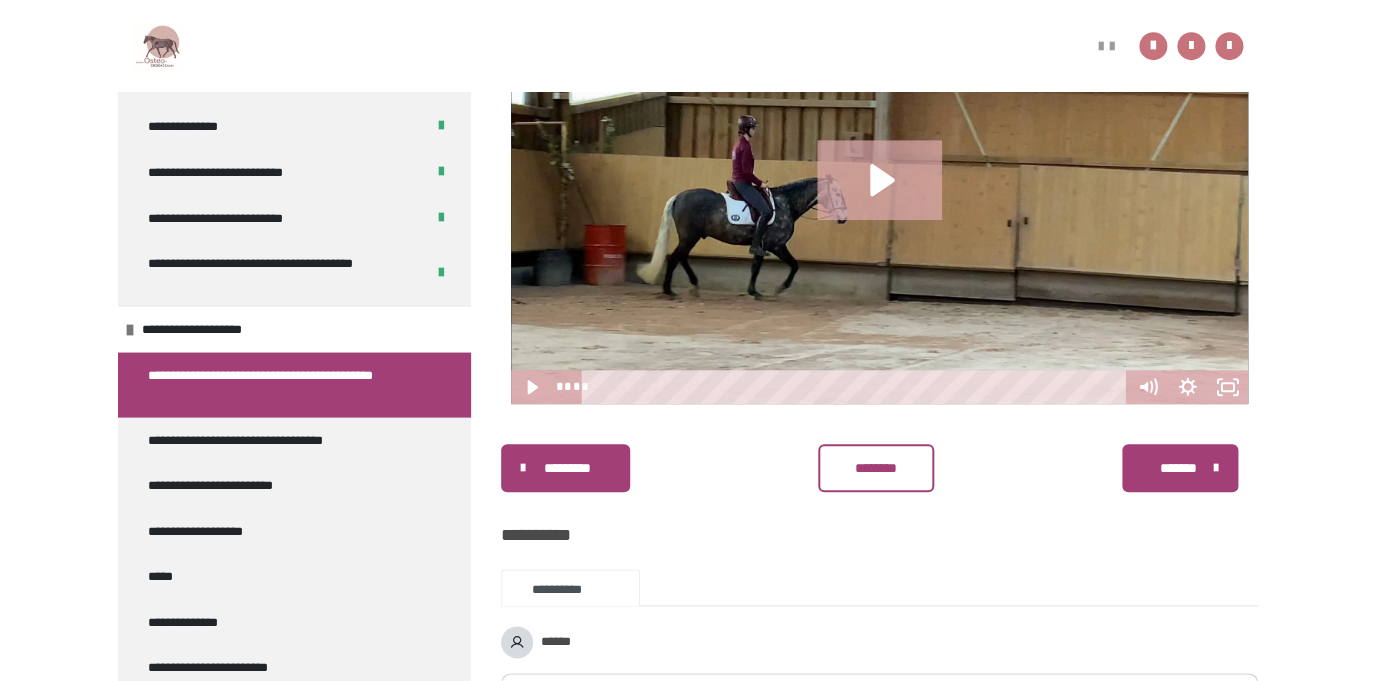 scroll, scrollTop: 559, scrollLeft: 0, axis: vertical 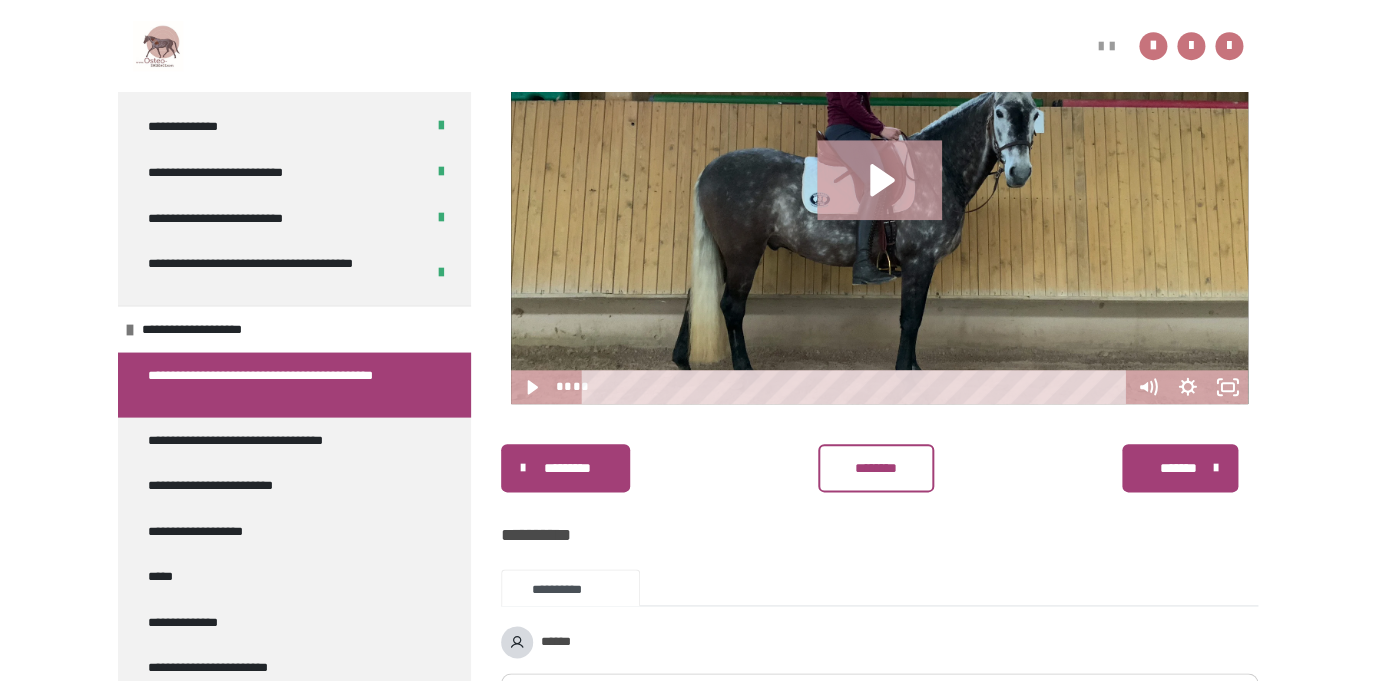 click at bounding box center (879, 197) 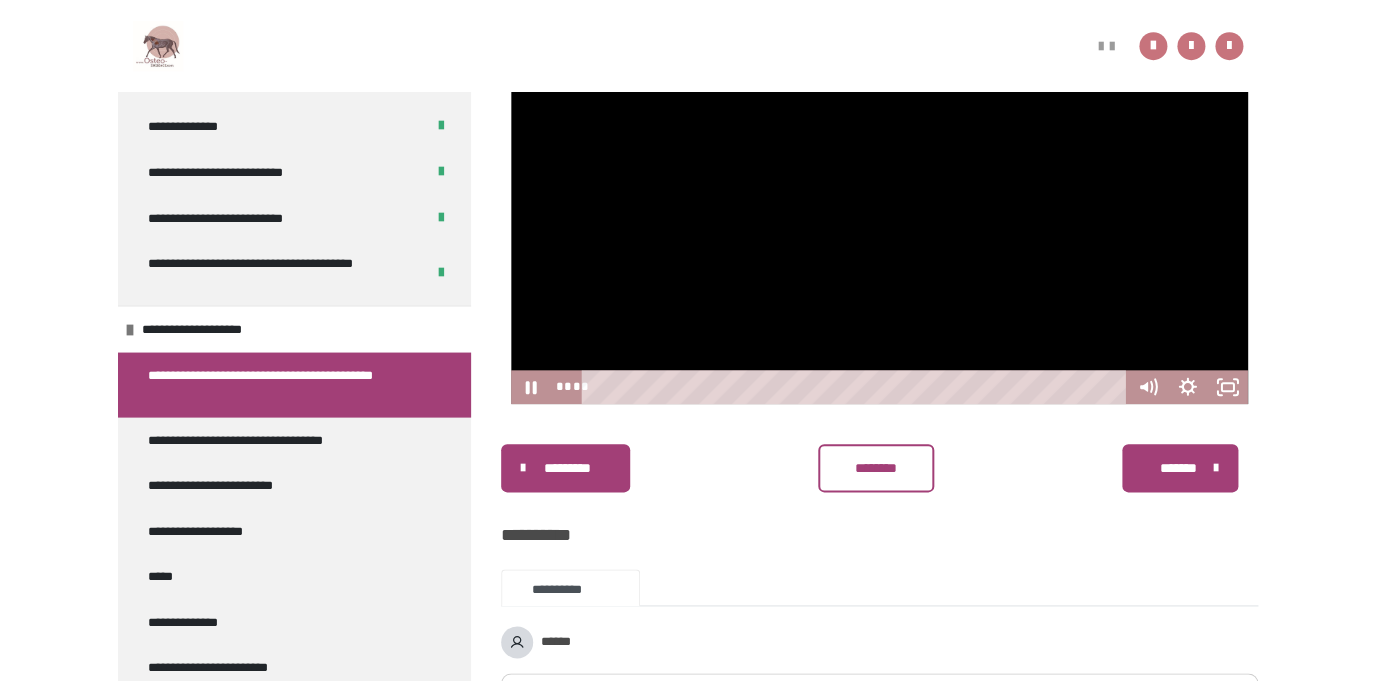 click at bounding box center [879, 197] 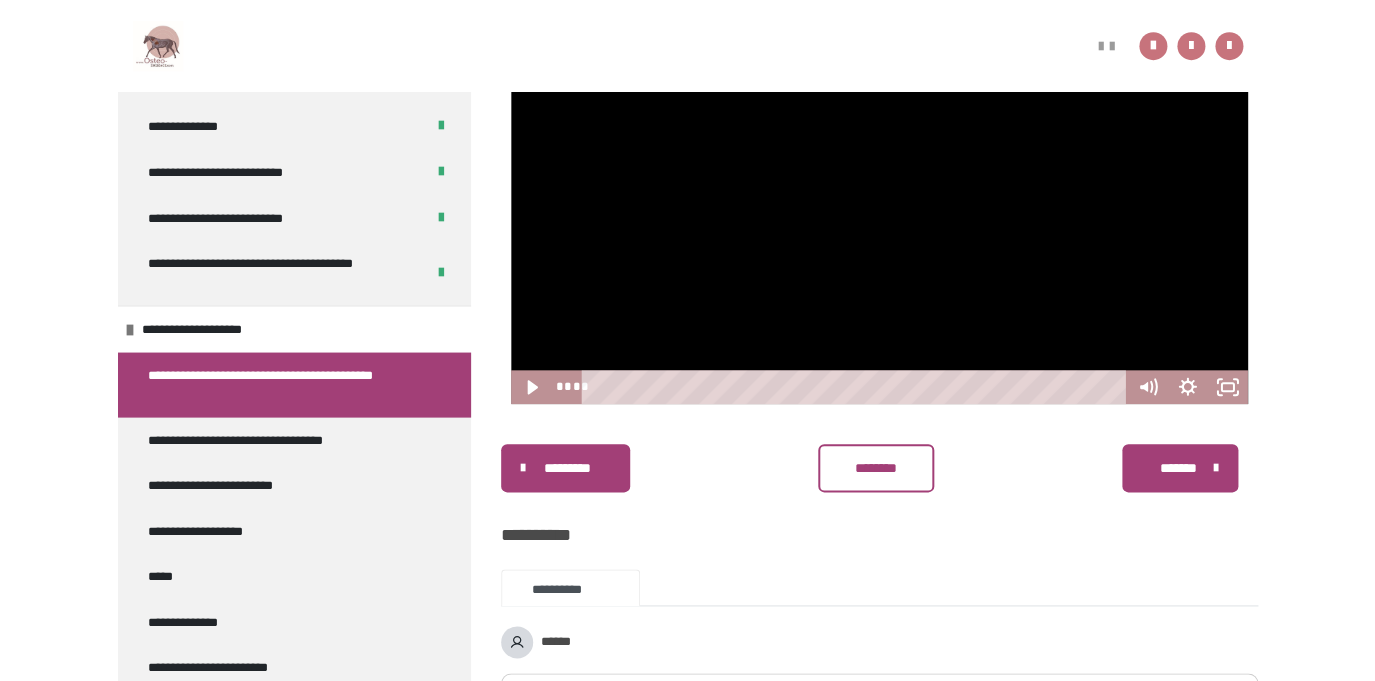 click at bounding box center [879, 197] 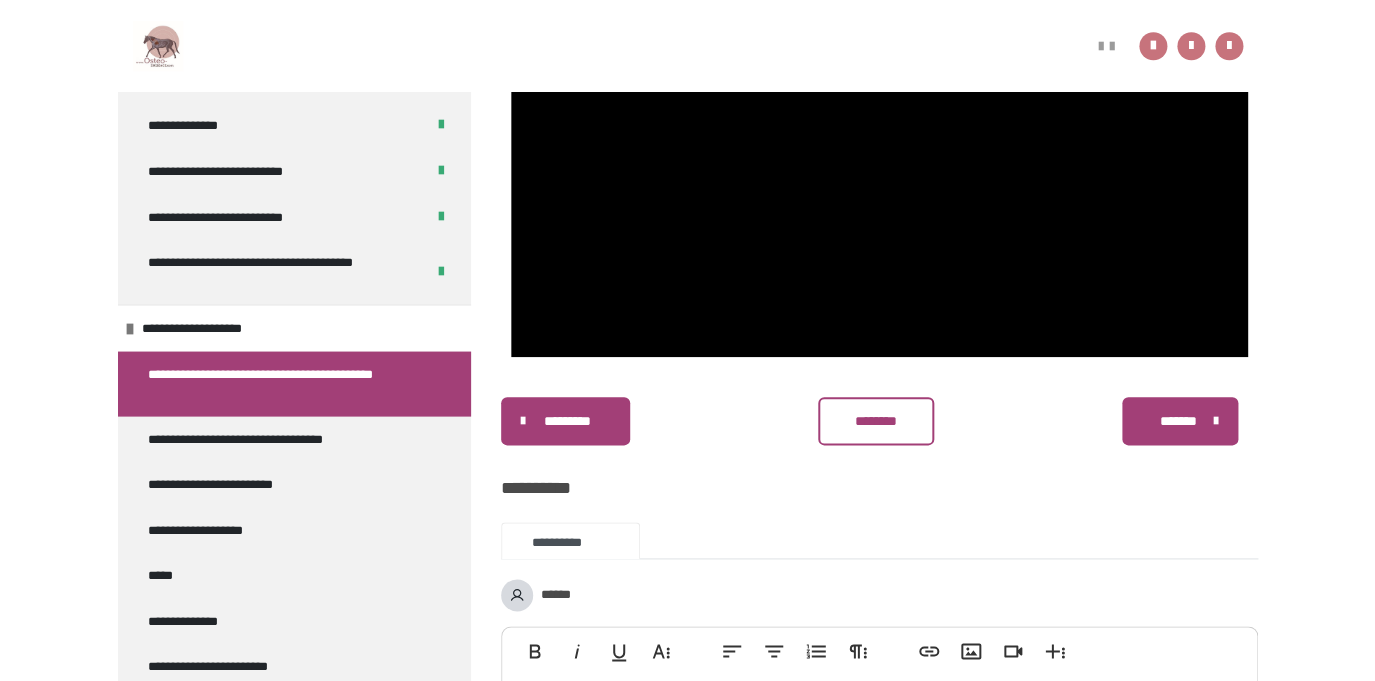 scroll, scrollTop: 485, scrollLeft: 0, axis: vertical 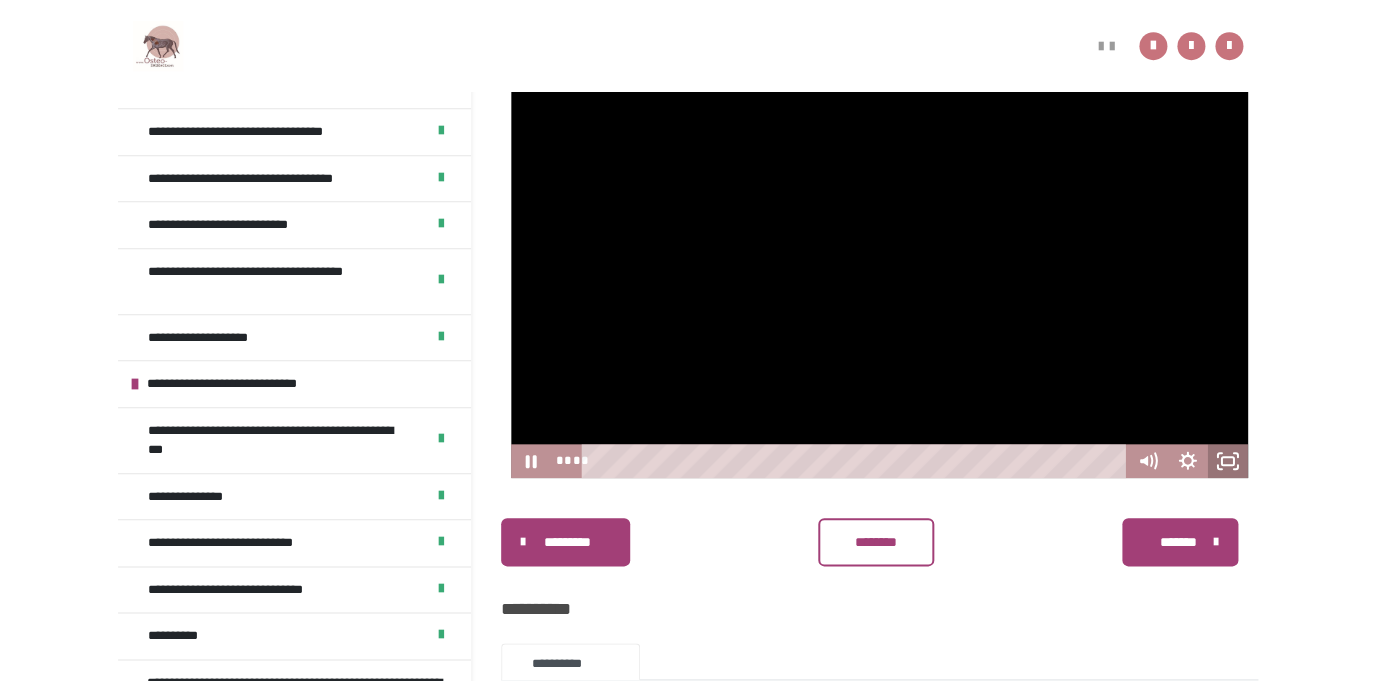 click 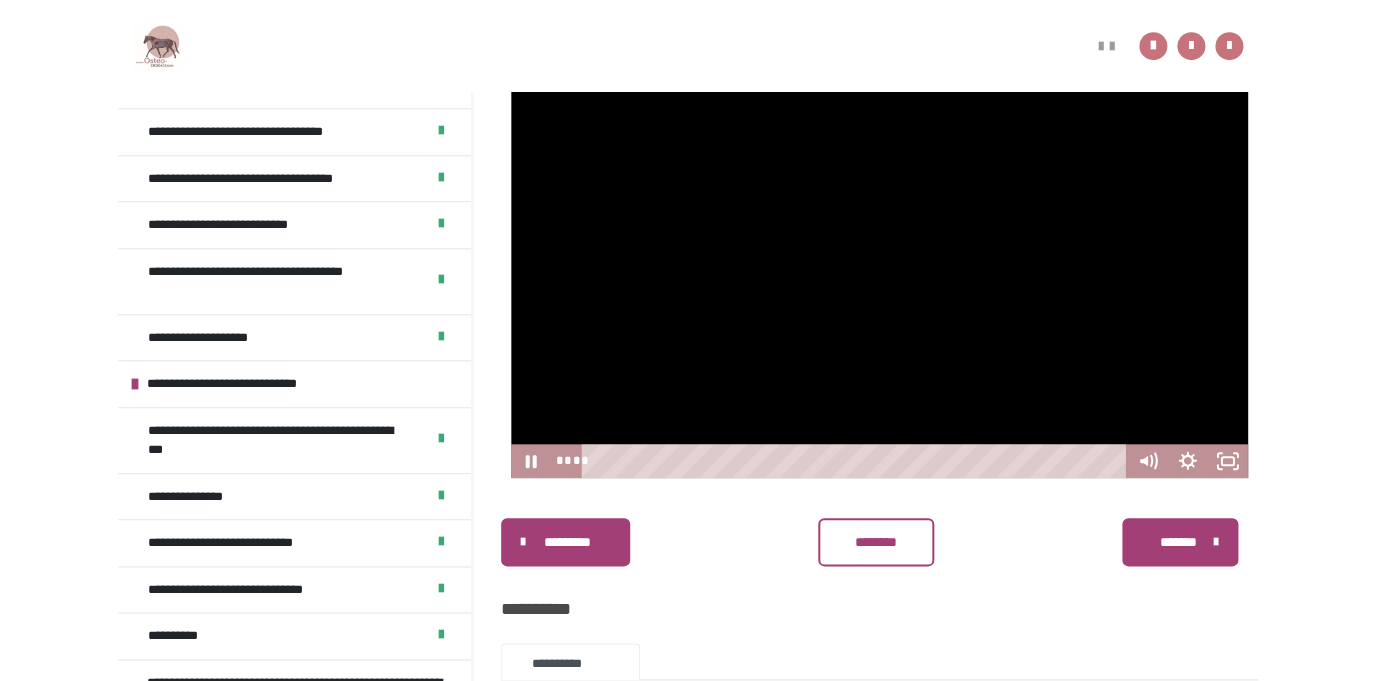 click at bounding box center [879, 271] 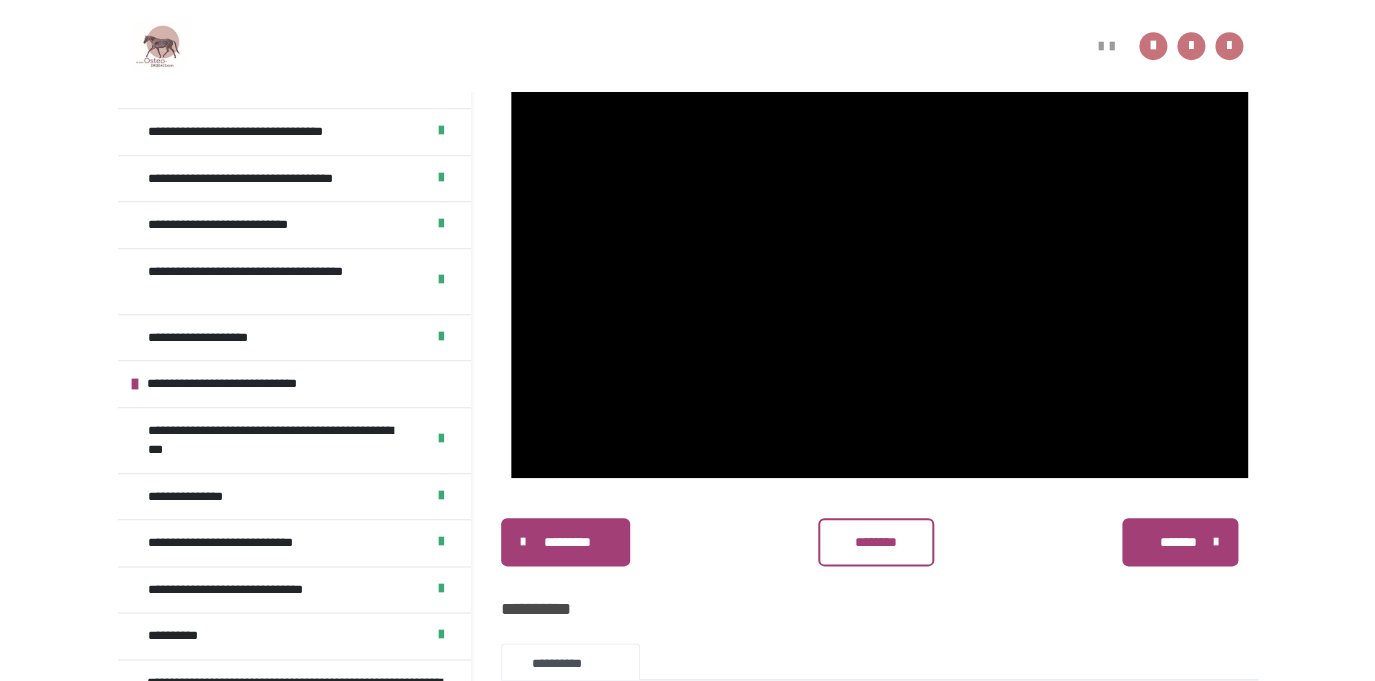 click at bounding box center (879, 271) 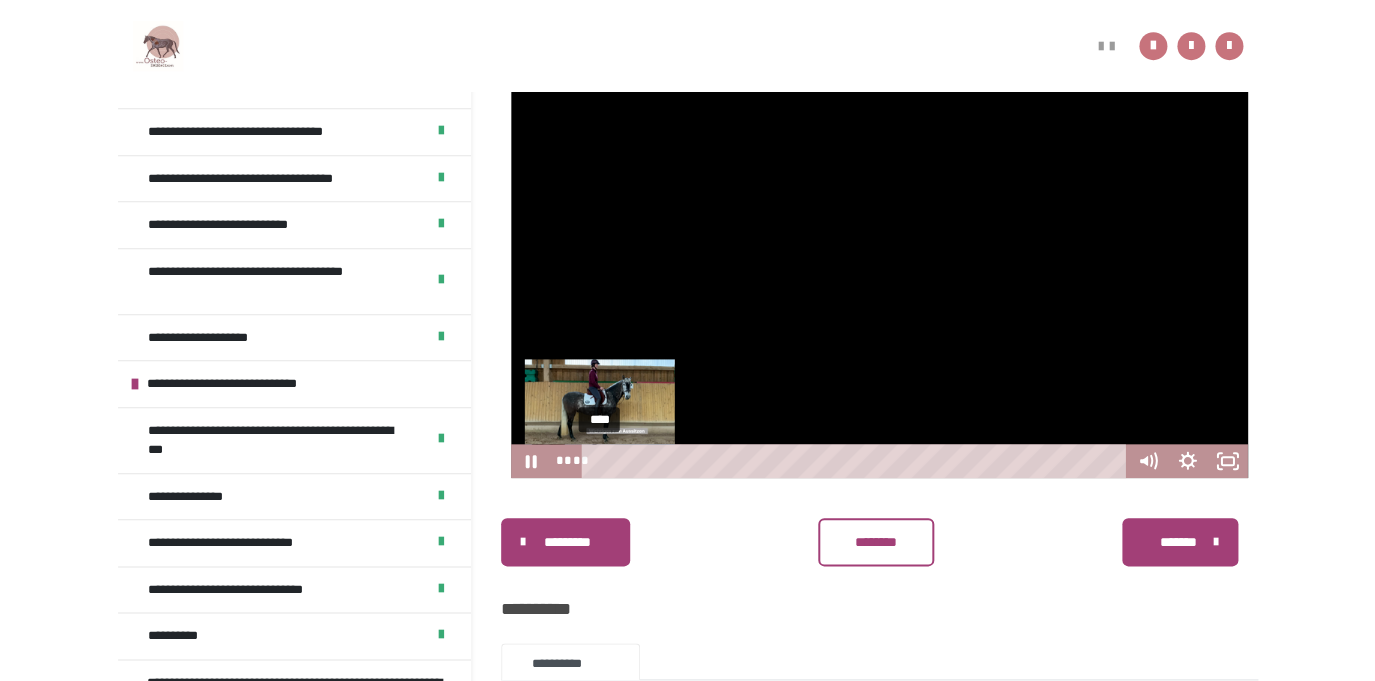 click on "****" at bounding box center [857, 461] 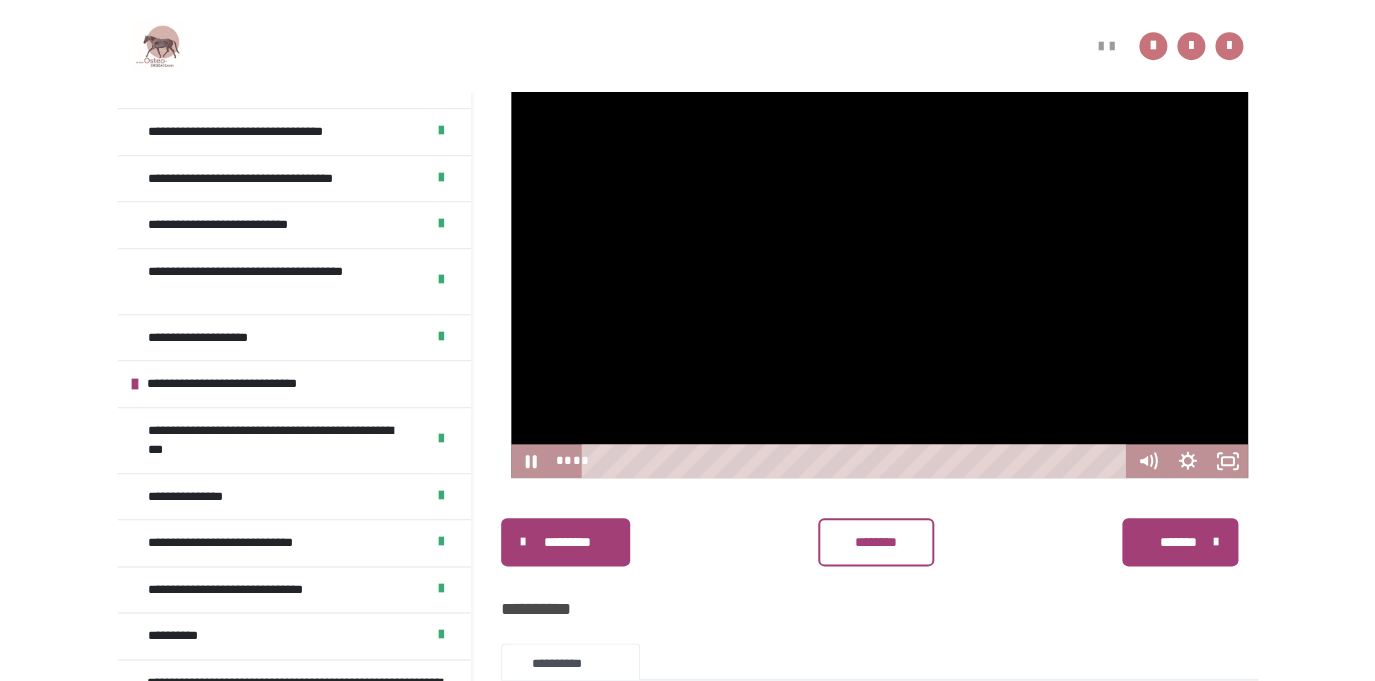 click at bounding box center (879, 271) 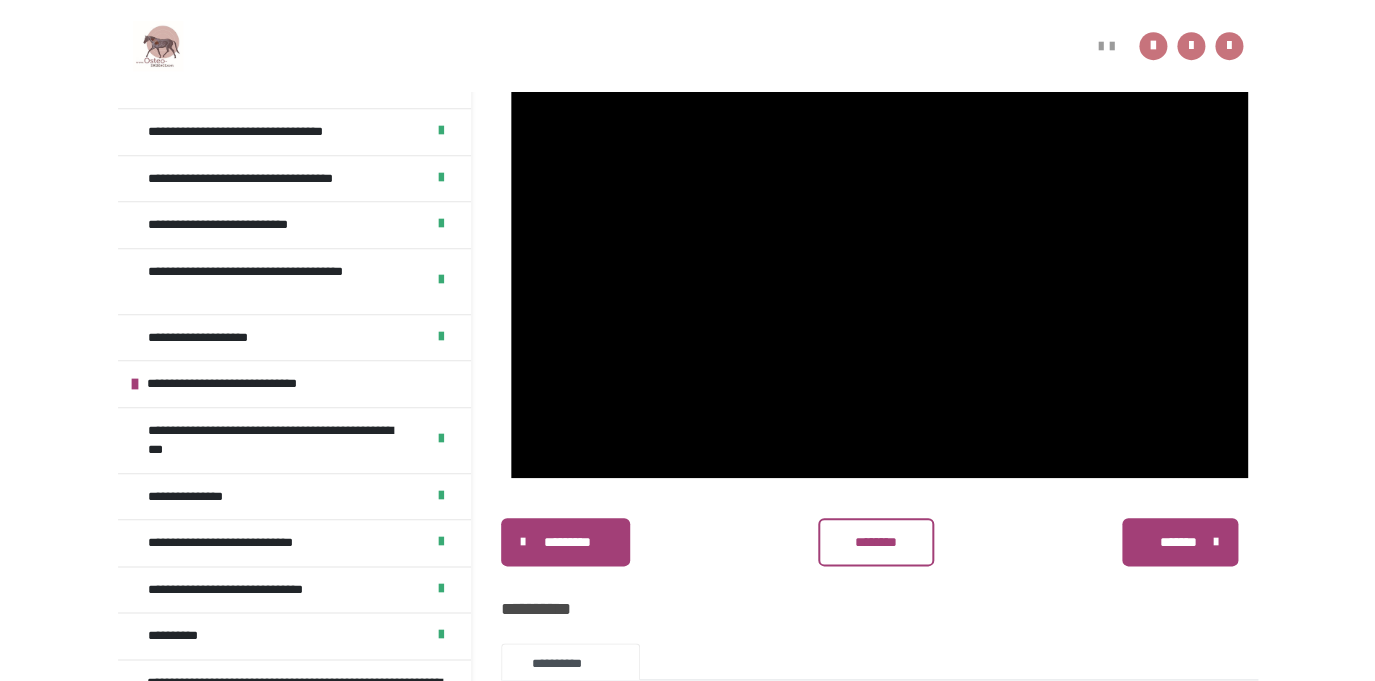 click at bounding box center [879, 271] 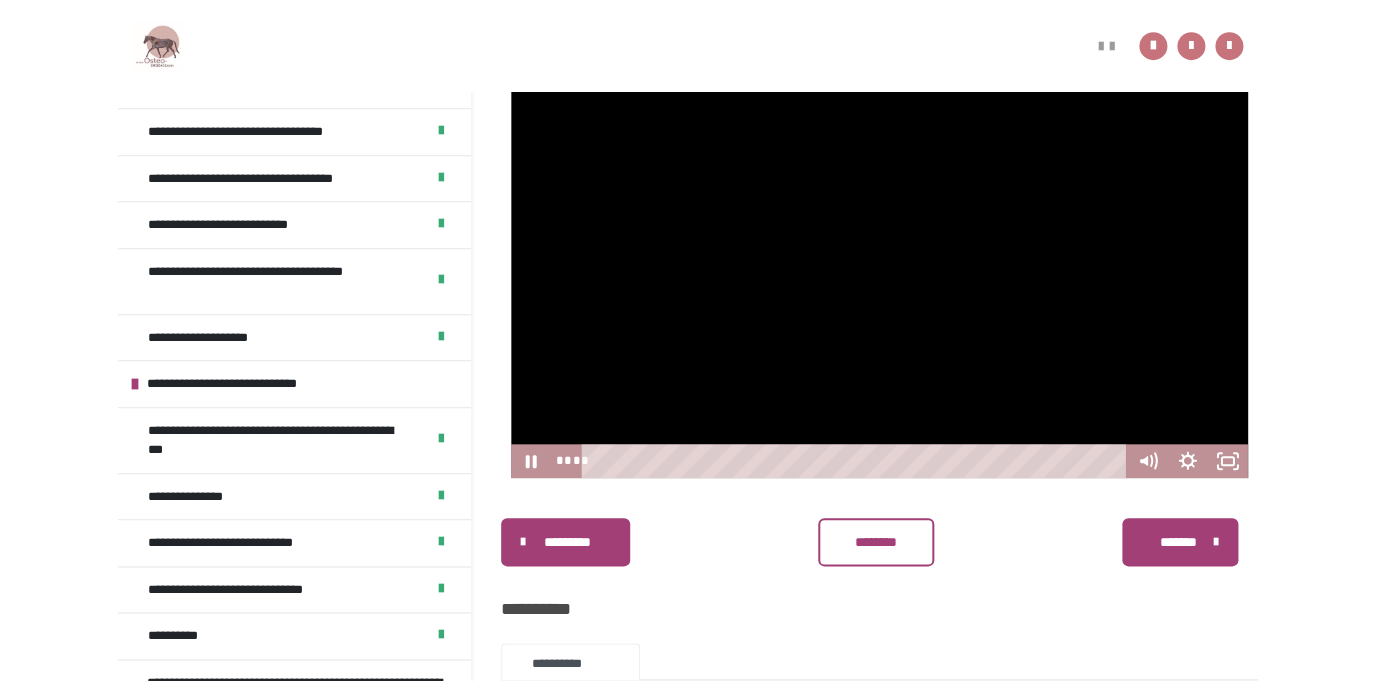 click at bounding box center (879, 271) 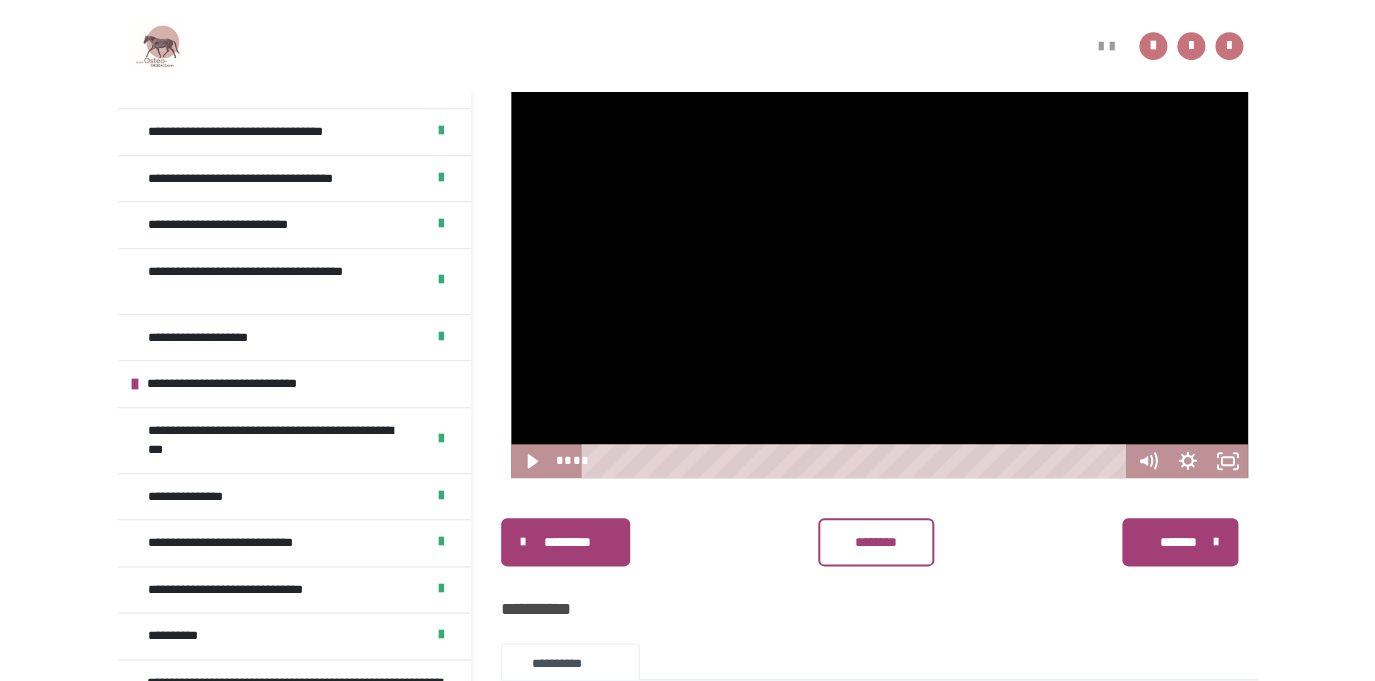 click at bounding box center [879, 271] 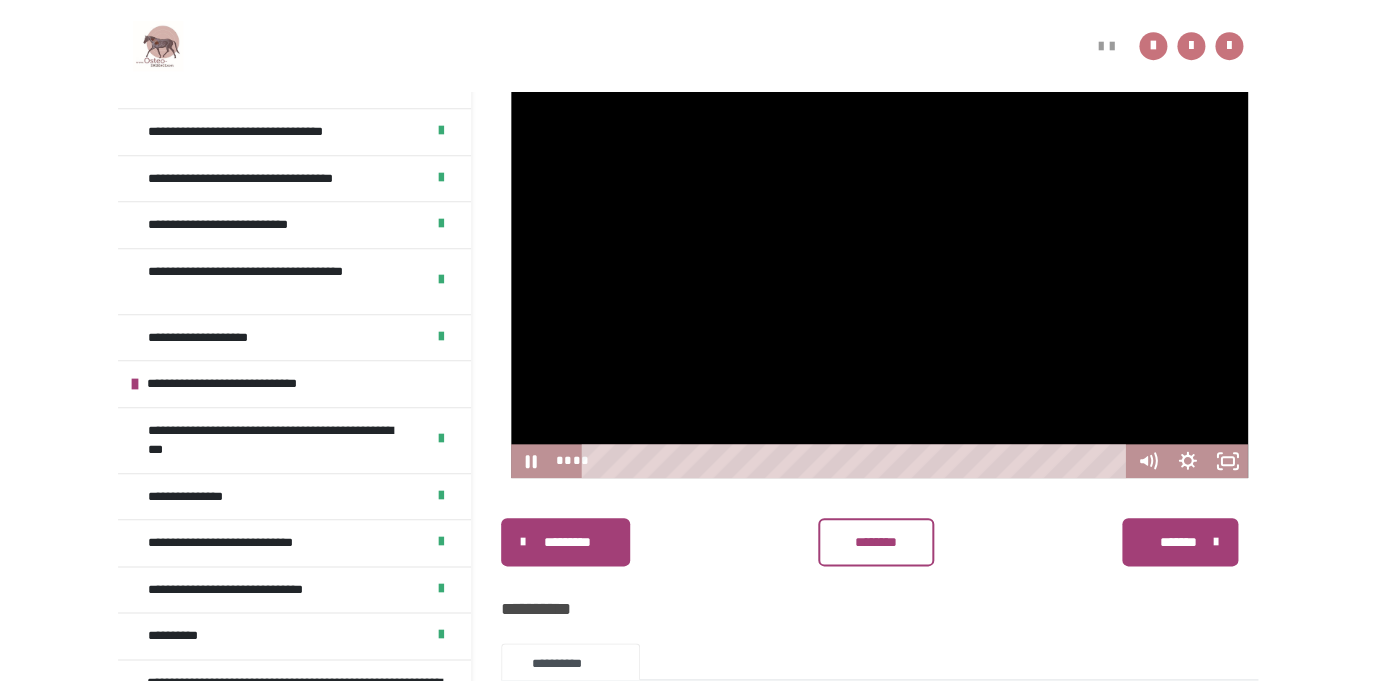 click at bounding box center [879, 271] 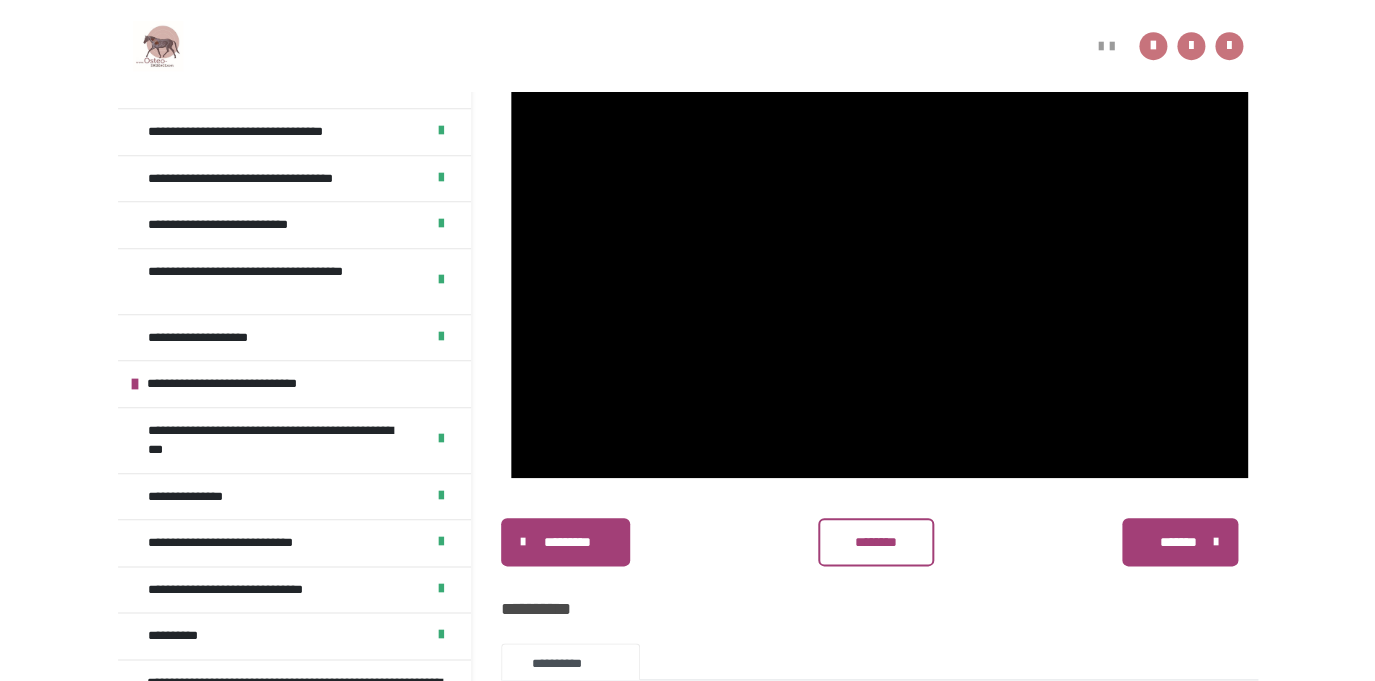 click at bounding box center (879, 271) 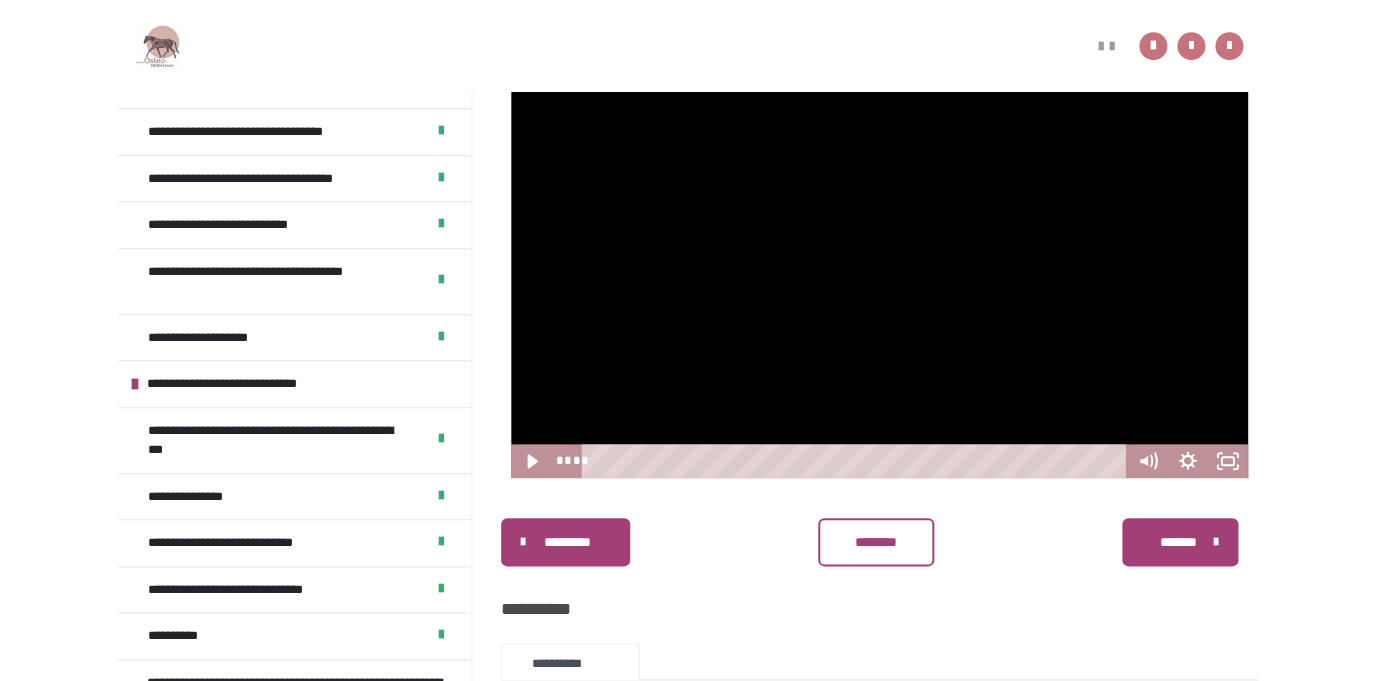 click at bounding box center [879, 271] 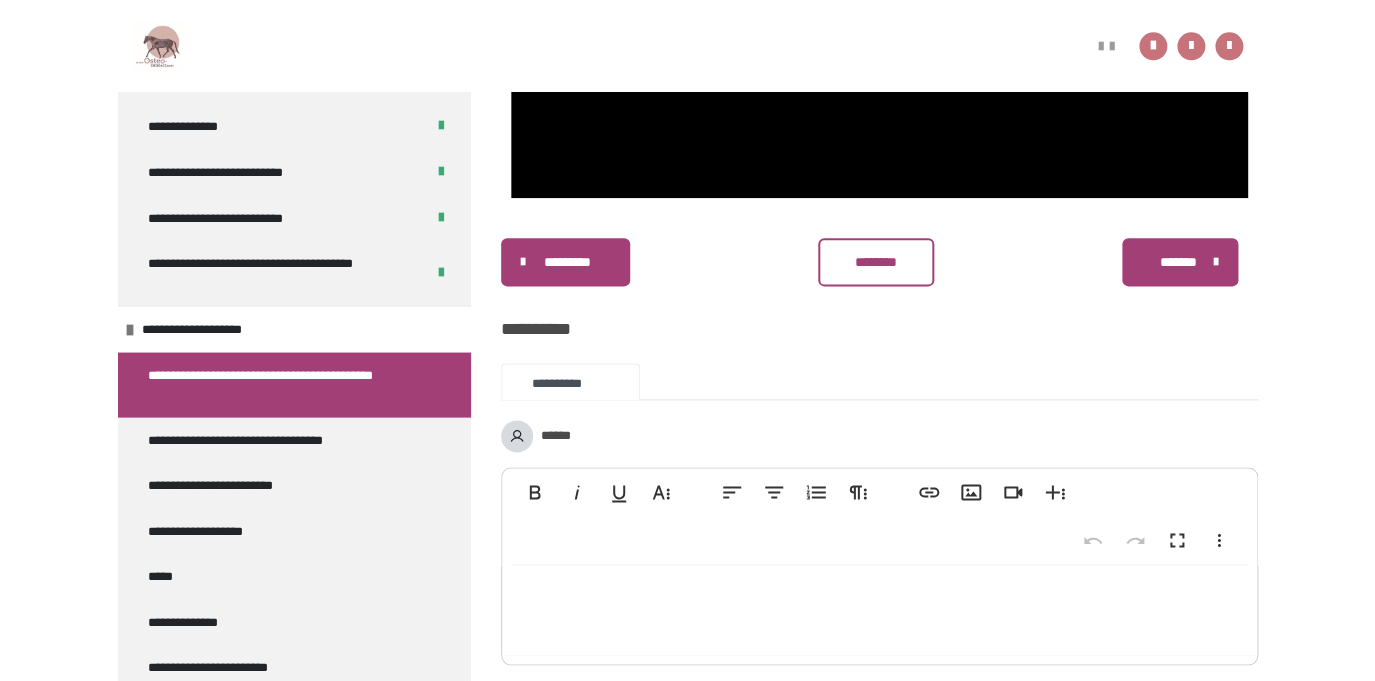 scroll, scrollTop: 887, scrollLeft: 0, axis: vertical 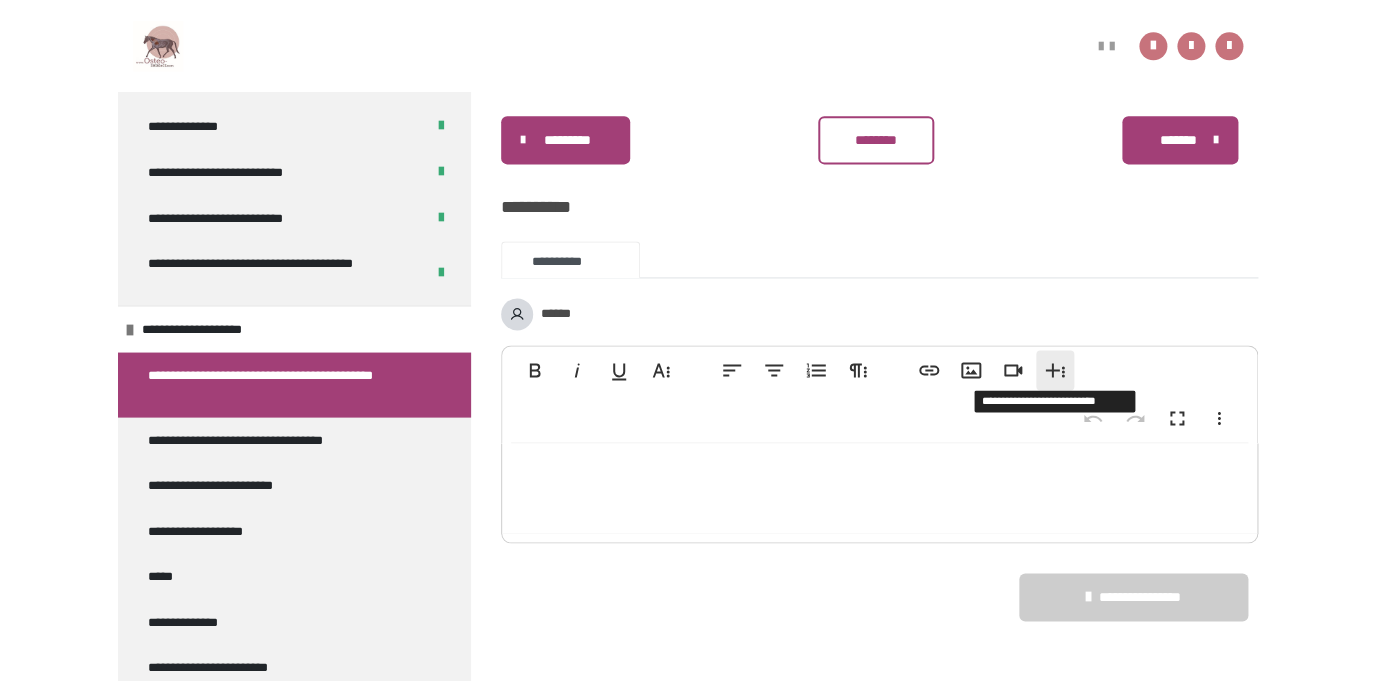 click 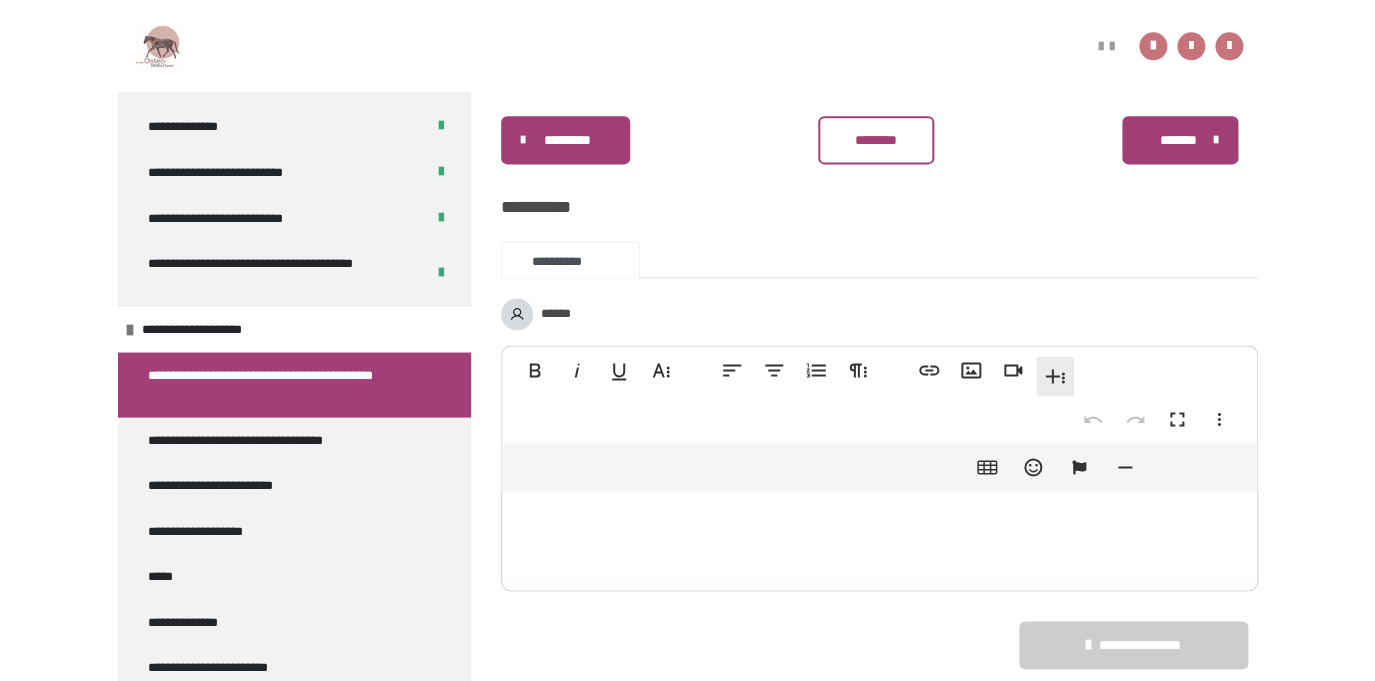 click 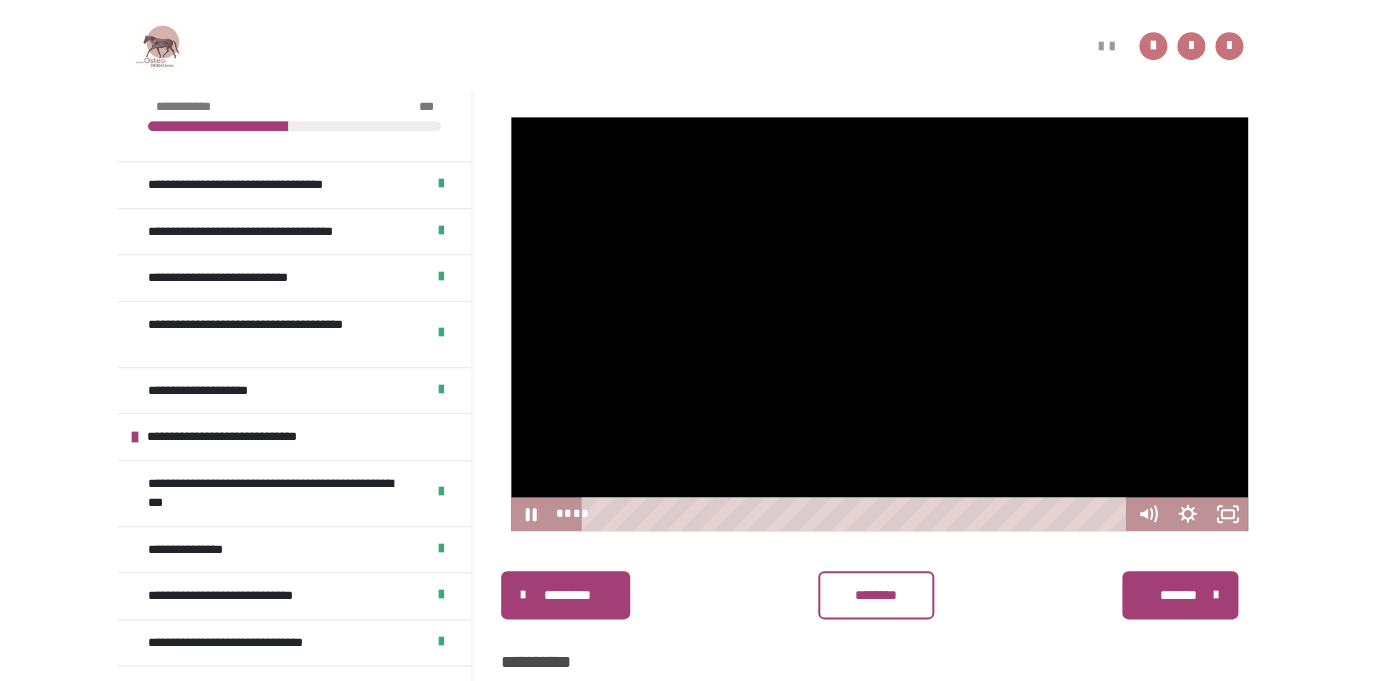 scroll, scrollTop: 431, scrollLeft: 0, axis: vertical 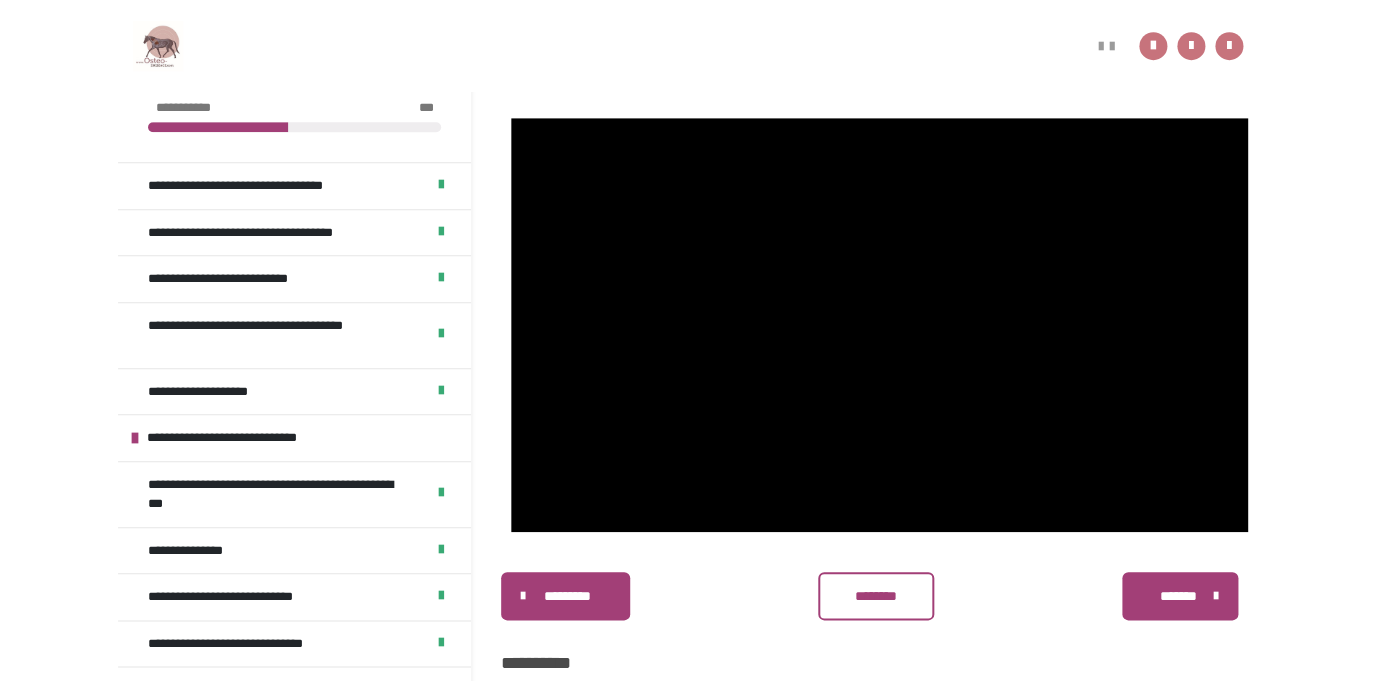 click on "********" at bounding box center [875, 596] 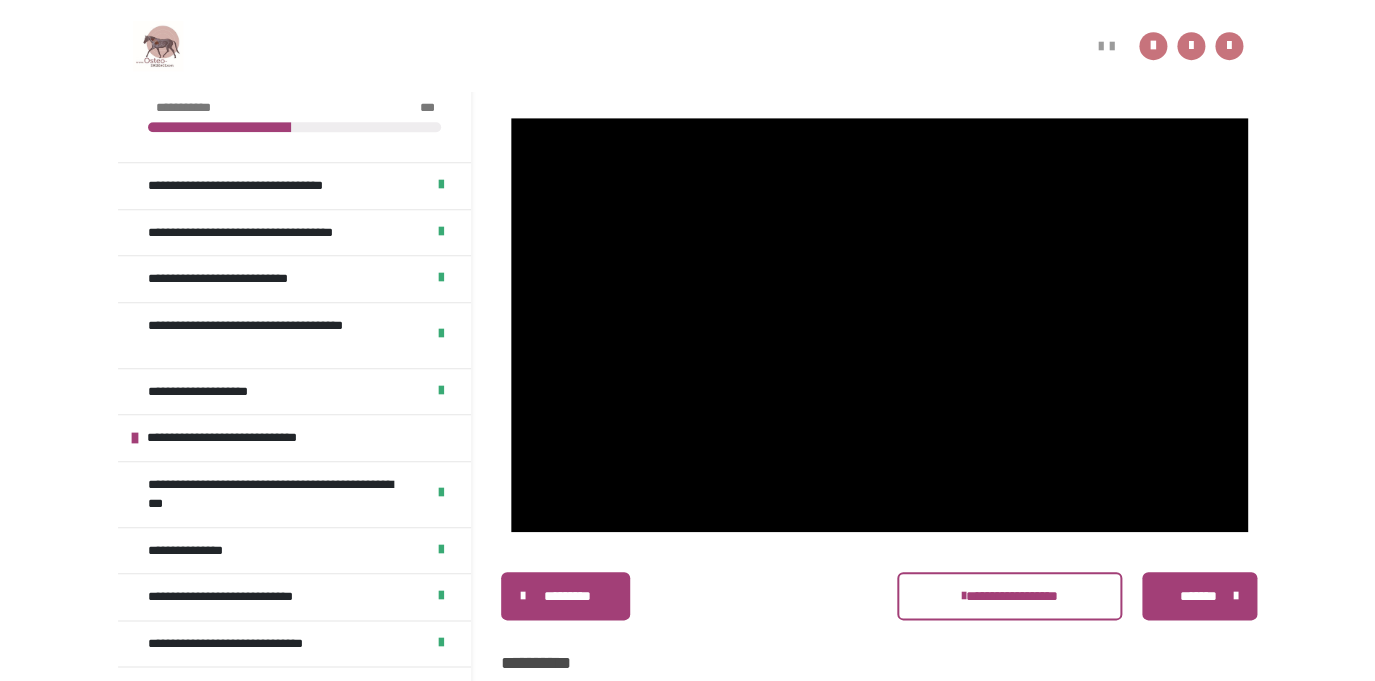 click on "*******" at bounding box center [1197, 596] 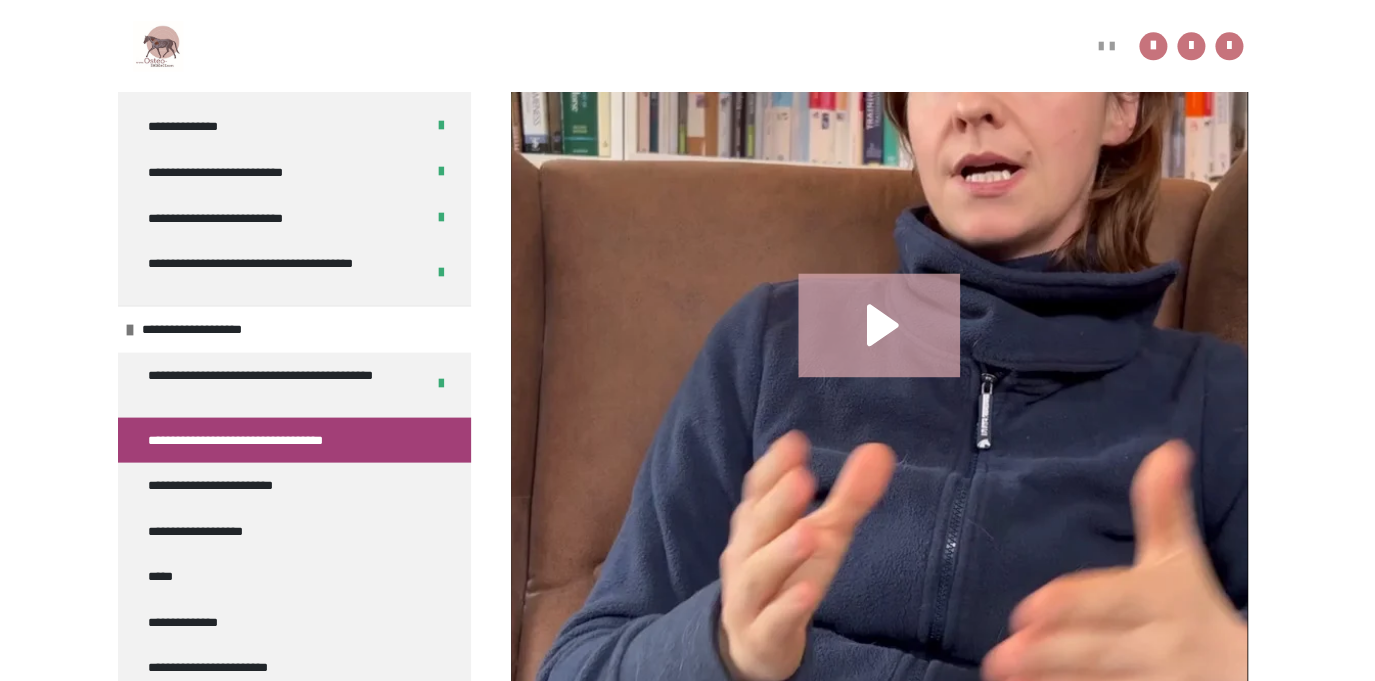 scroll, scrollTop: 853, scrollLeft: 0, axis: vertical 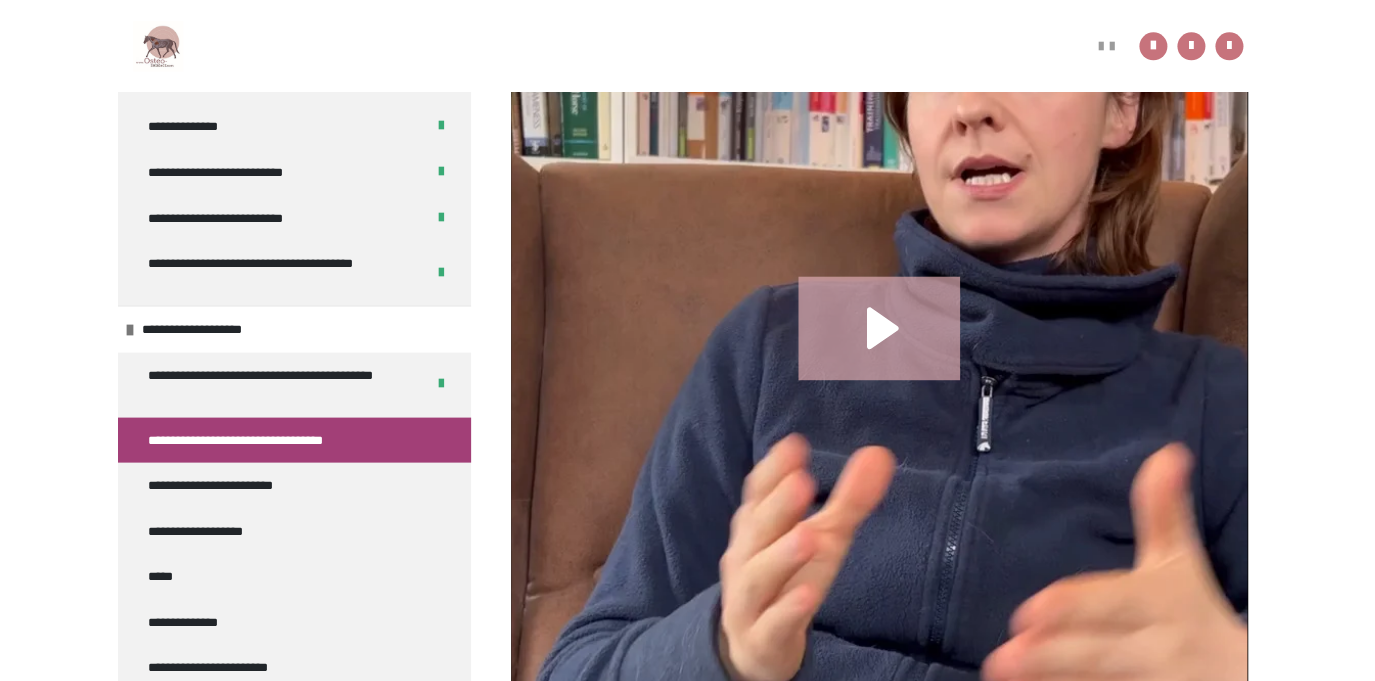 click at bounding box center (879, 350) 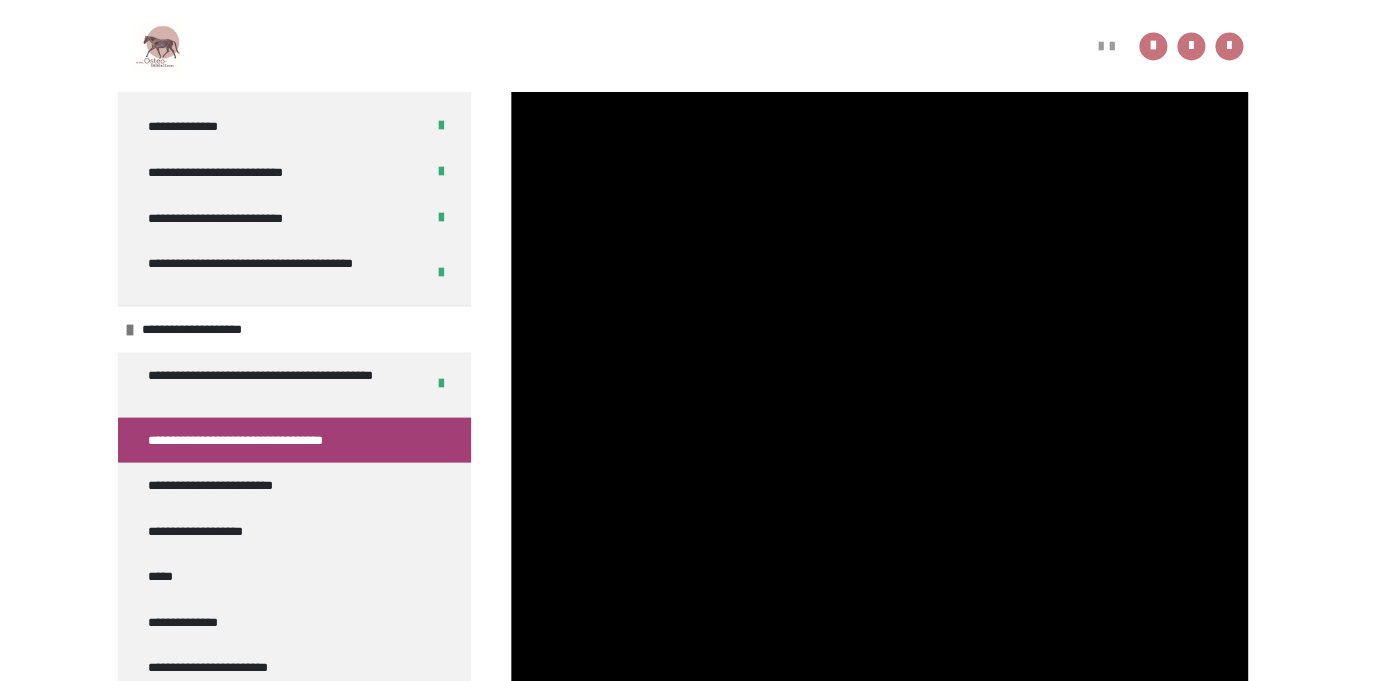 scroll, scrollTop: 1029, scrollLeft: 0, axis: vertical 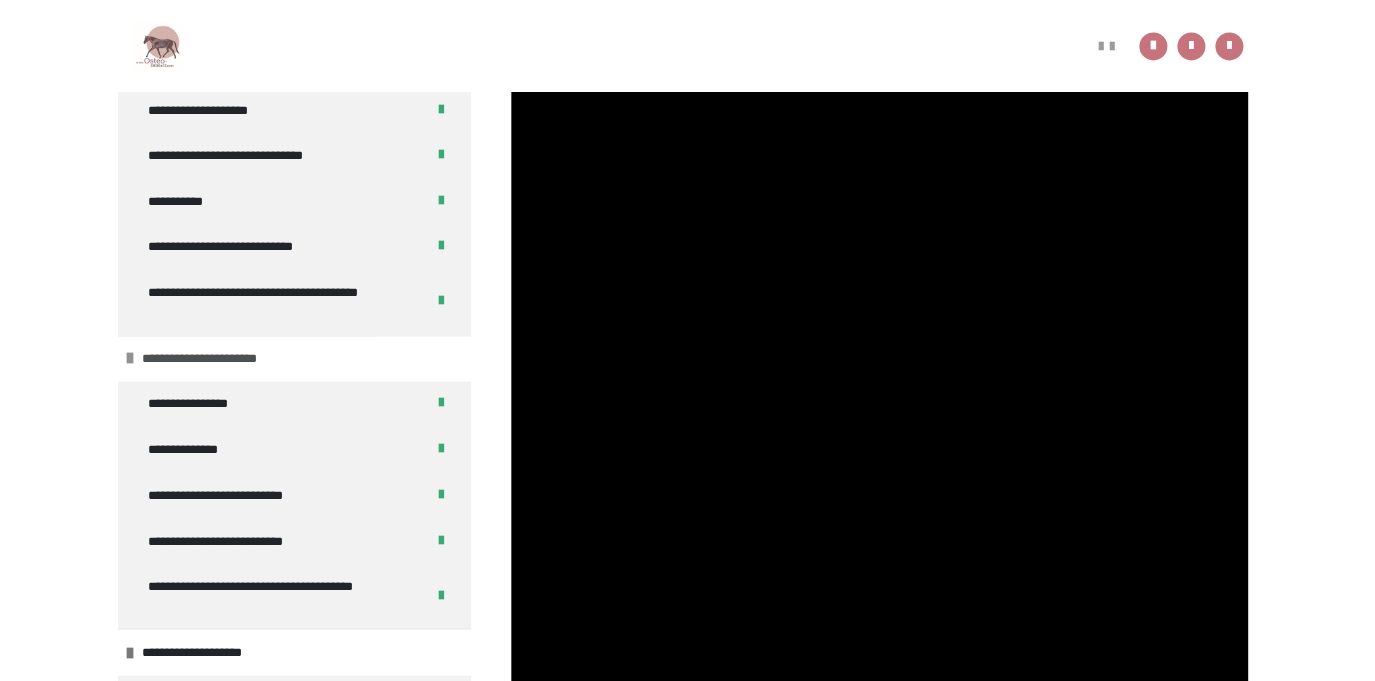 click on "**********" at bounding box center (223, 359) 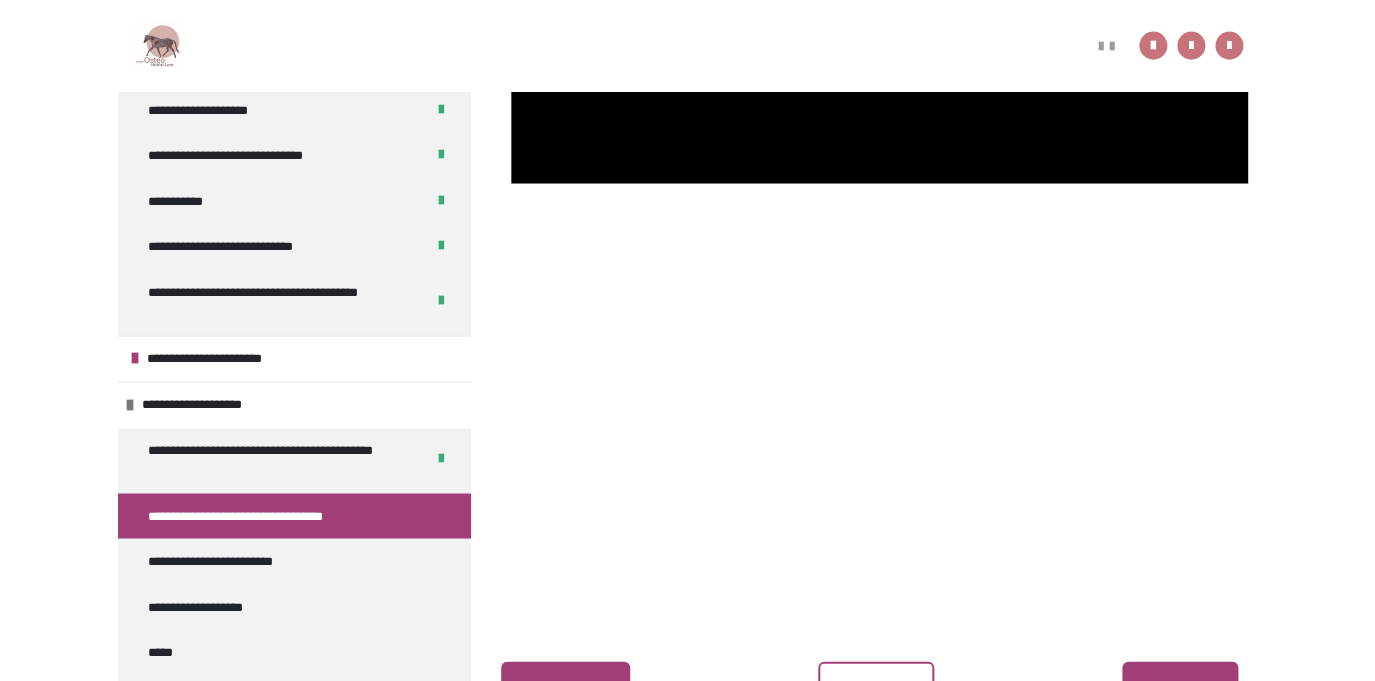 scroll, scrollTop: 1675, scrollLeft: 0, axis: vertical 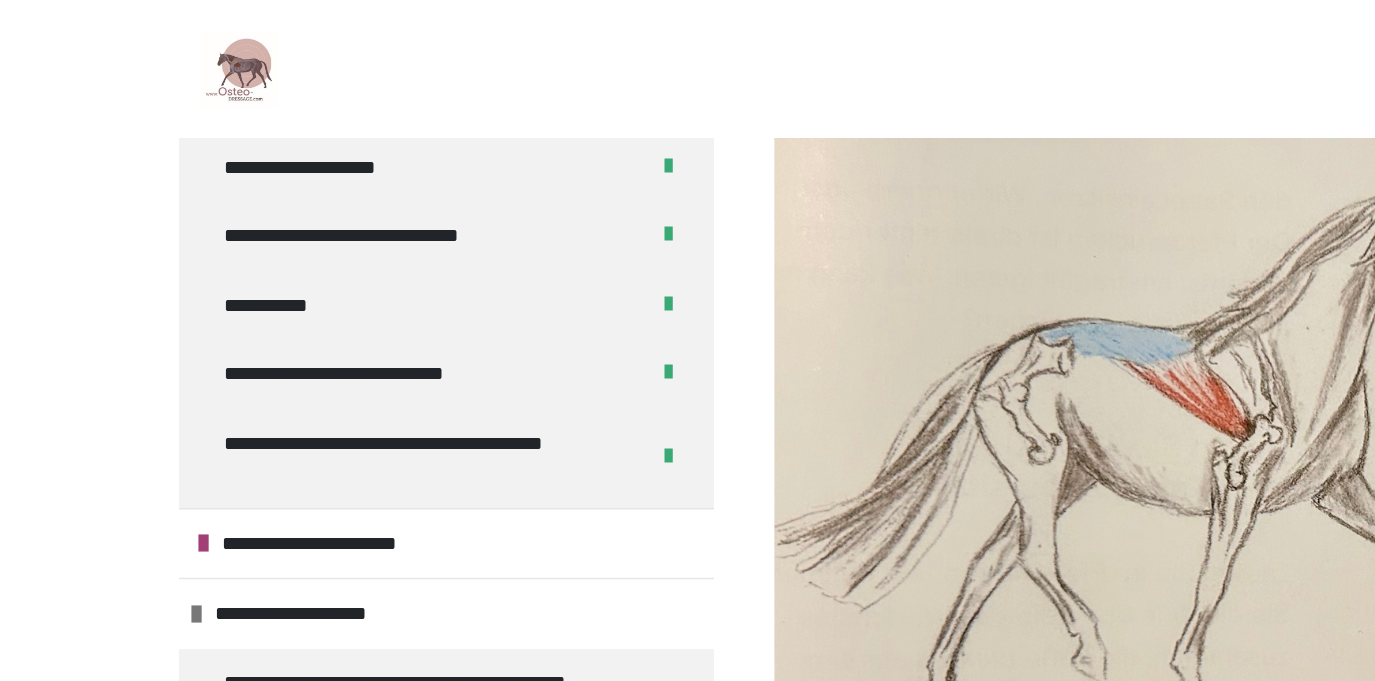 drag, startPoint x: 84, startPoint y: 410, endPoint x: -33, endPoint y: 247, distance: 200.64397 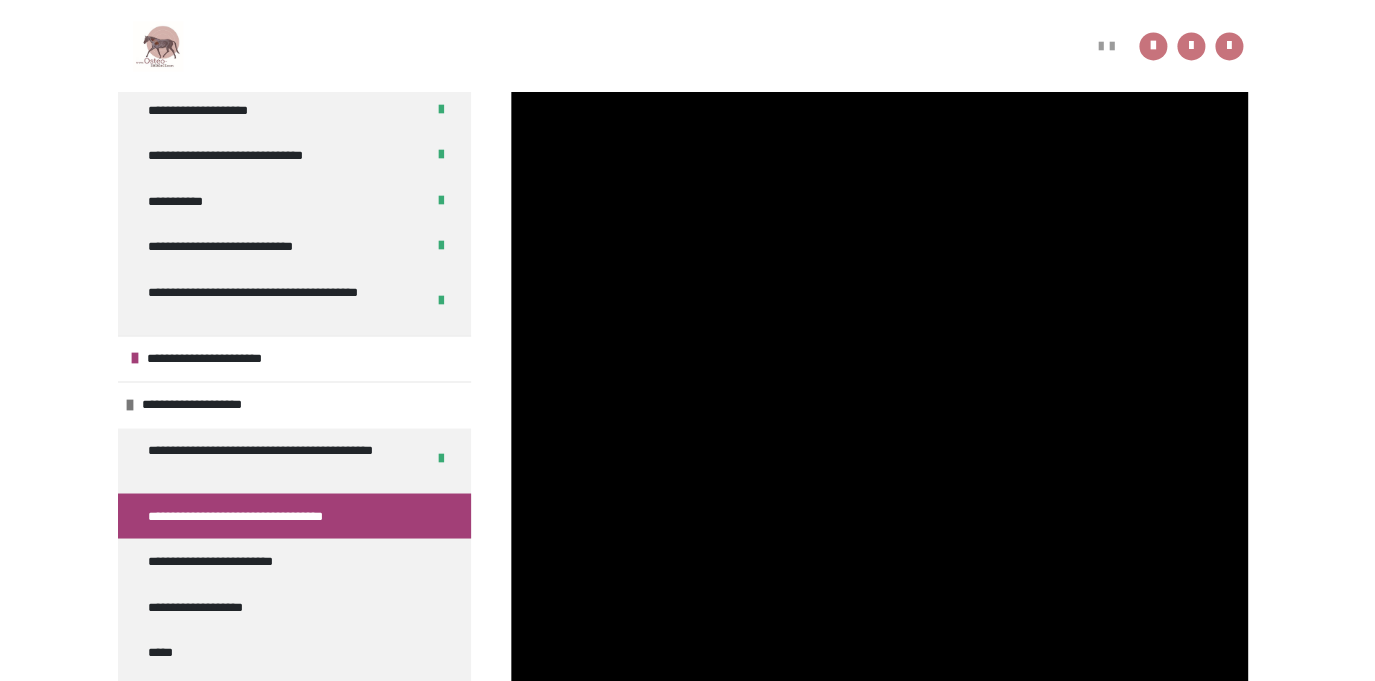 scroll, scrollTop: 787, scrollLeft: 0, axis: vertical 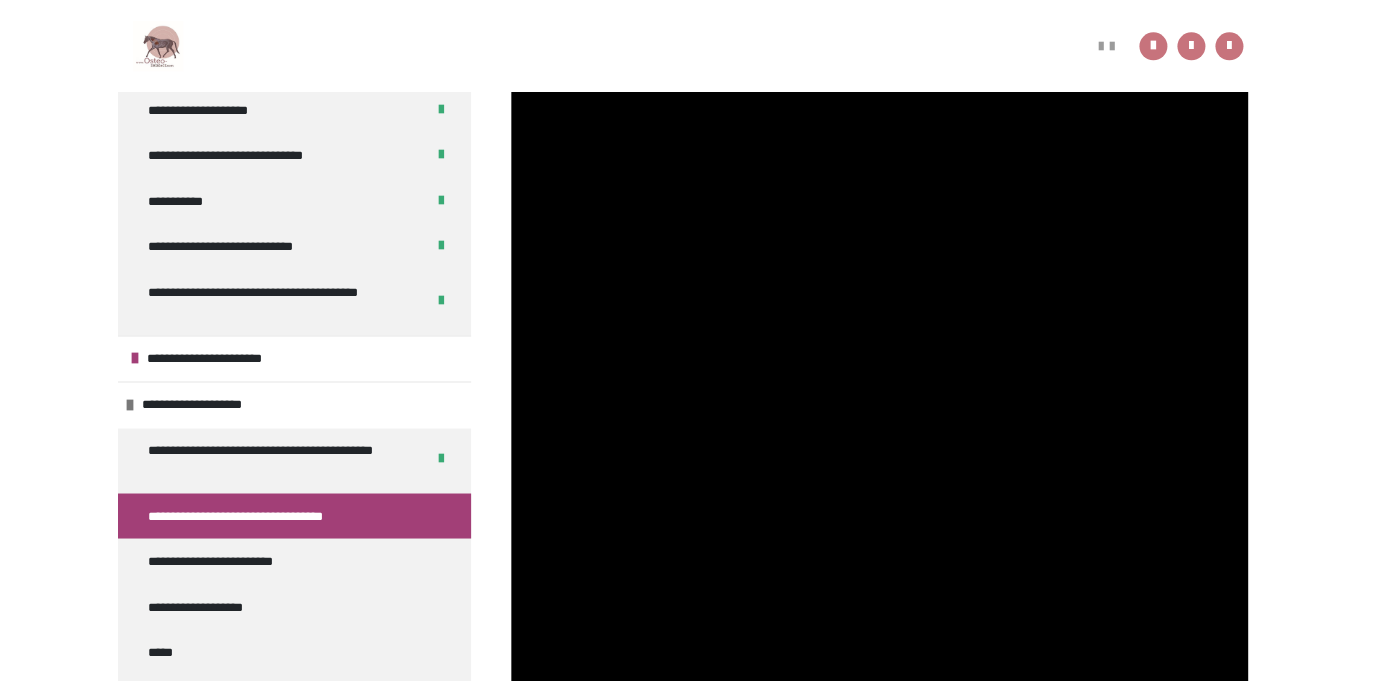 click at bounding box center (879, 416) 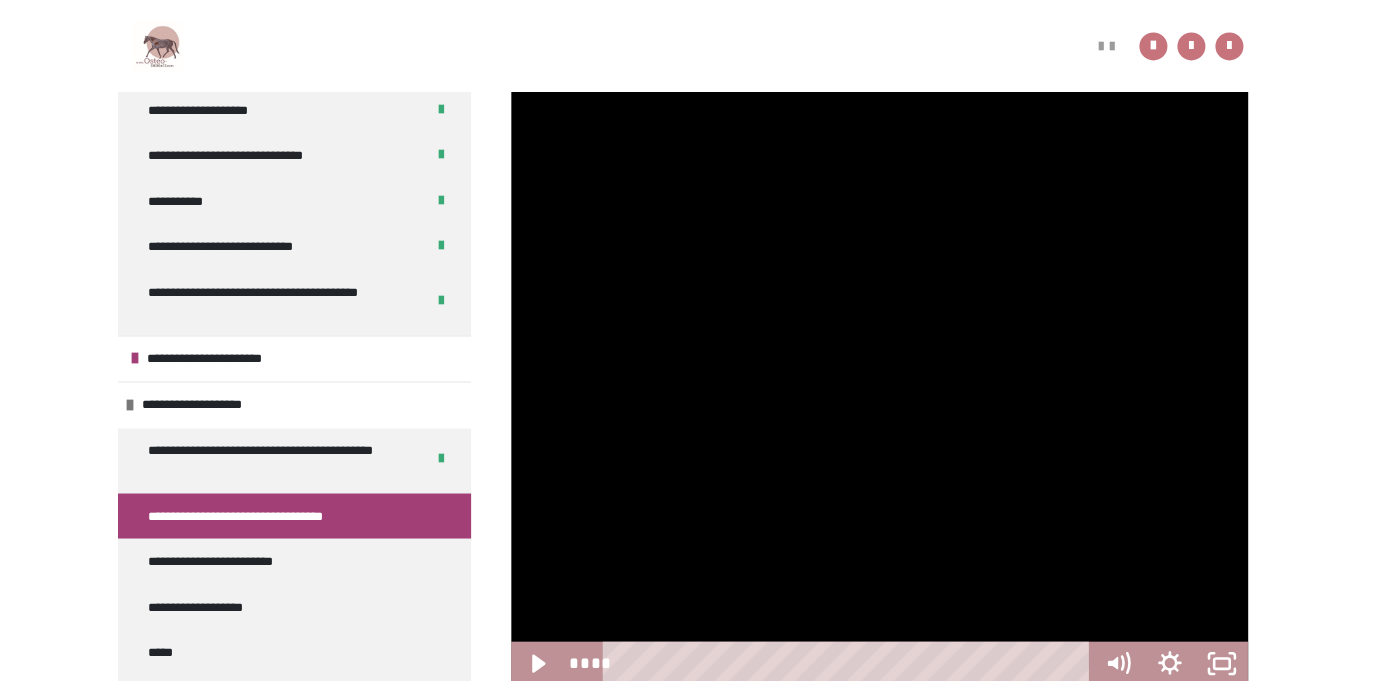 scroll, scrollTop: 1174, scrollLeft: 0, axis: vertical 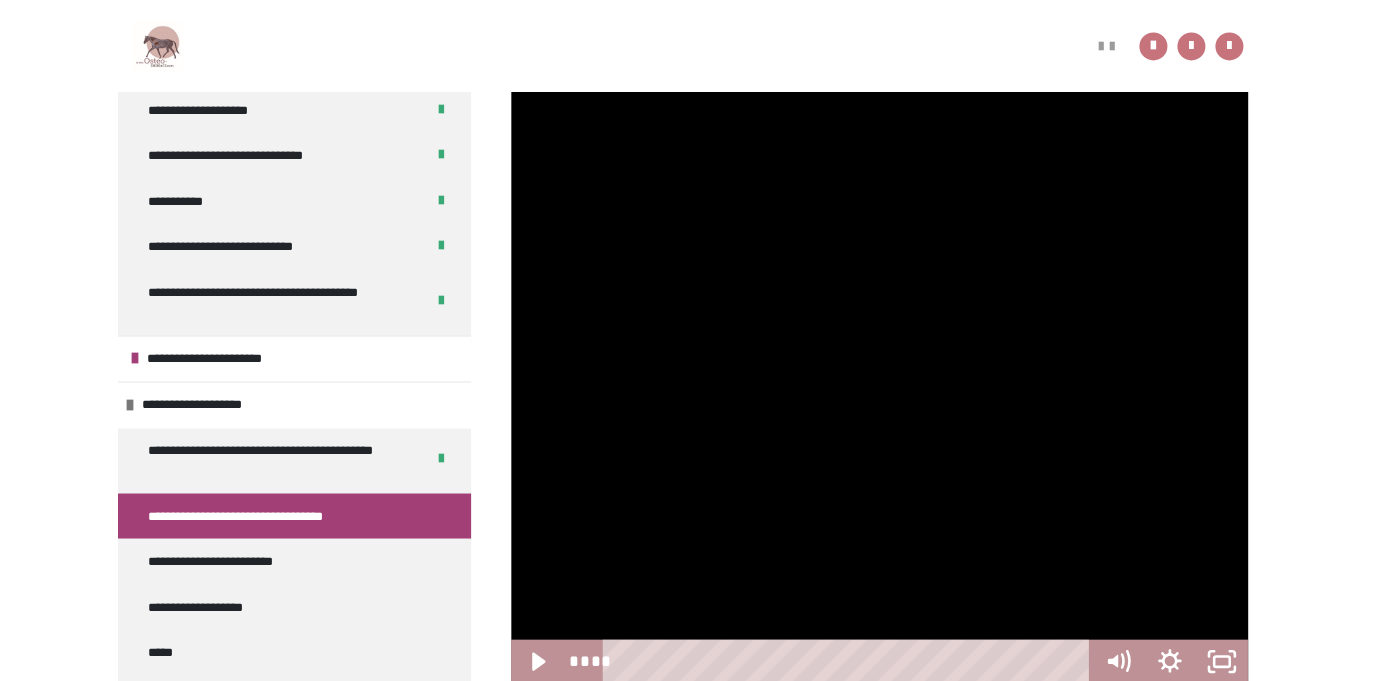 type 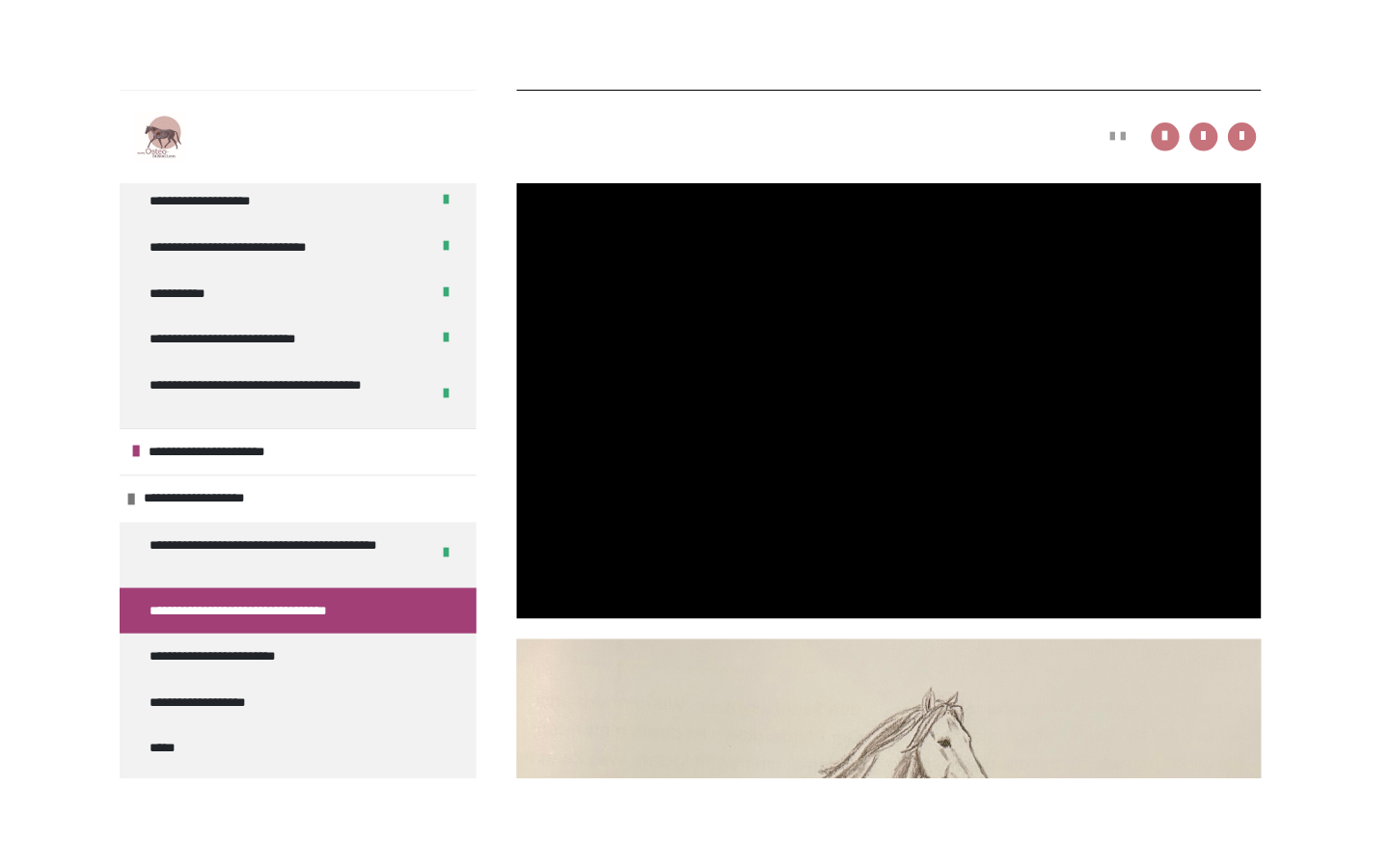 scroll, scrollTop: 1288, scrollLeft: 0, axis: vertical 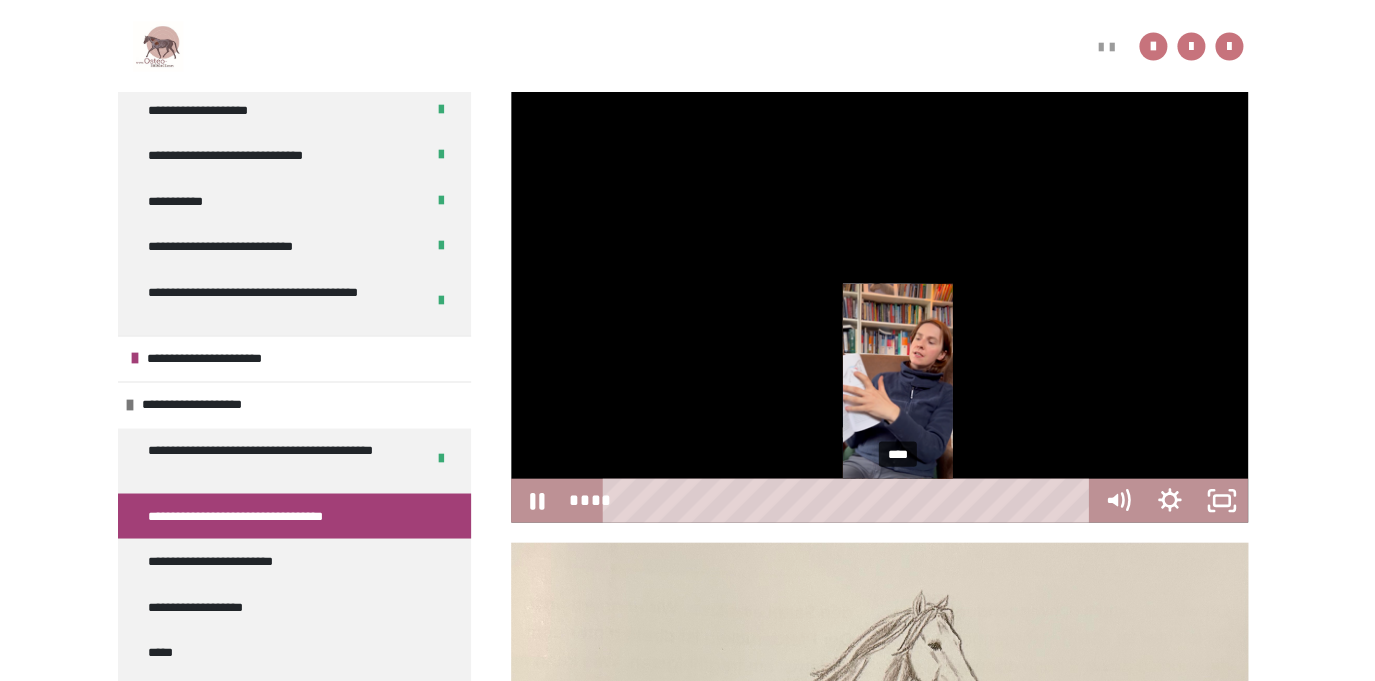click on "****" at bounding box center (850, 500) 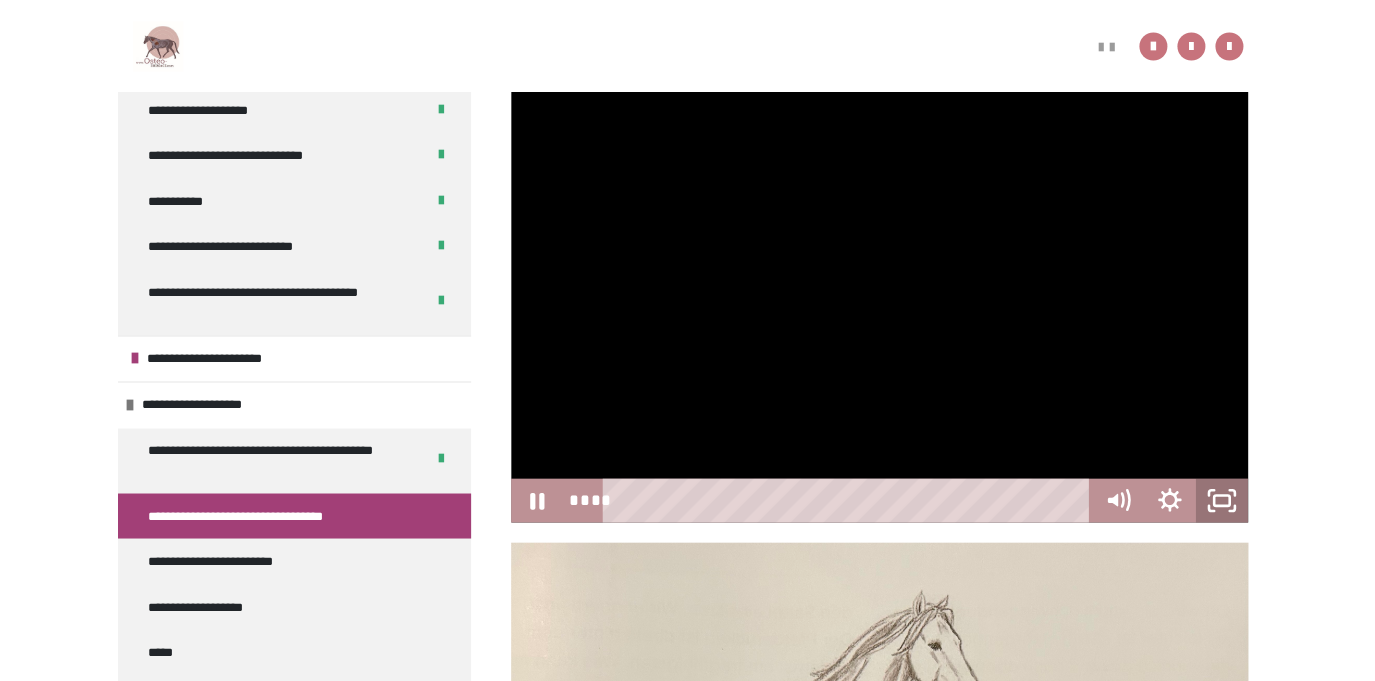 click 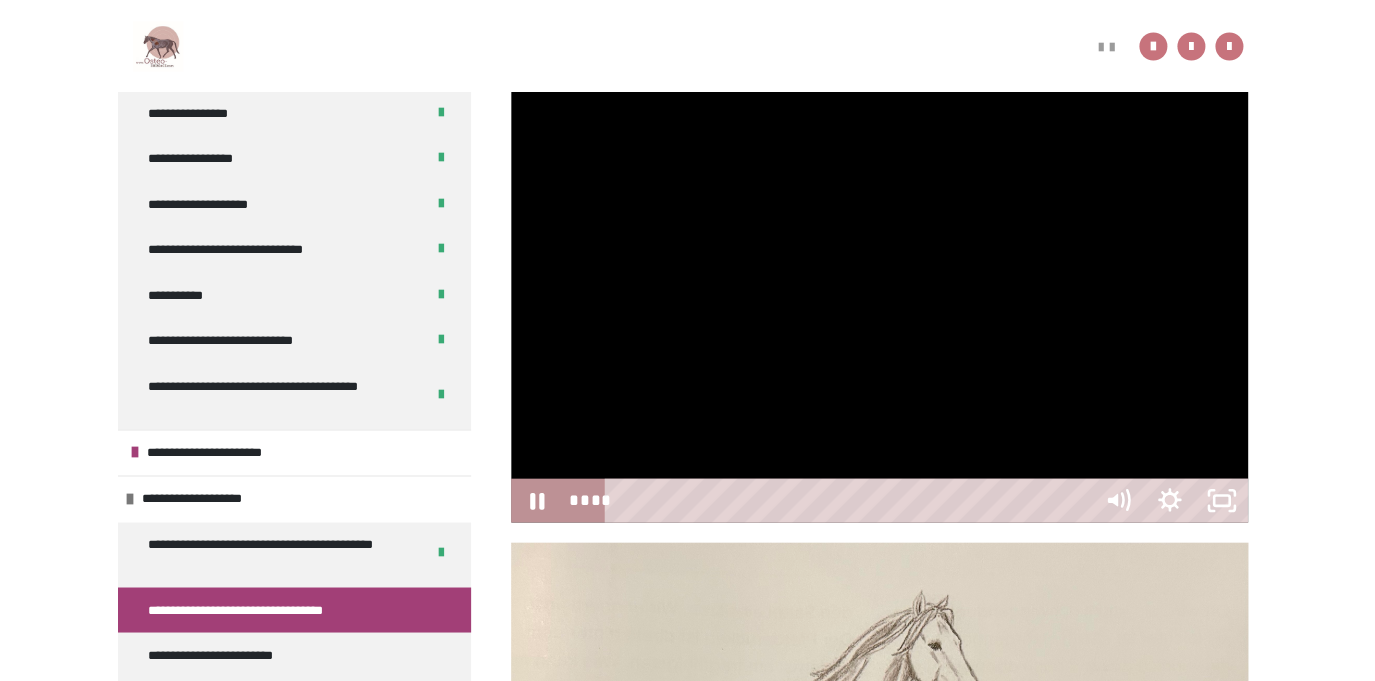 scroll, scrollTop: 809, scrollLeft: 0, axis: vertical 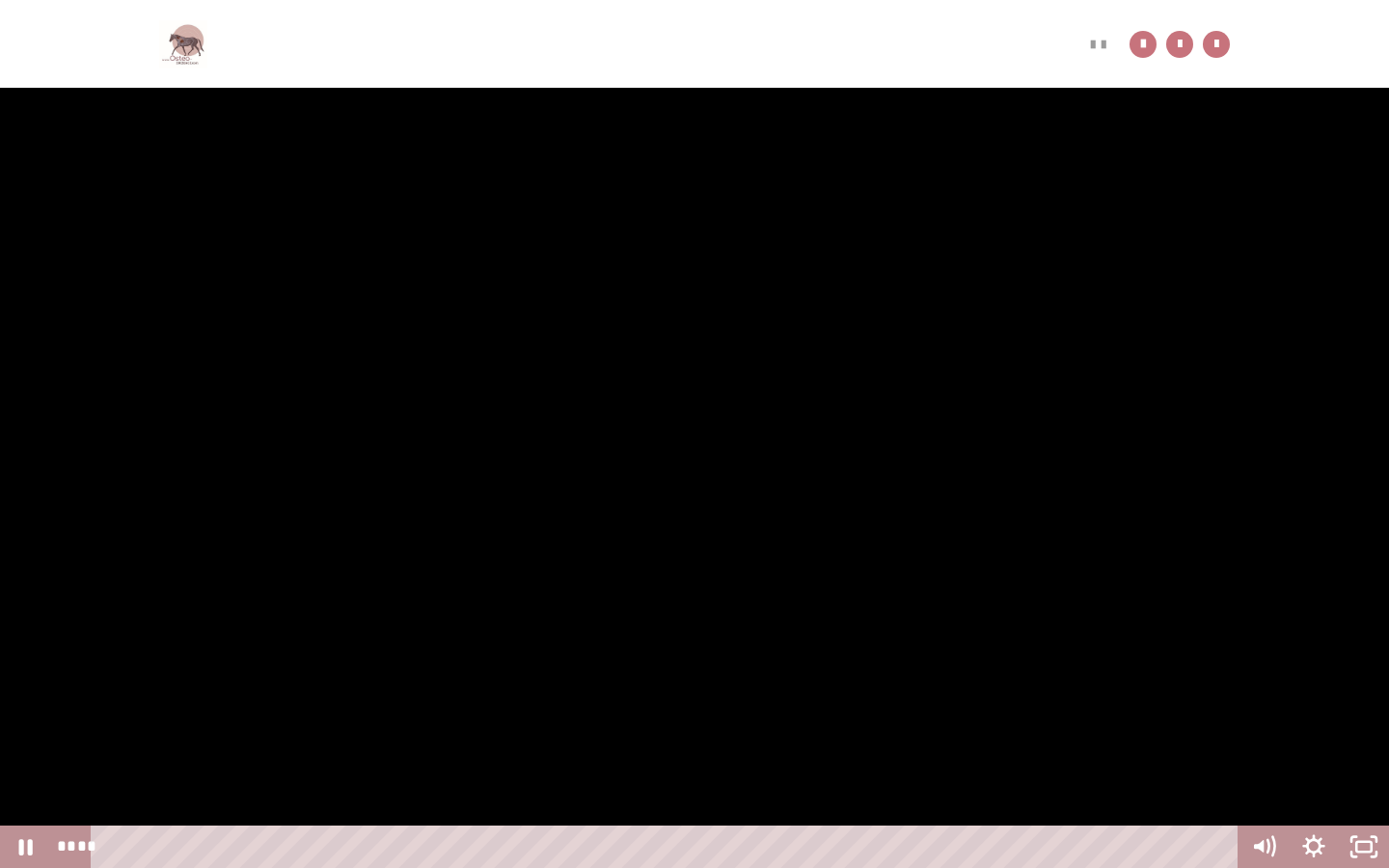 click at bounding box center (694, 434) 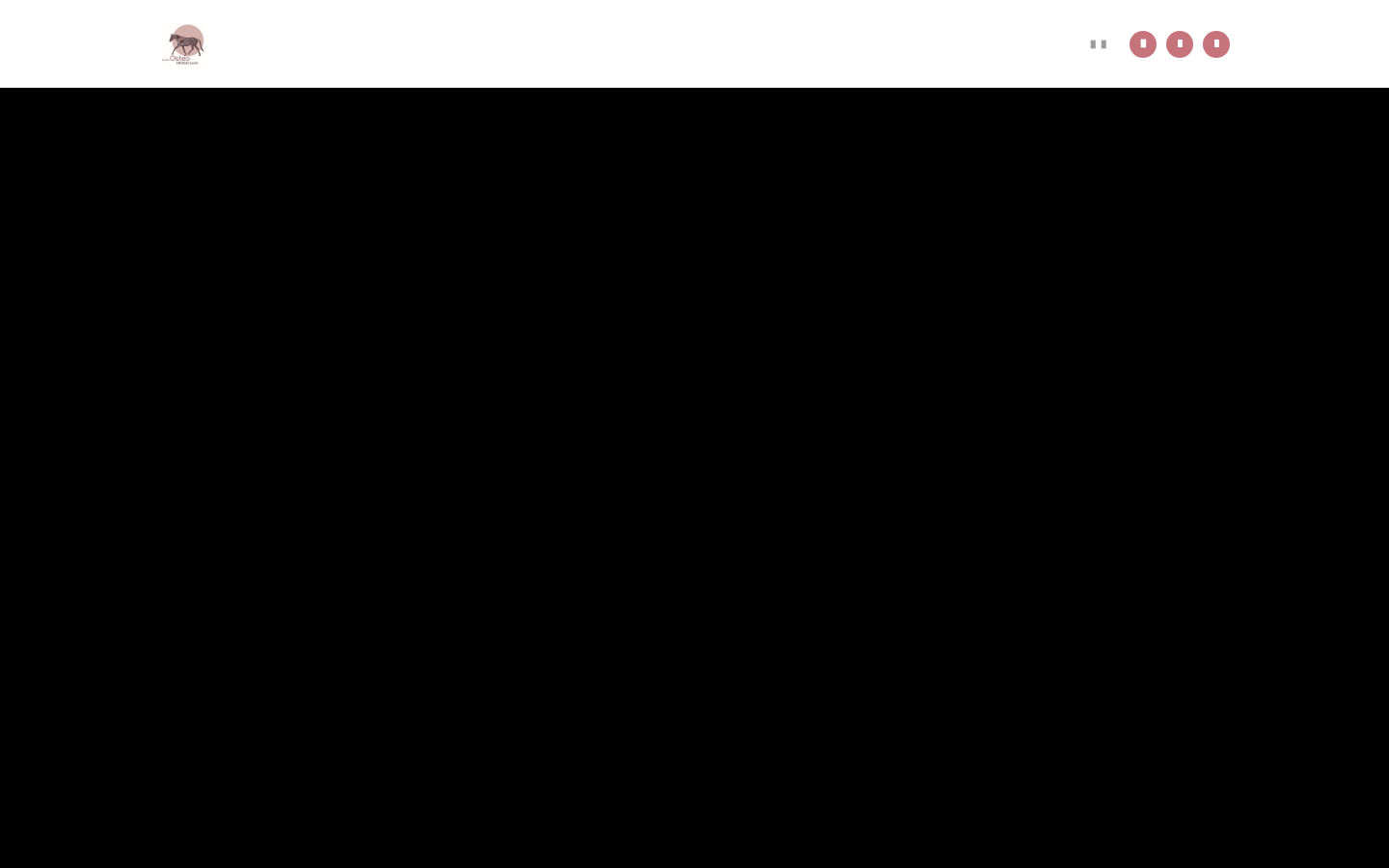 click at bounding box center [694, 434] 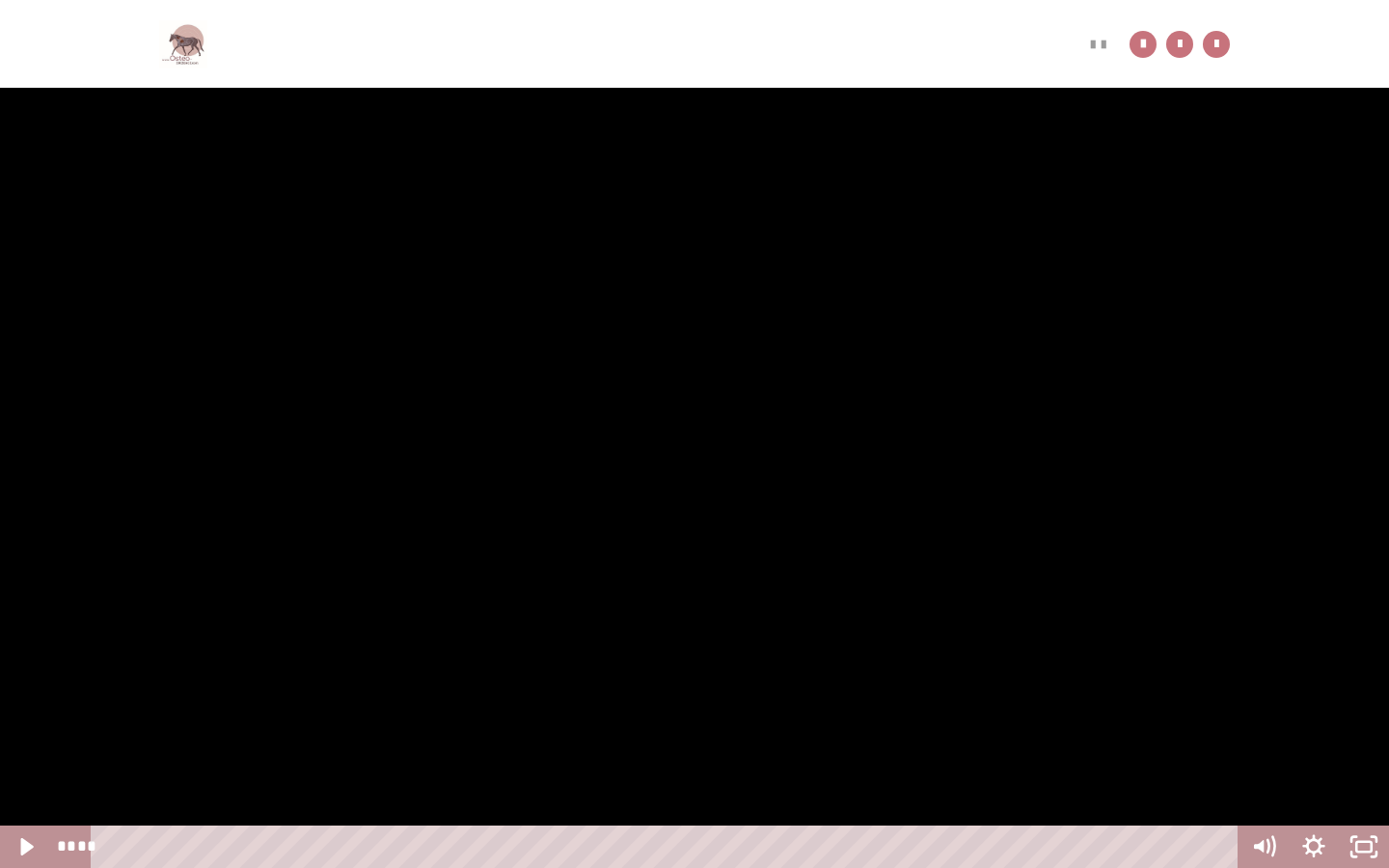 click at bounding box center [0, 0] 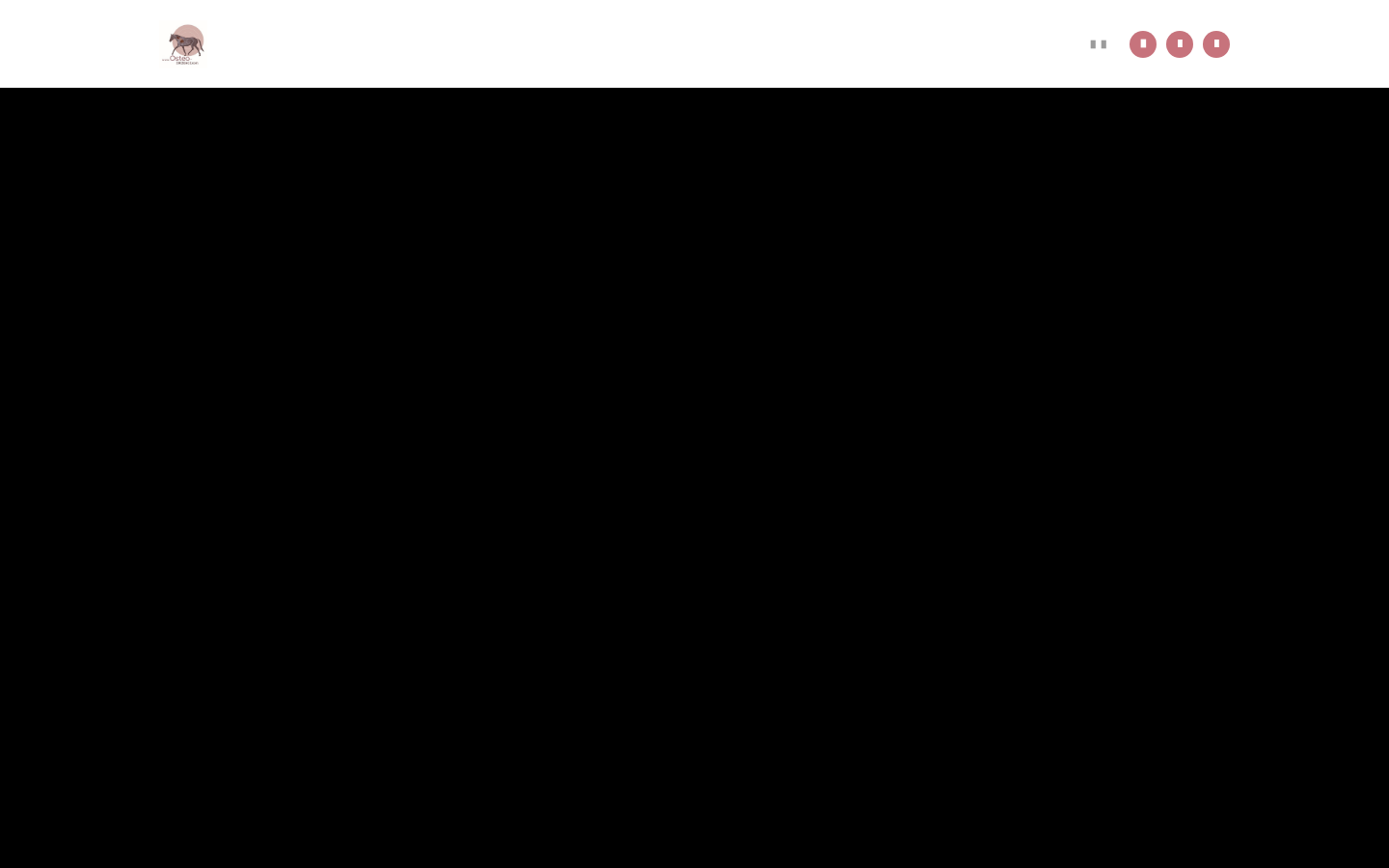 click at bounding box center (0, 0) 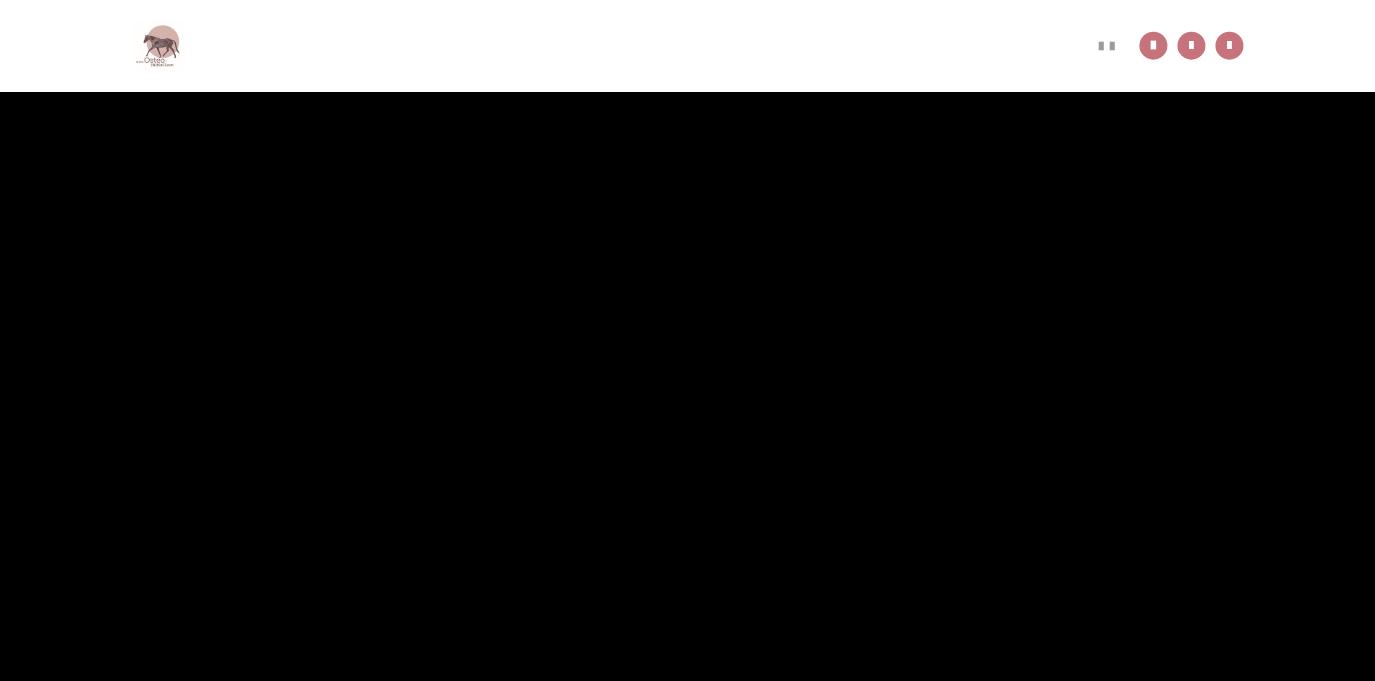 scroll, scrollTop: 1941, scrollLeft: 0, axis: vertical 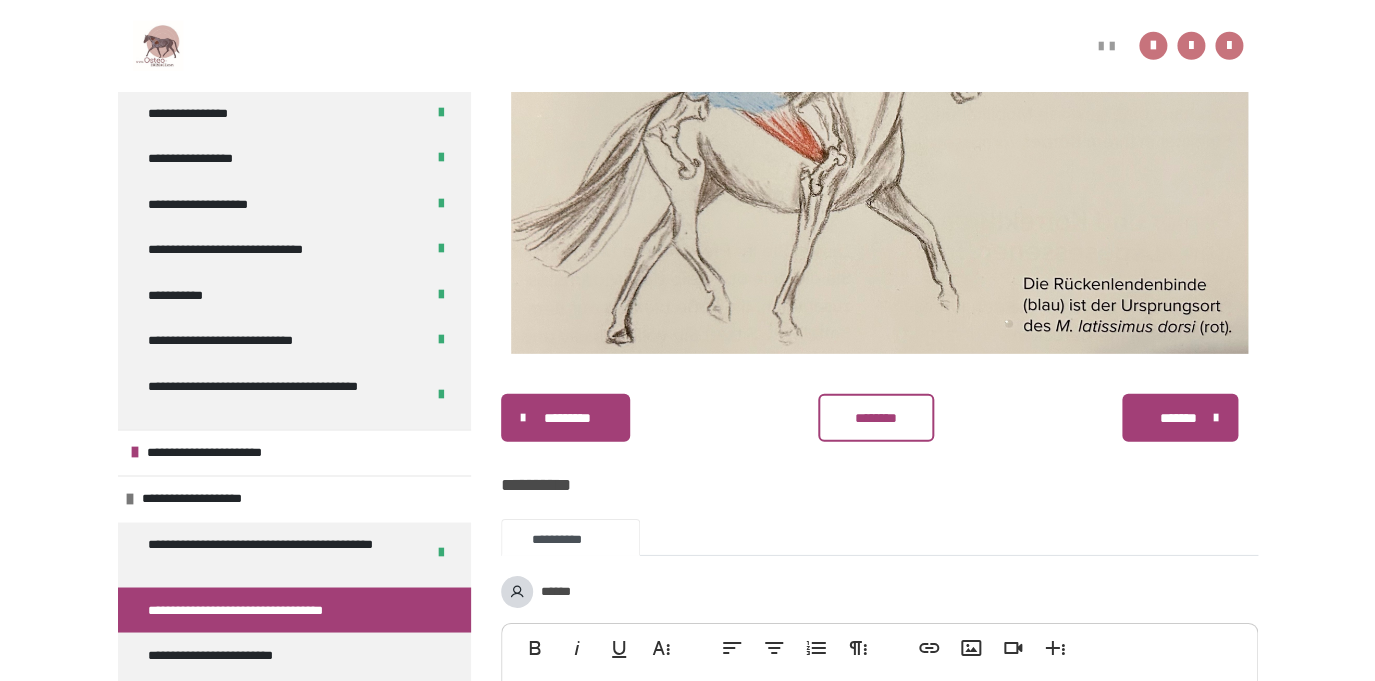 click on "********" at bounding box center [875, 418] 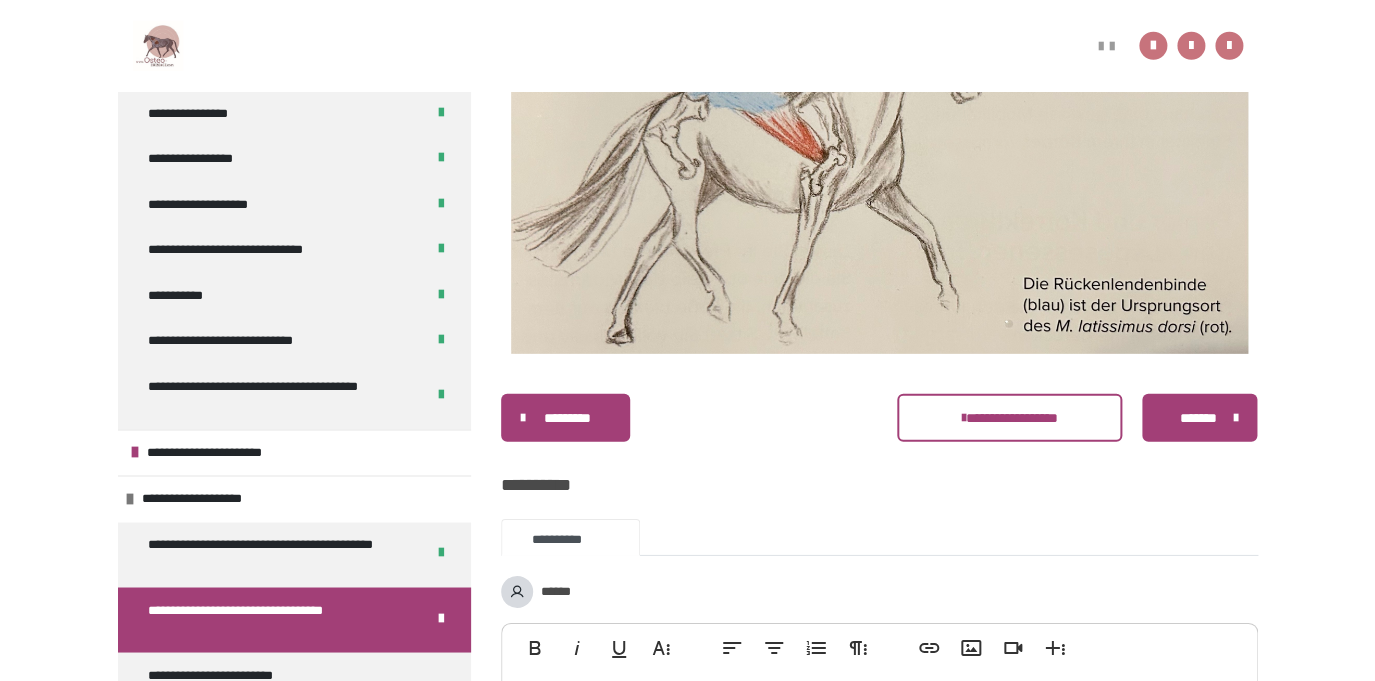 click on "*******" at bounding box center (1199, 418) 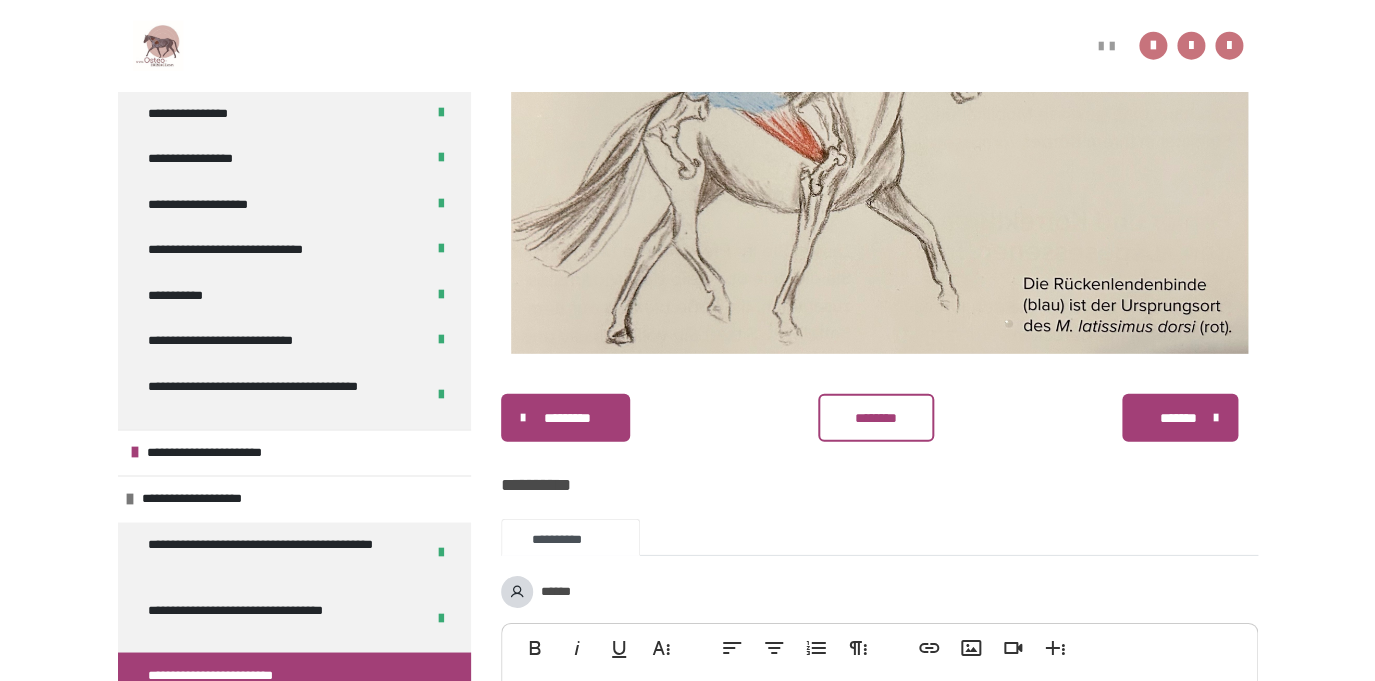 scroll, scrollTop: 508, scrollLeft: 0, axis: vertical 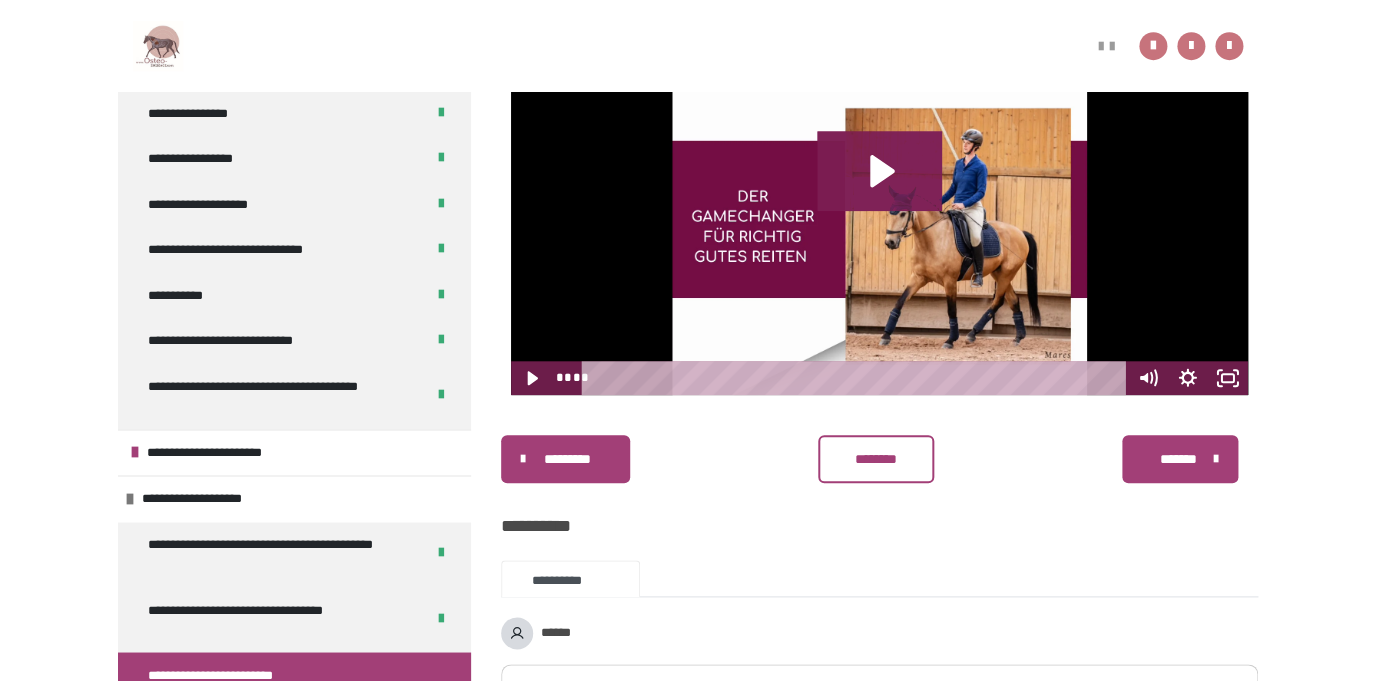 click at bounding box center [879, 188] 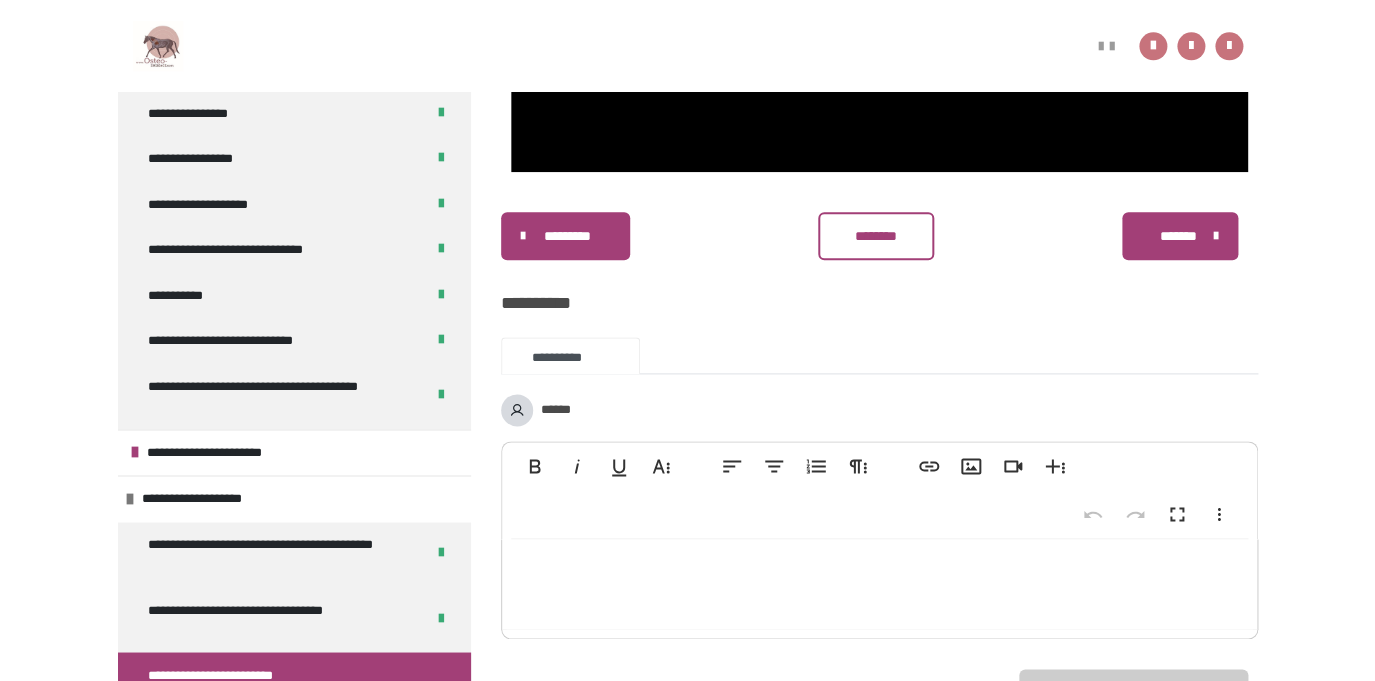 scroll, scrollTop: 827, scrollLeft: 0, axis: vertical 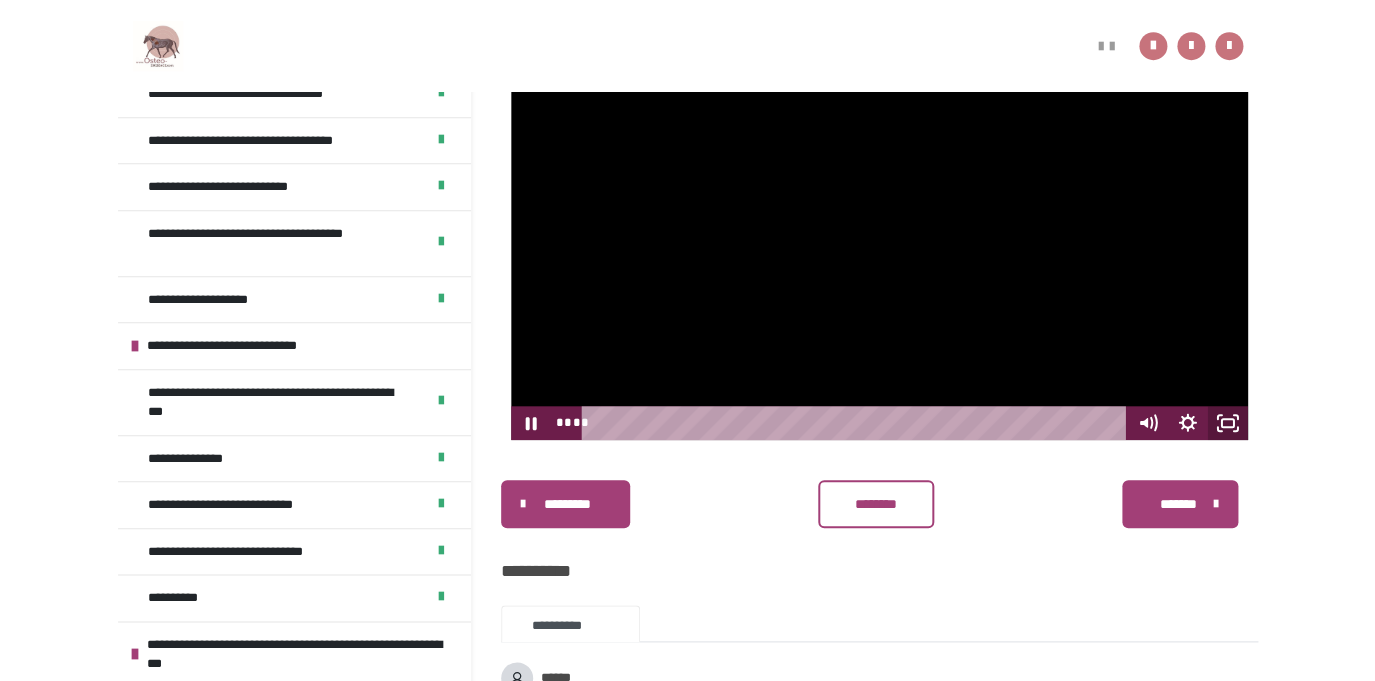 click 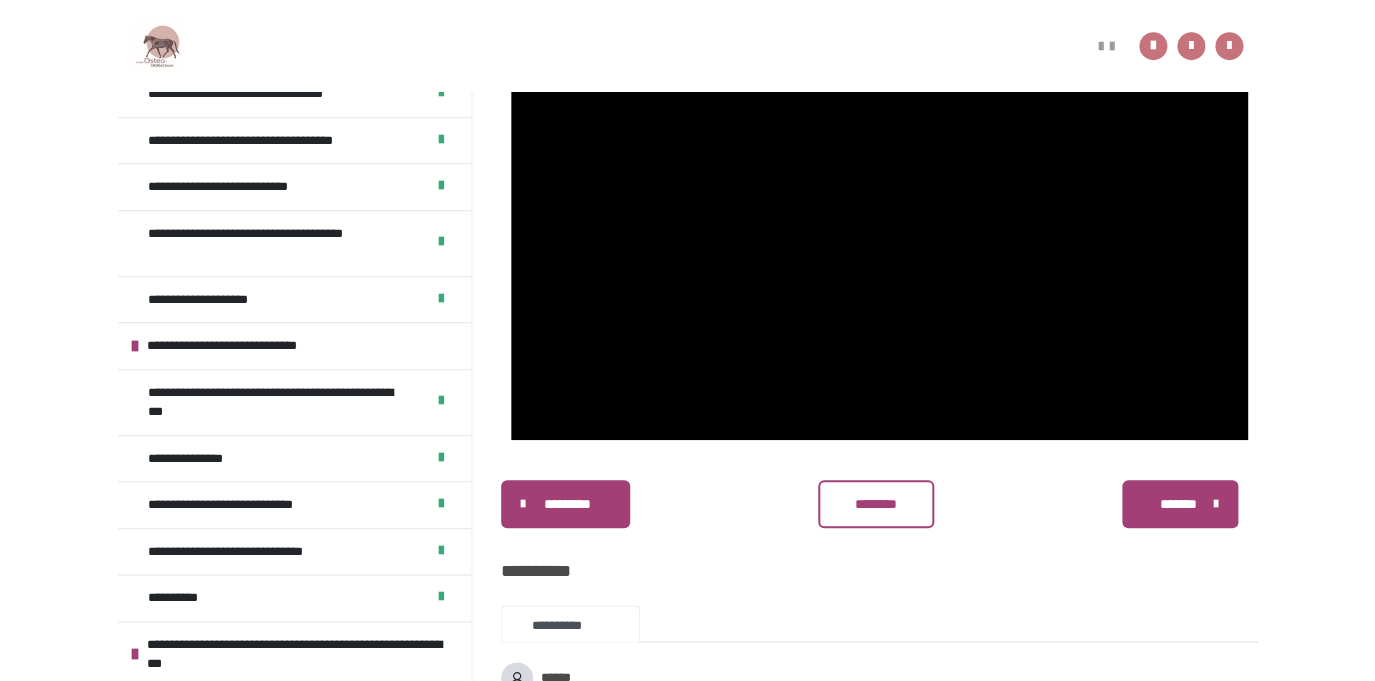 click on "*******" at bounding box center [1177, 504] 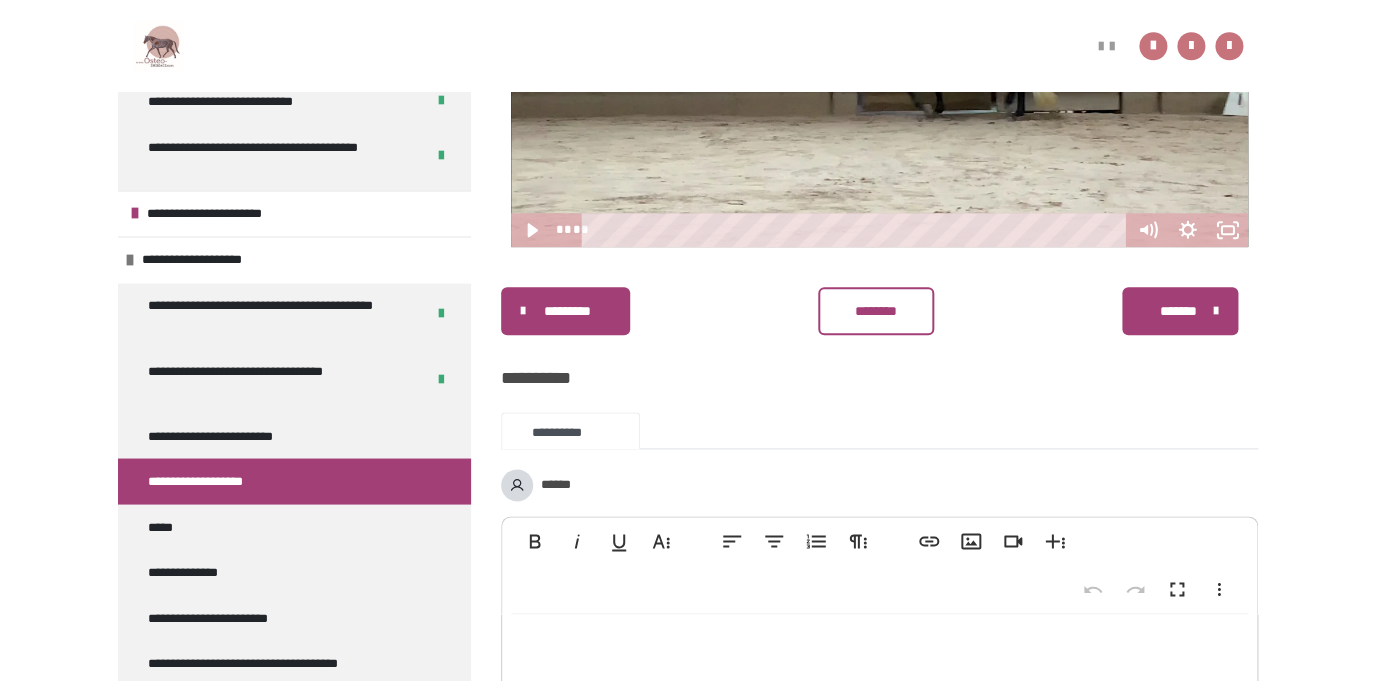 scroll, scrollTop: 827, scrollLeft: 0, axis: vertical 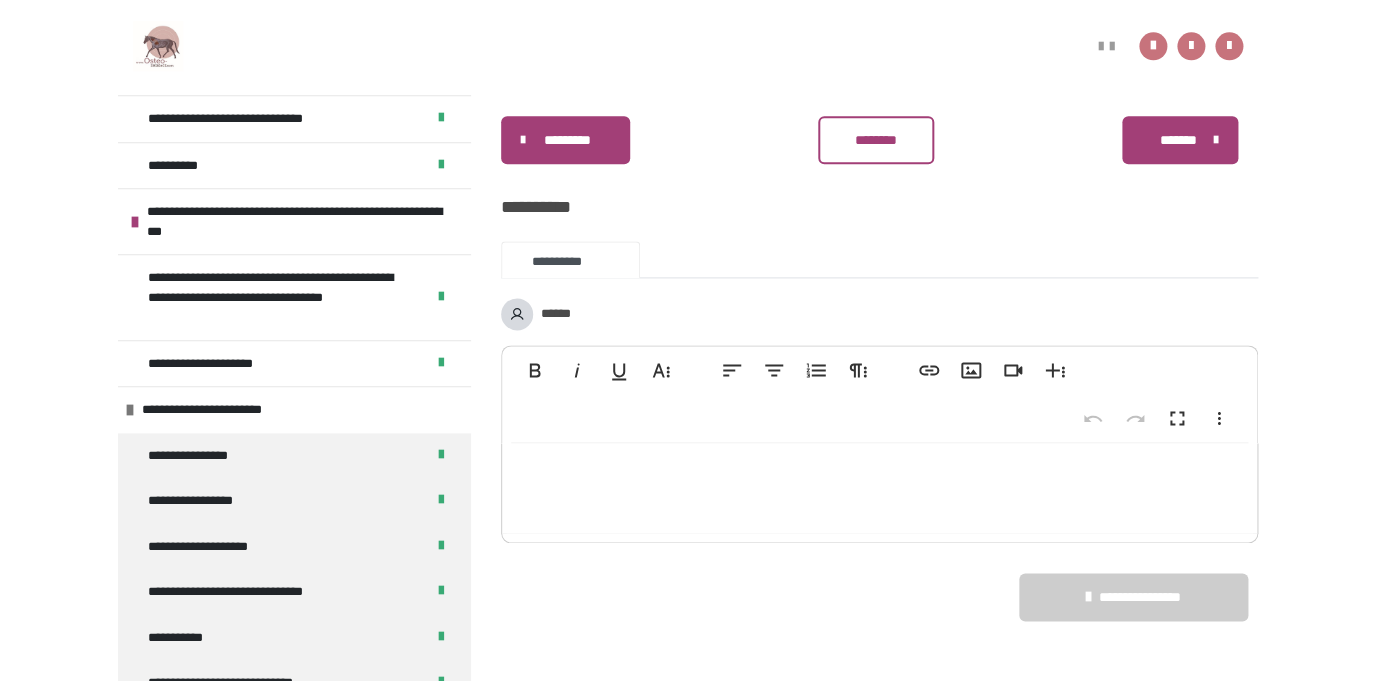 click on "**********" at bounding box center (222, 410) 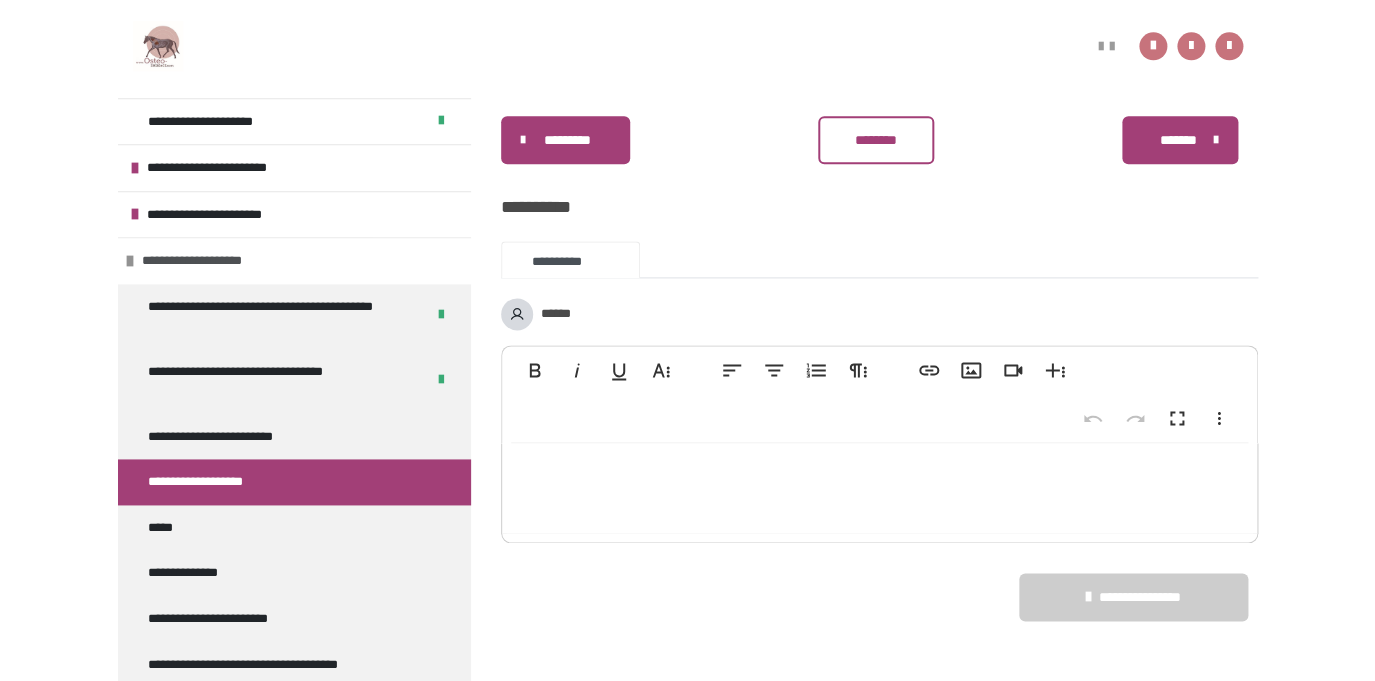 scroll, scrollTop: 710, scrollLeft: 0, axis: vertical 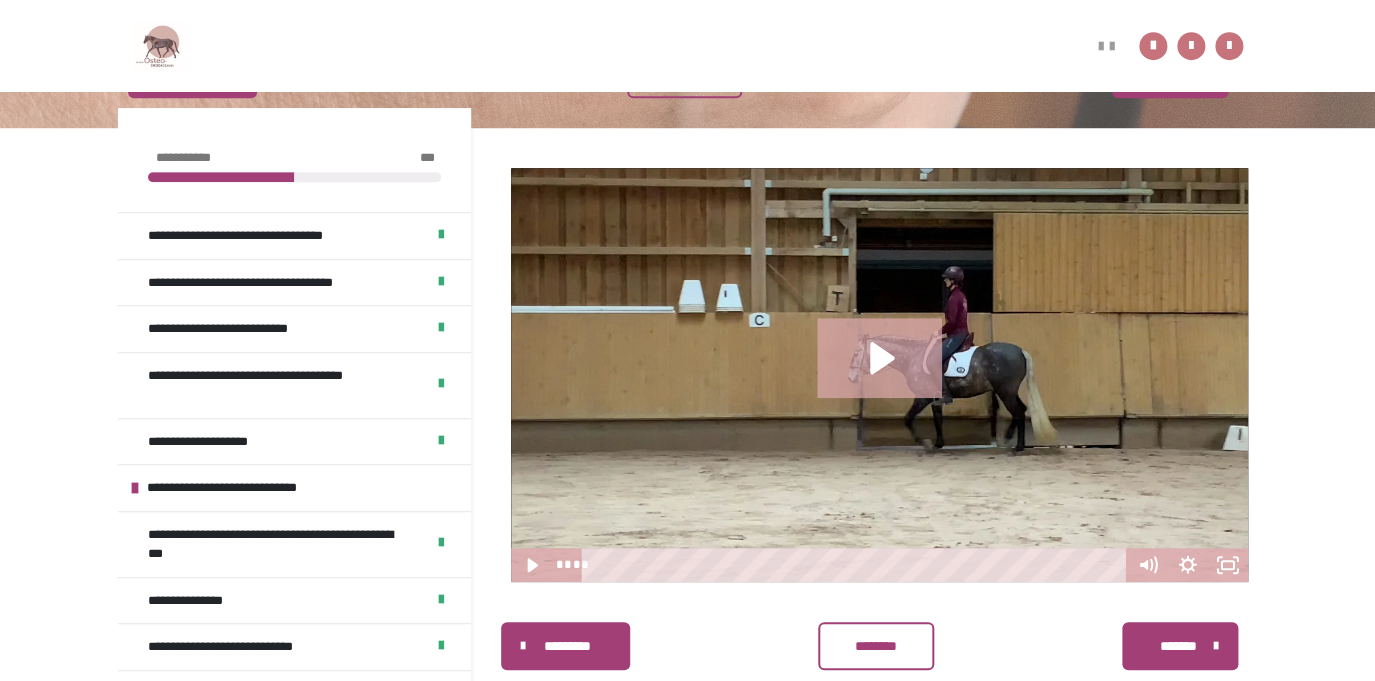 click at bounding box center [879, 375] 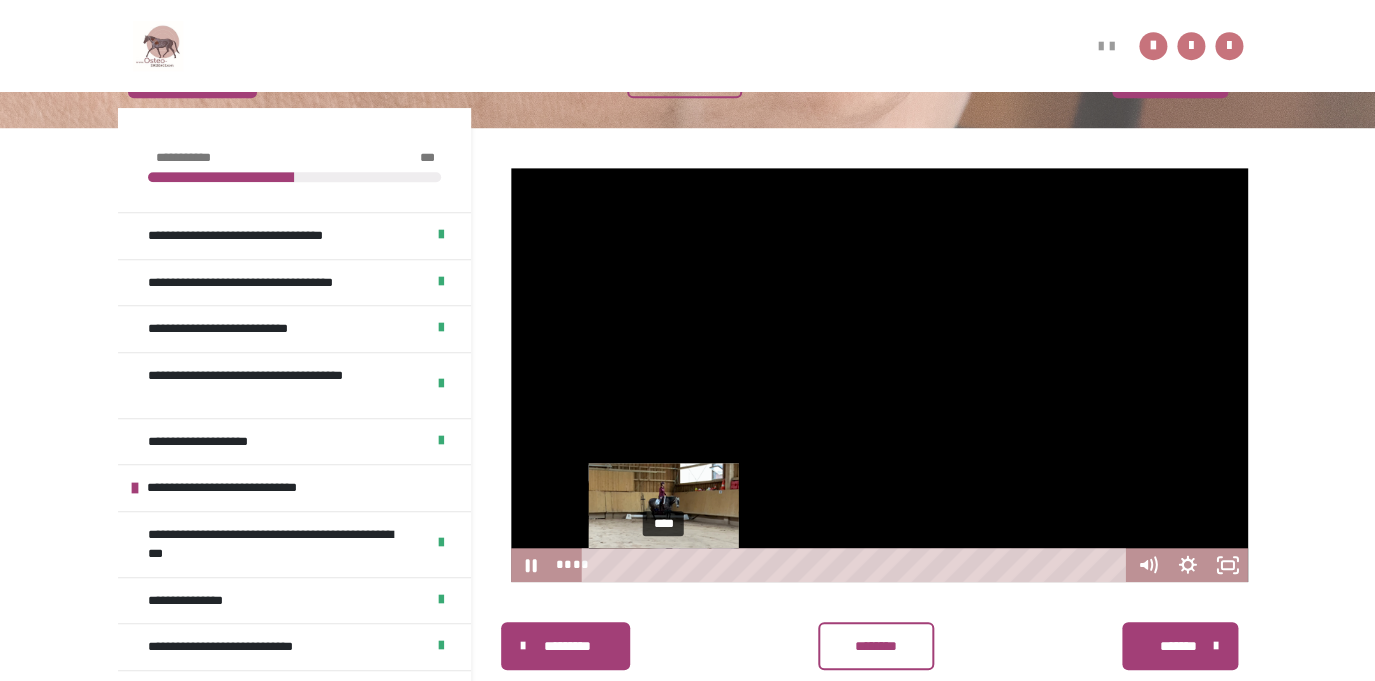 click on "****" at bounding box center (857, 565) 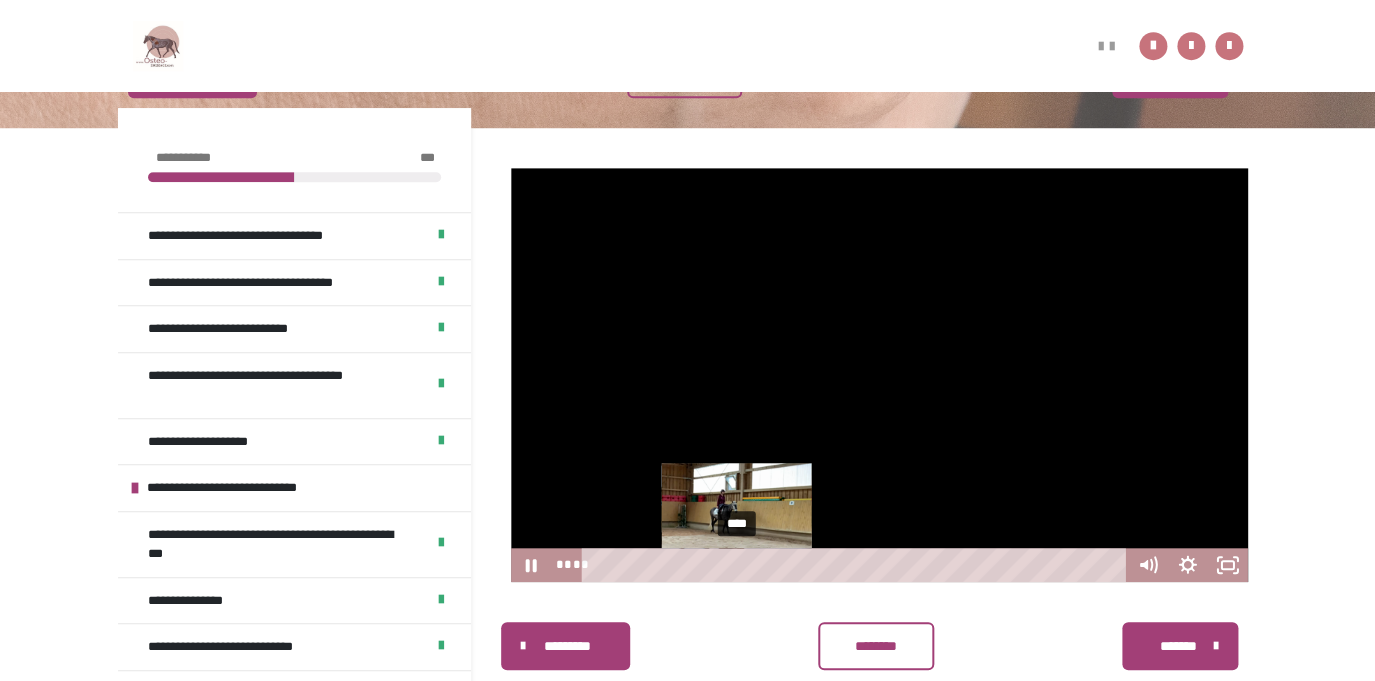 click on "****" at bounding box center (857, 565) 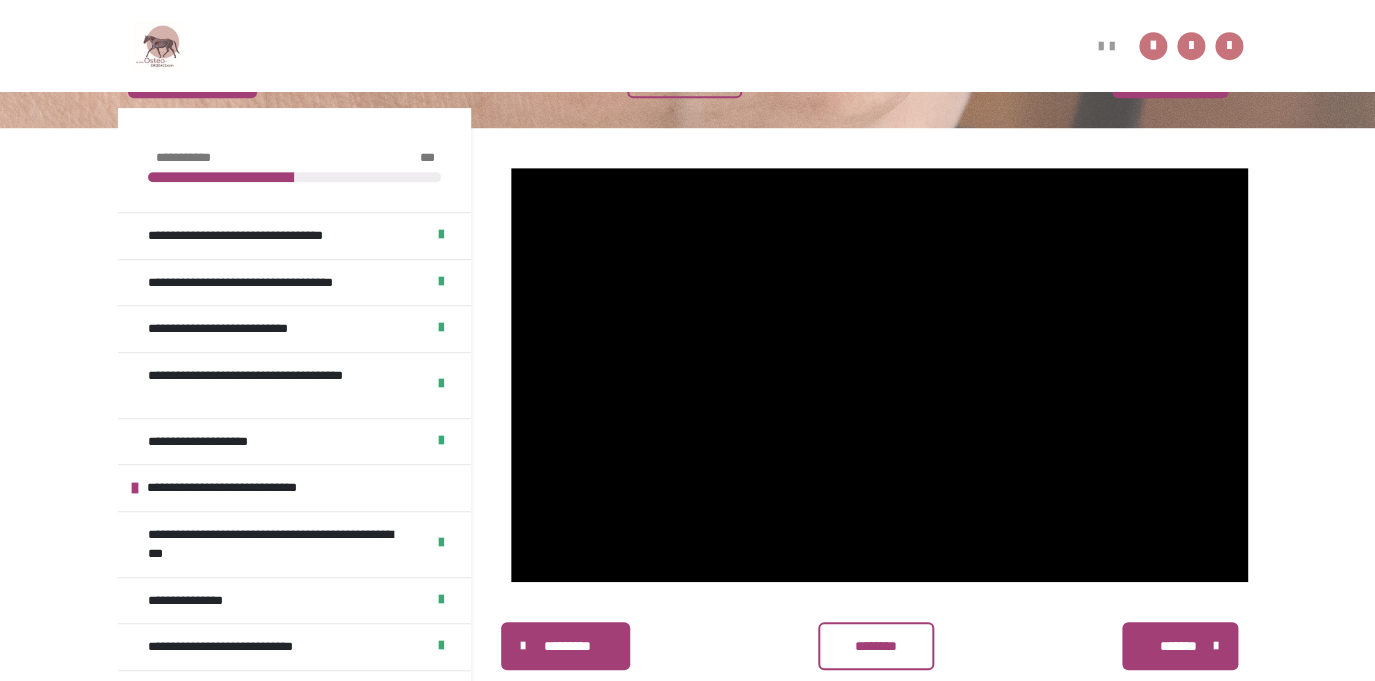 click at bounding box center [1216, 646] 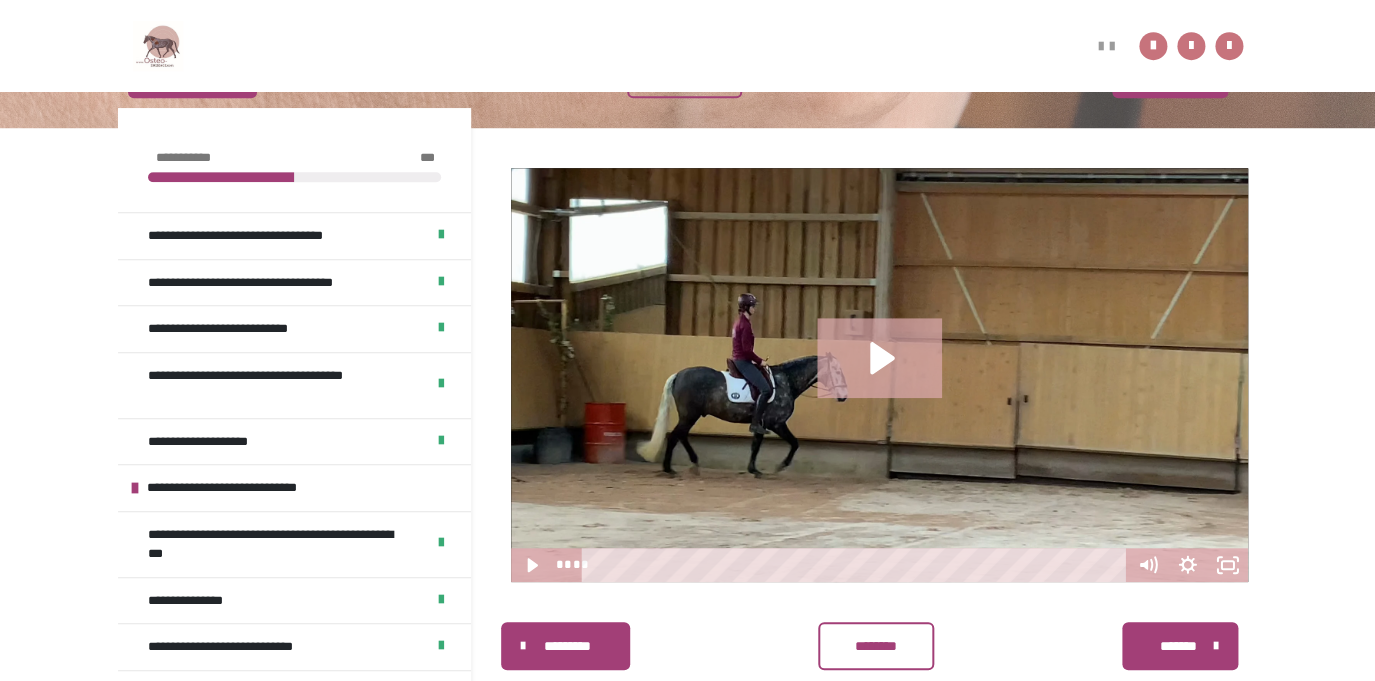 click at bounding box center (879, 375) 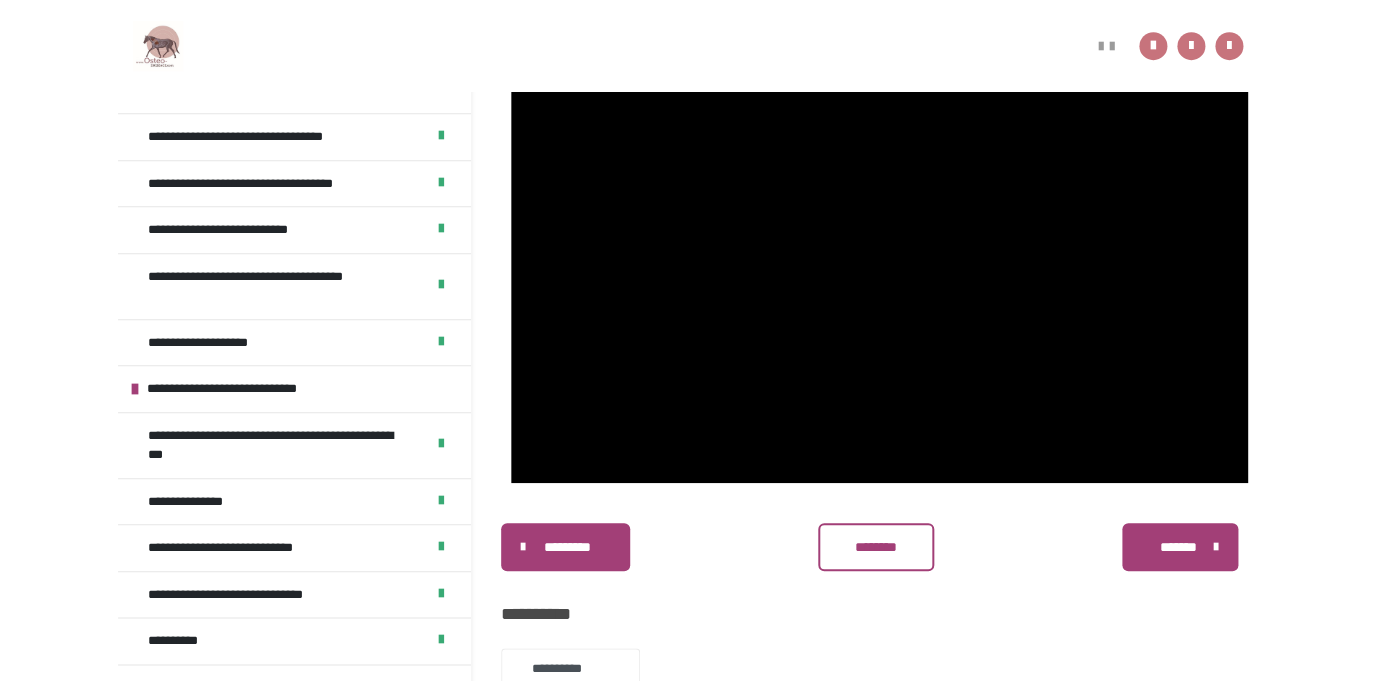 scroll, scrollTop: 421, scrollLeft: 0, axis: vertical 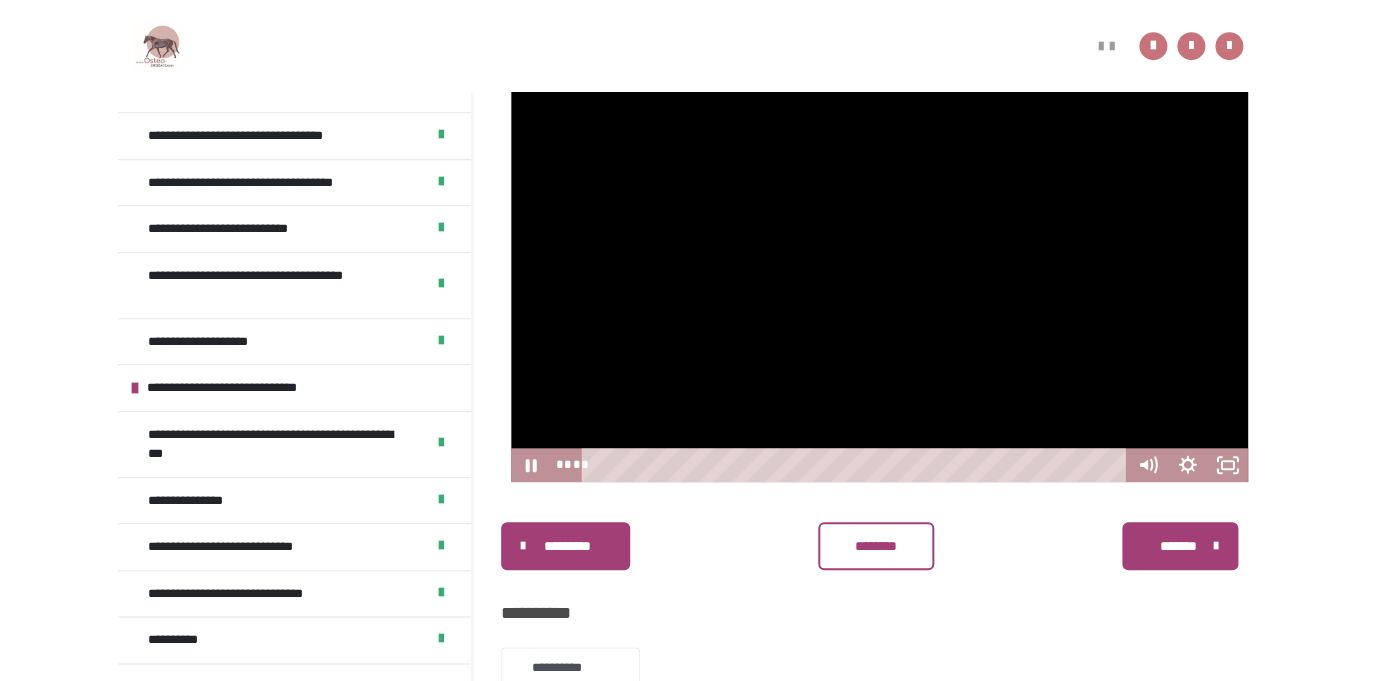 click at bounding box center [879, 275] 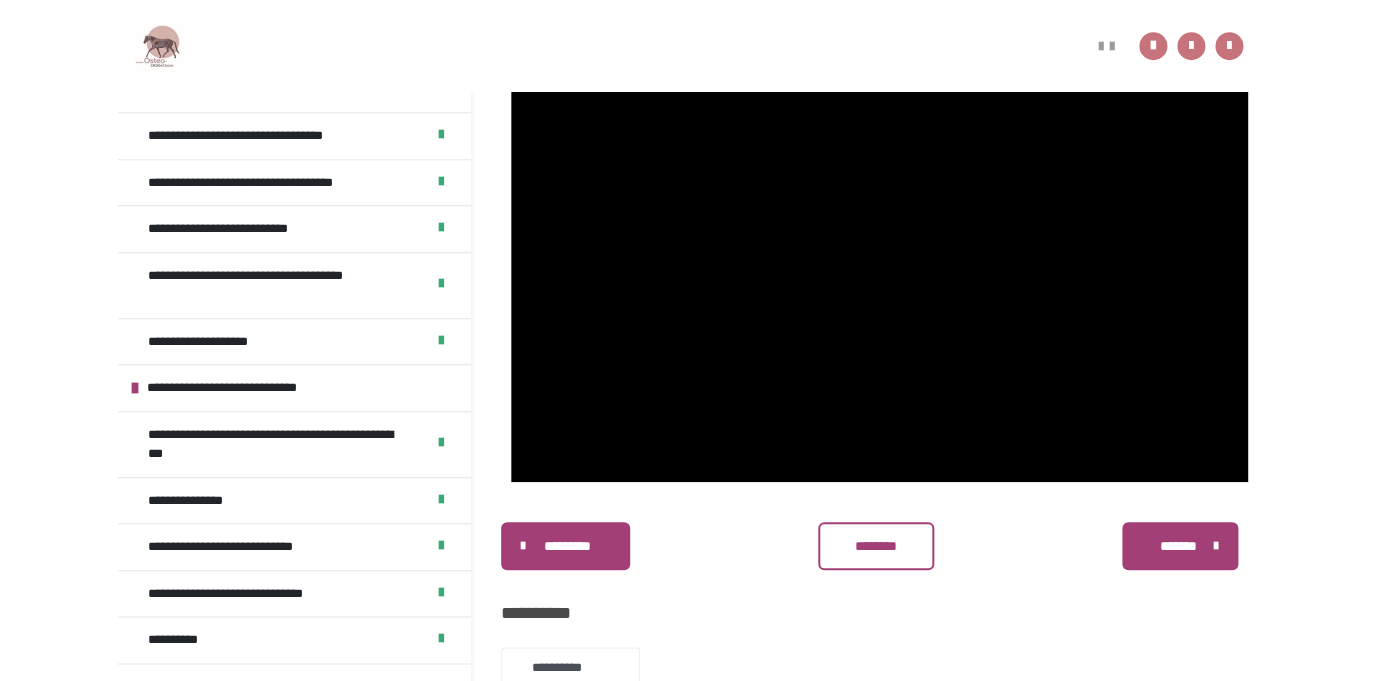 click at bounding box center (879, 275) 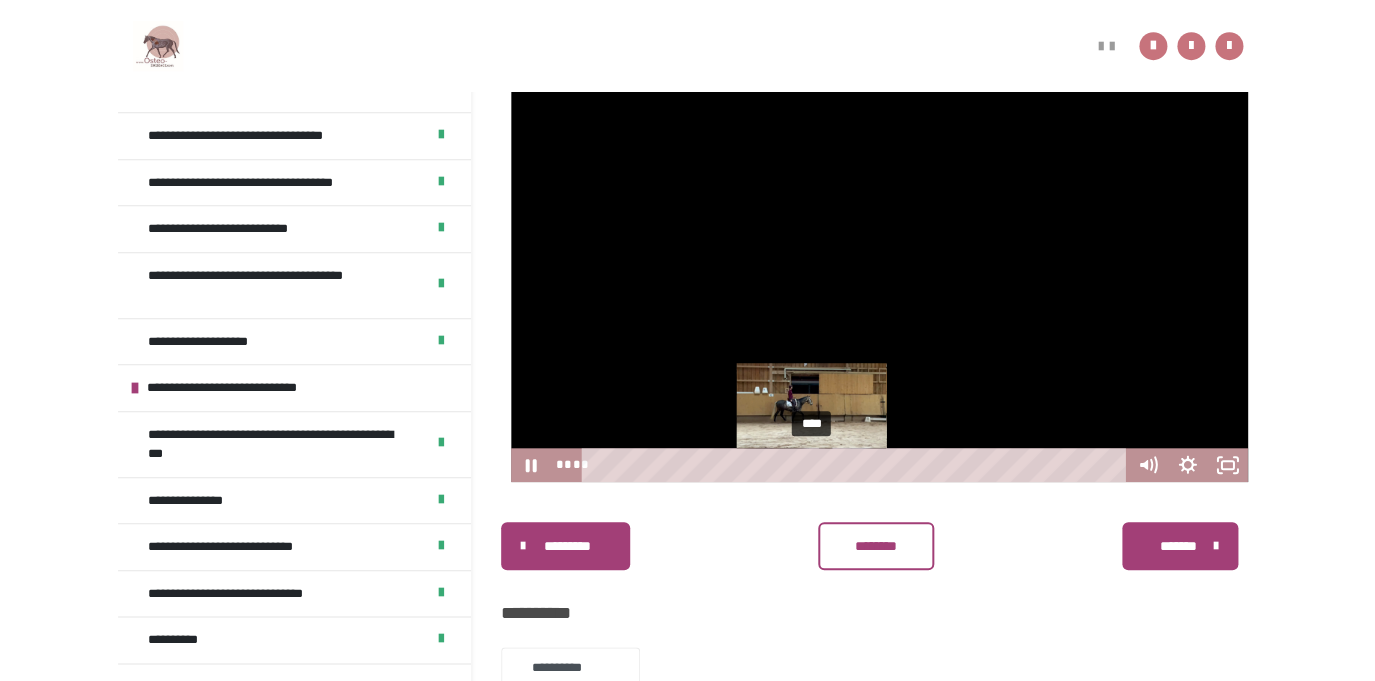 click on "****" at bounding box center (857, 465) 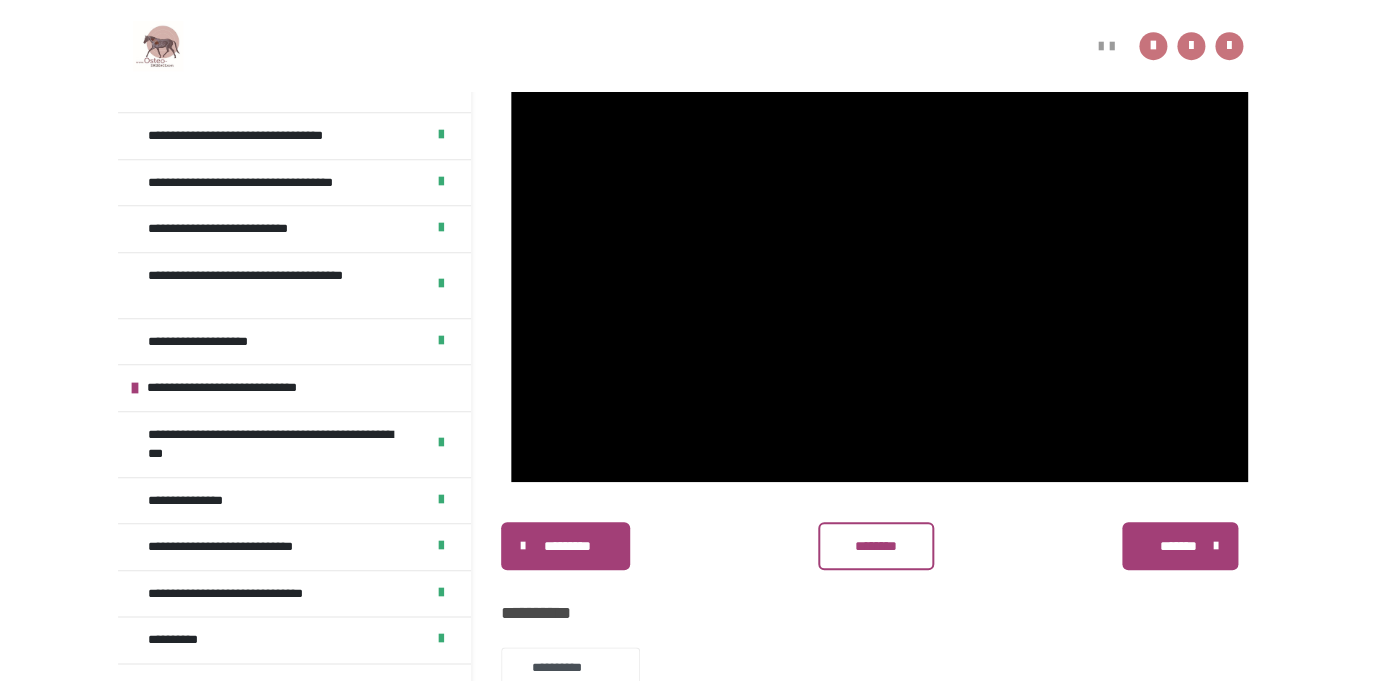click on "*******" at bounding box center [1177, 546] 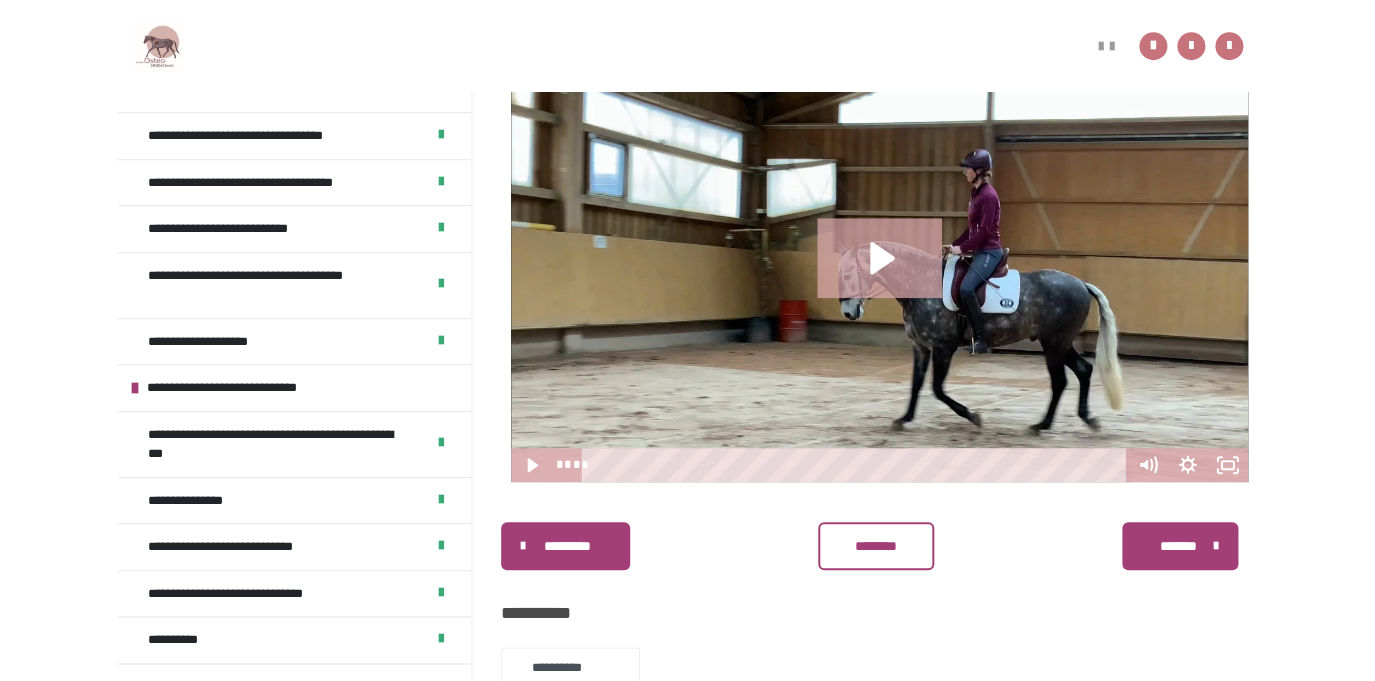 click at bounding box center (879, 275) 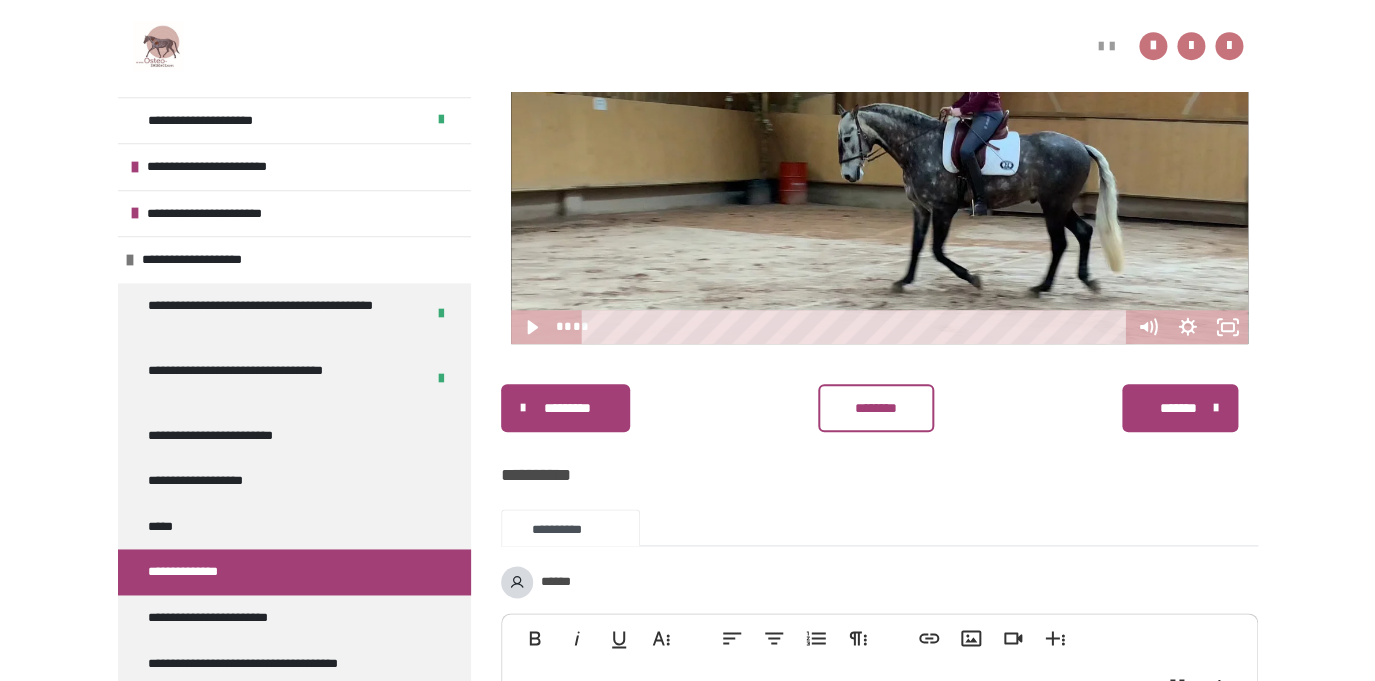 scroll, scrollTop: 827, scrollLeft: 0, axis: vertical 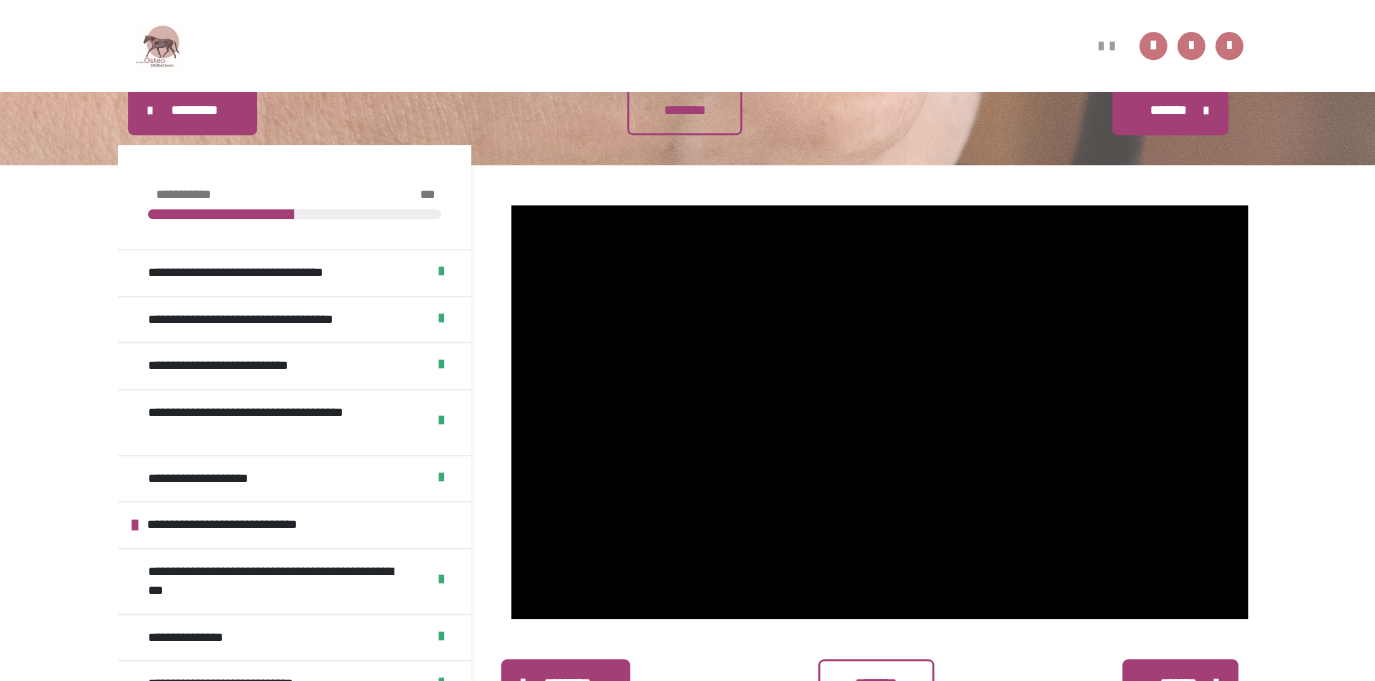 click on "*******" at bounding box center [1179, 683] 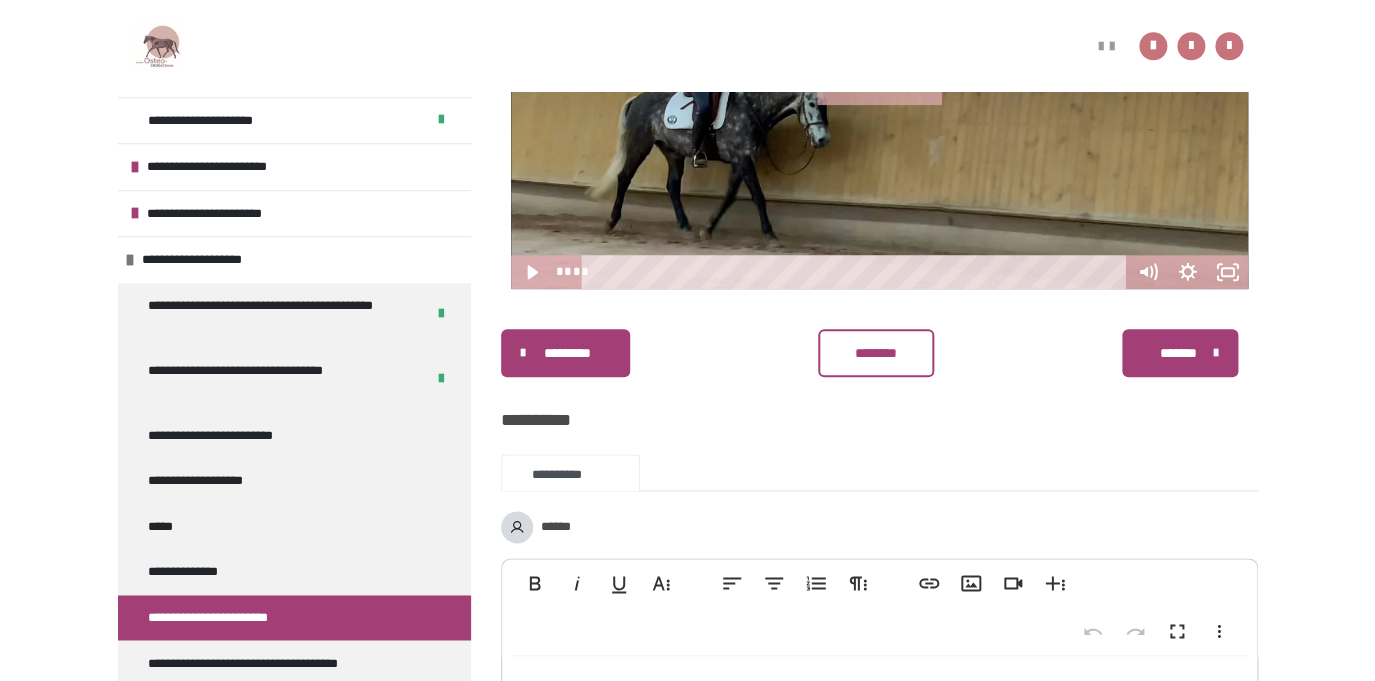 scroll, scrollTop: 827, scrollLeft: 0, axis: vertical 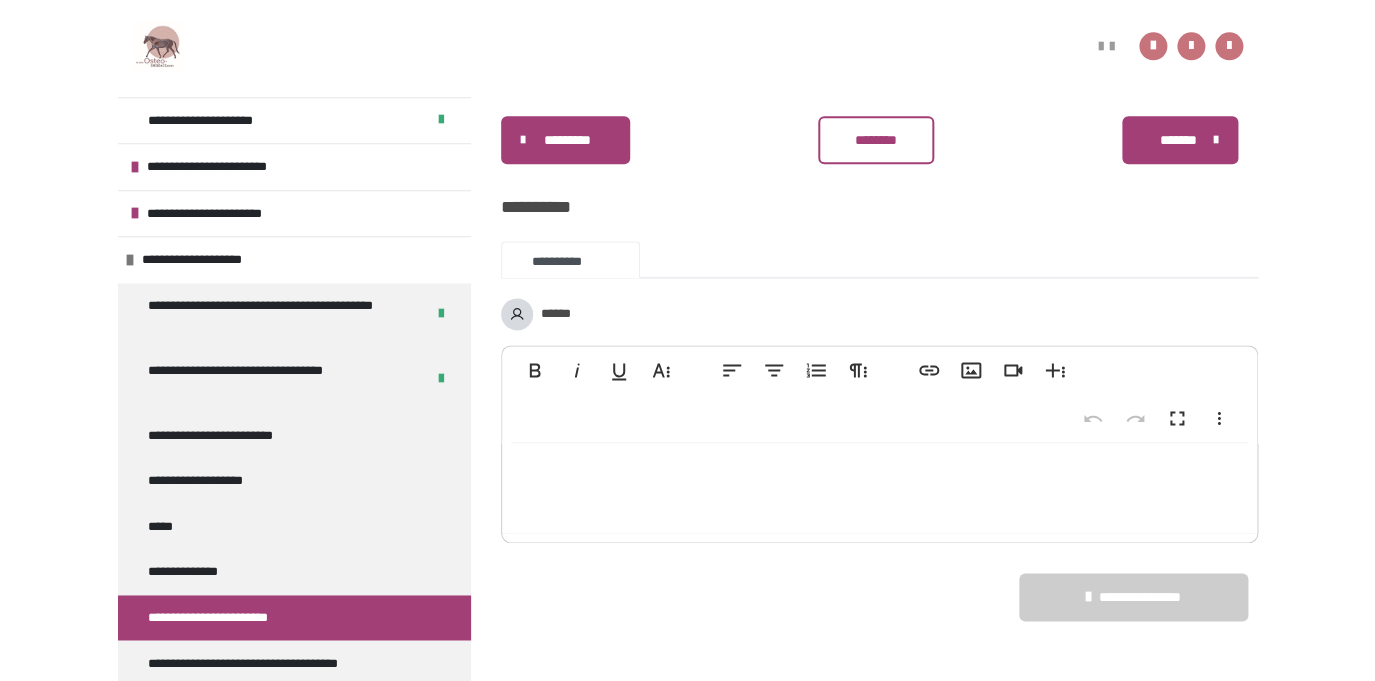 click on "**********" at bounding box center (687, -28) 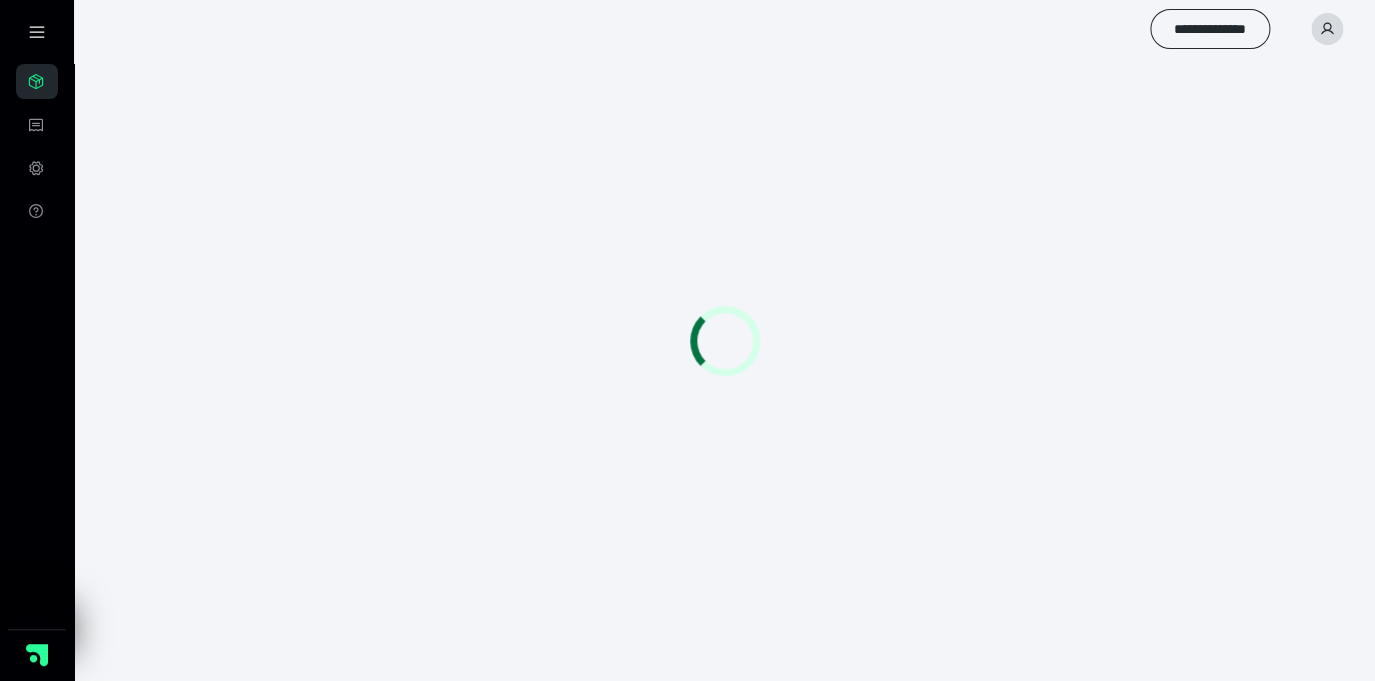 scroll, scrollTop: 0, scrollLeft: 0, axis: both 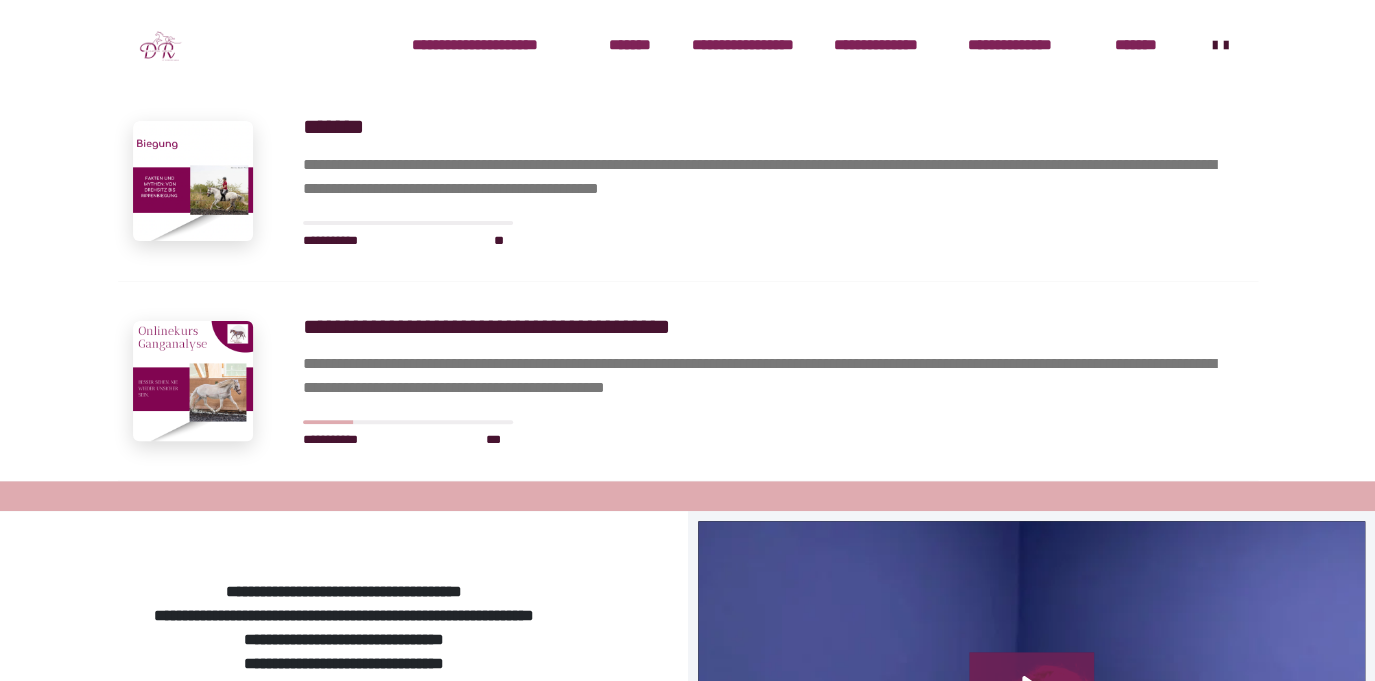 click at bounding box center (193, 381) 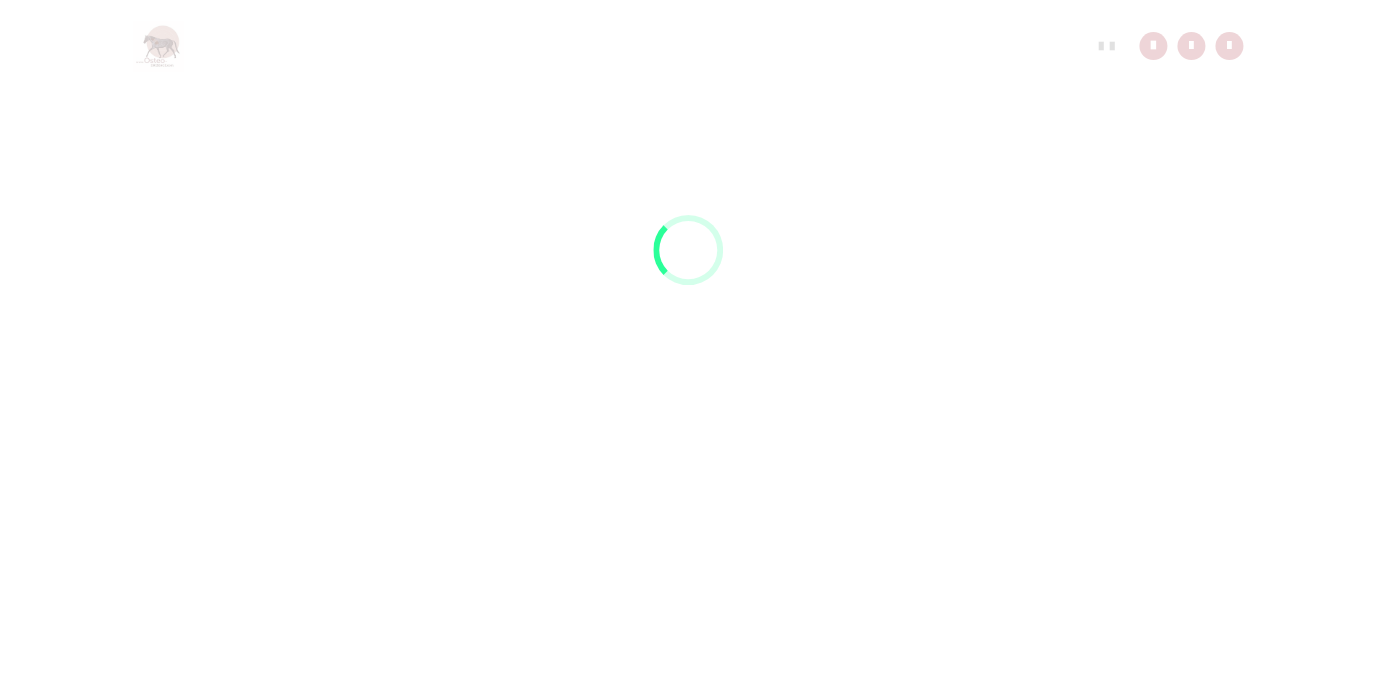 scroll, scrollTop: 56, scrollLeft: 0, axis: vertical 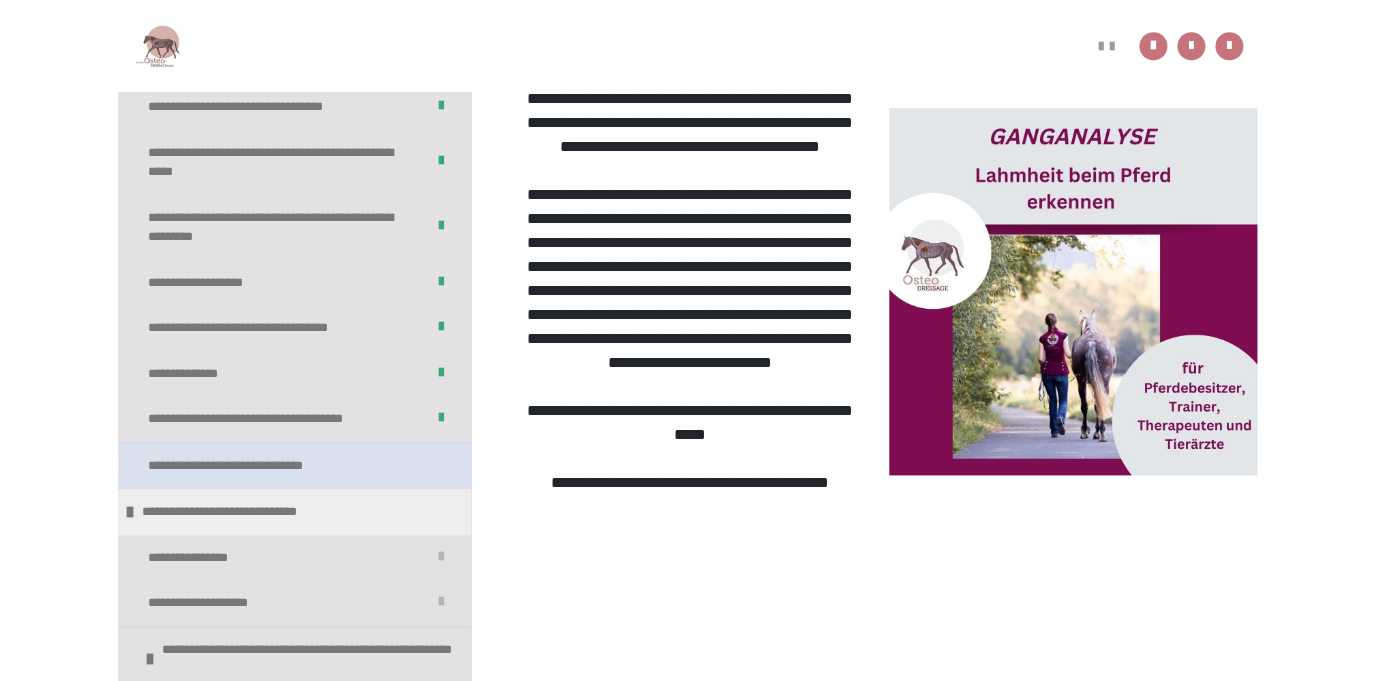 click on "**********" at bounding box center [258, 466] 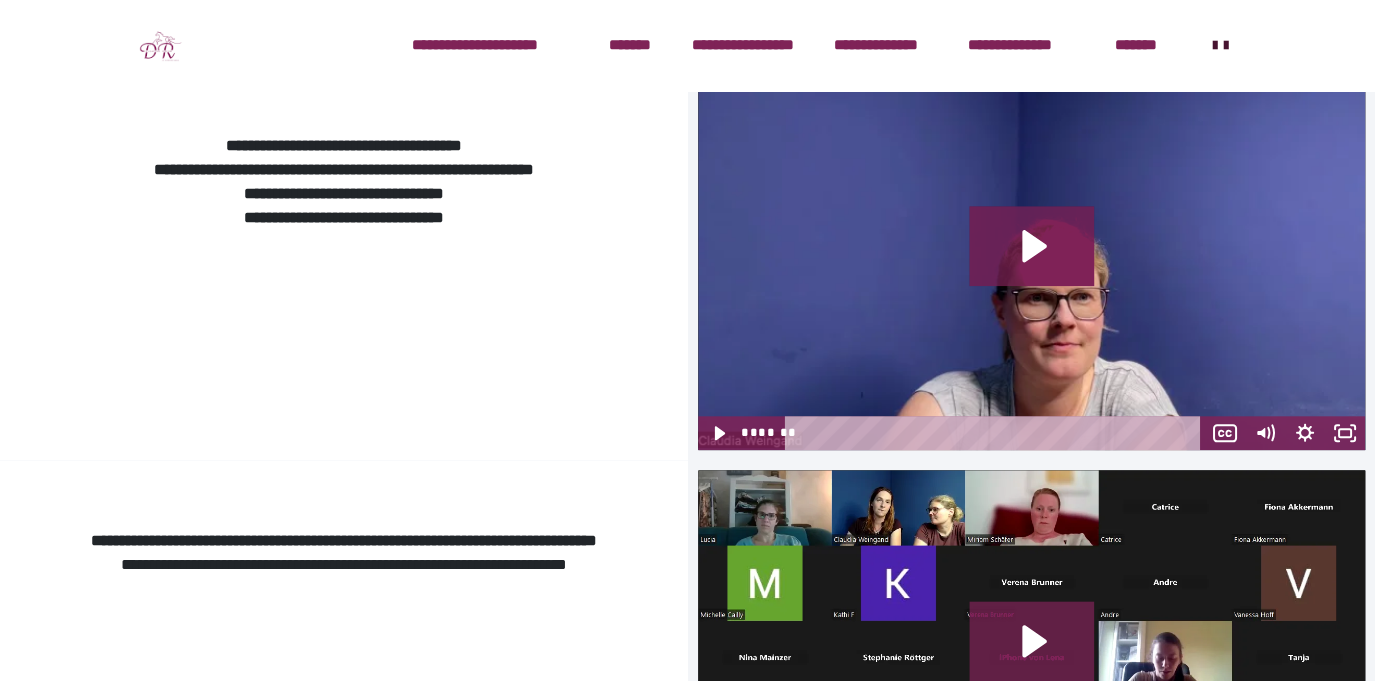 scroll, scrollTop: 3189, scrollLeft: 0, axis: vertical 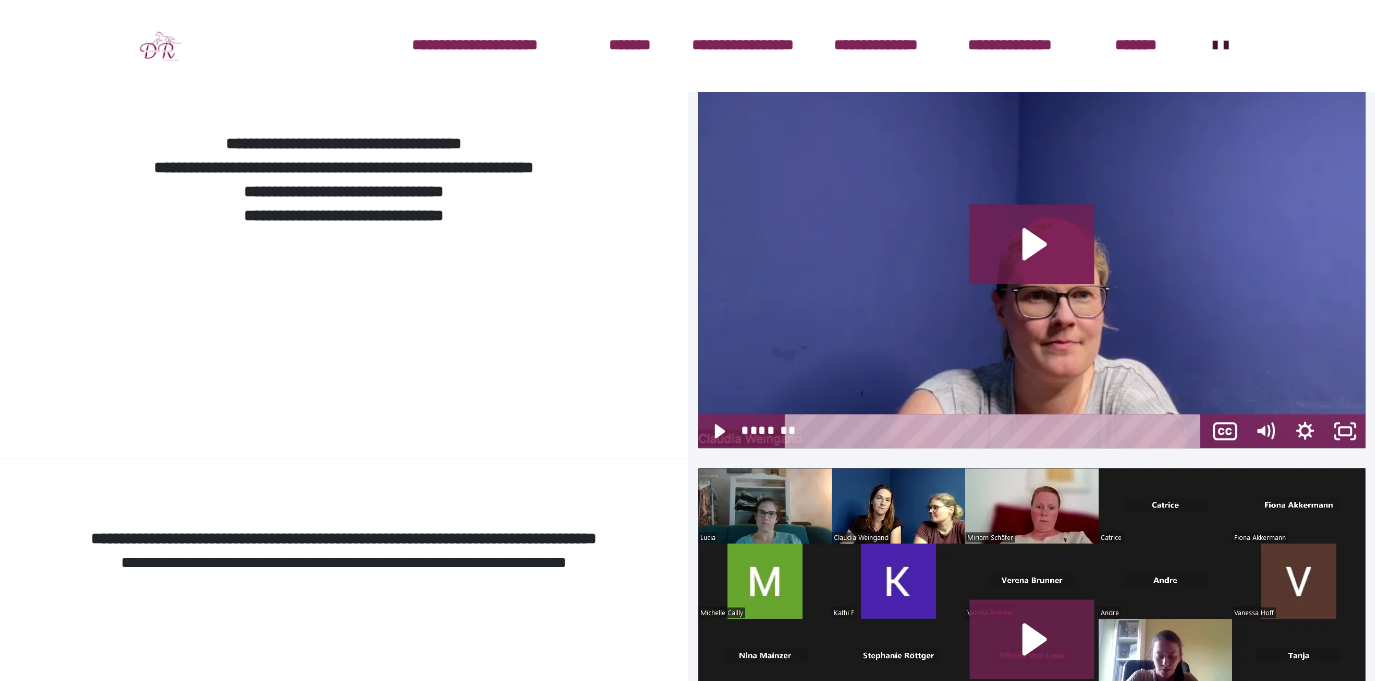 click at bounding box center [1031, 260] 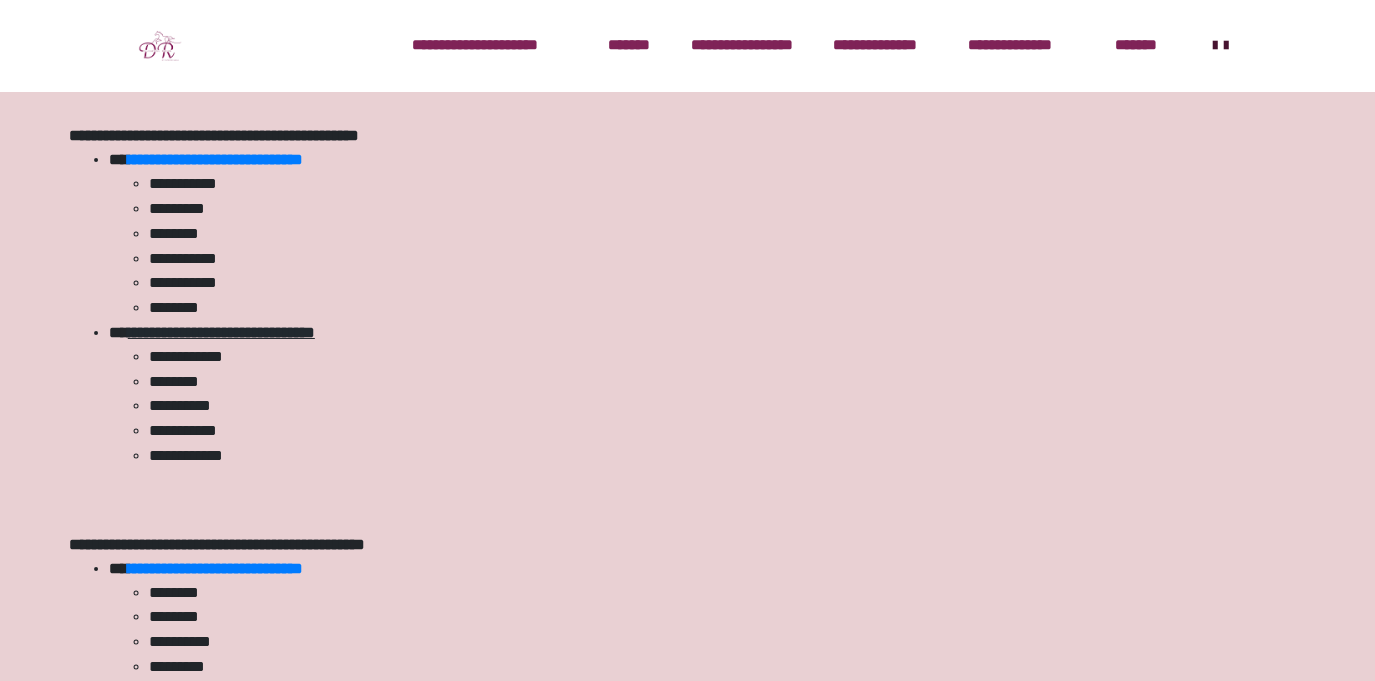 scroll, scrollTop: 2157, scrollLeft: 0, axis: vertical 